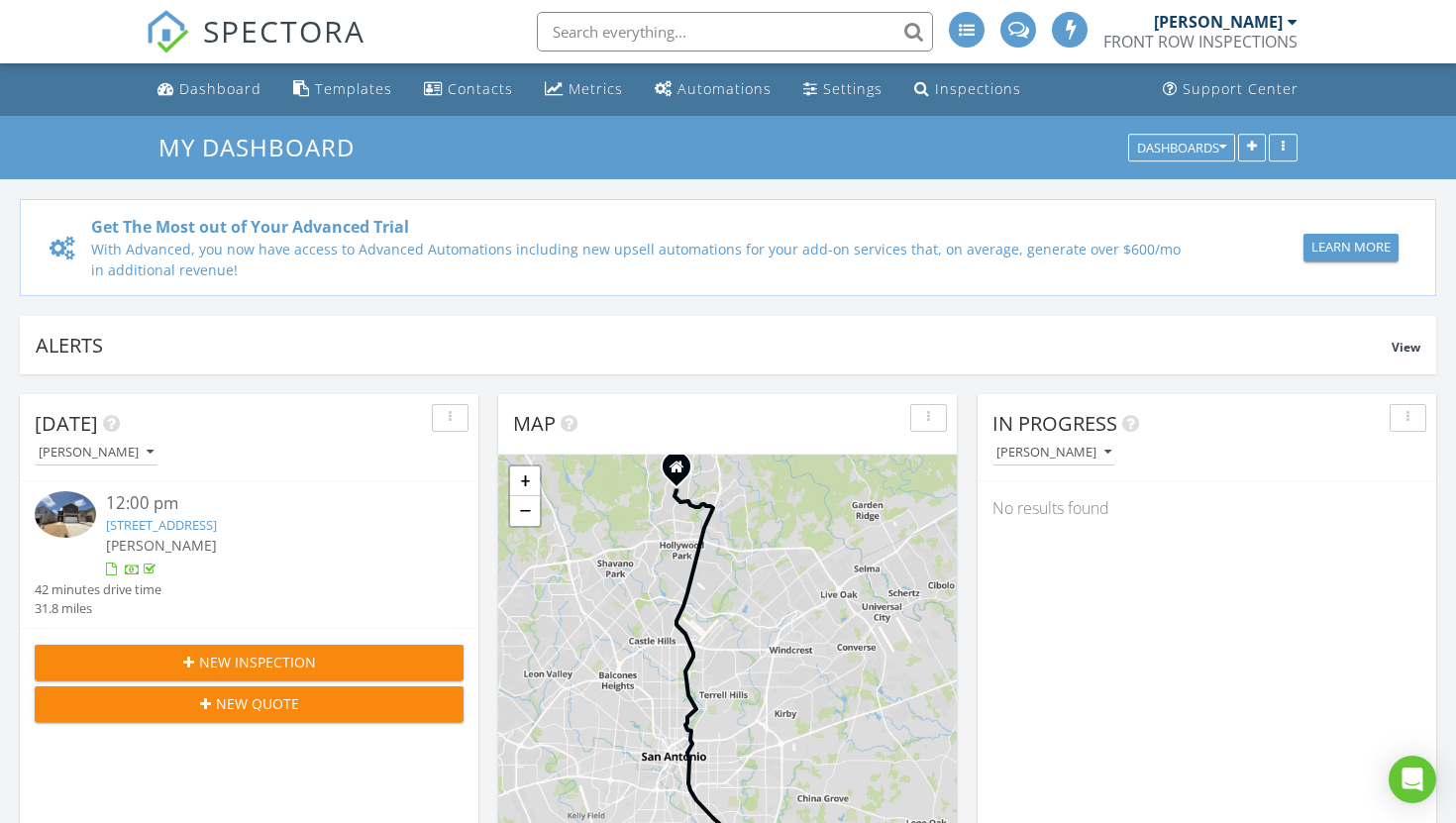 scroll, scrollTop: 1167, scrollLeft: 0, axis: vertical 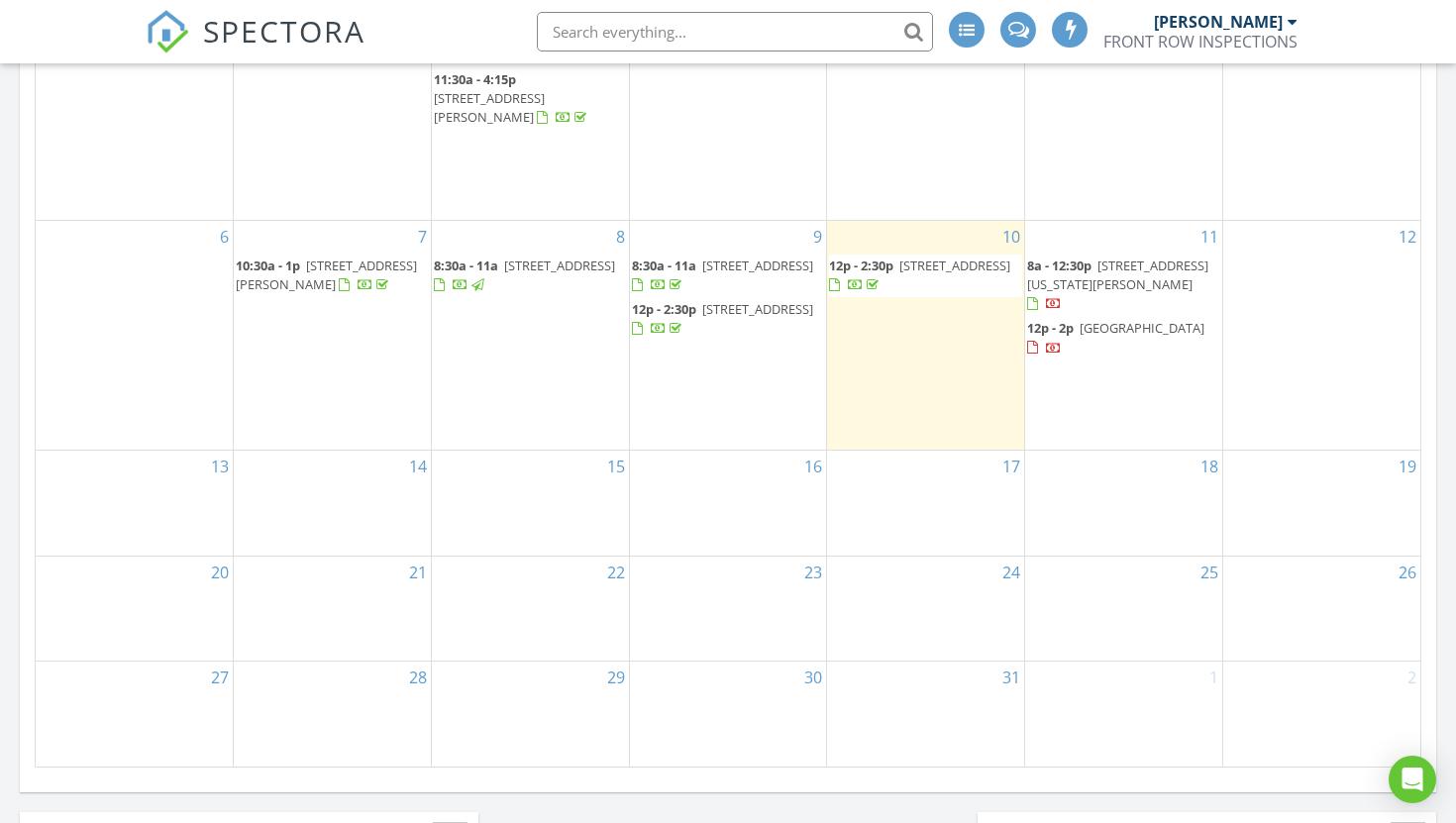 click on "12" at bounding box center (1321, 335) 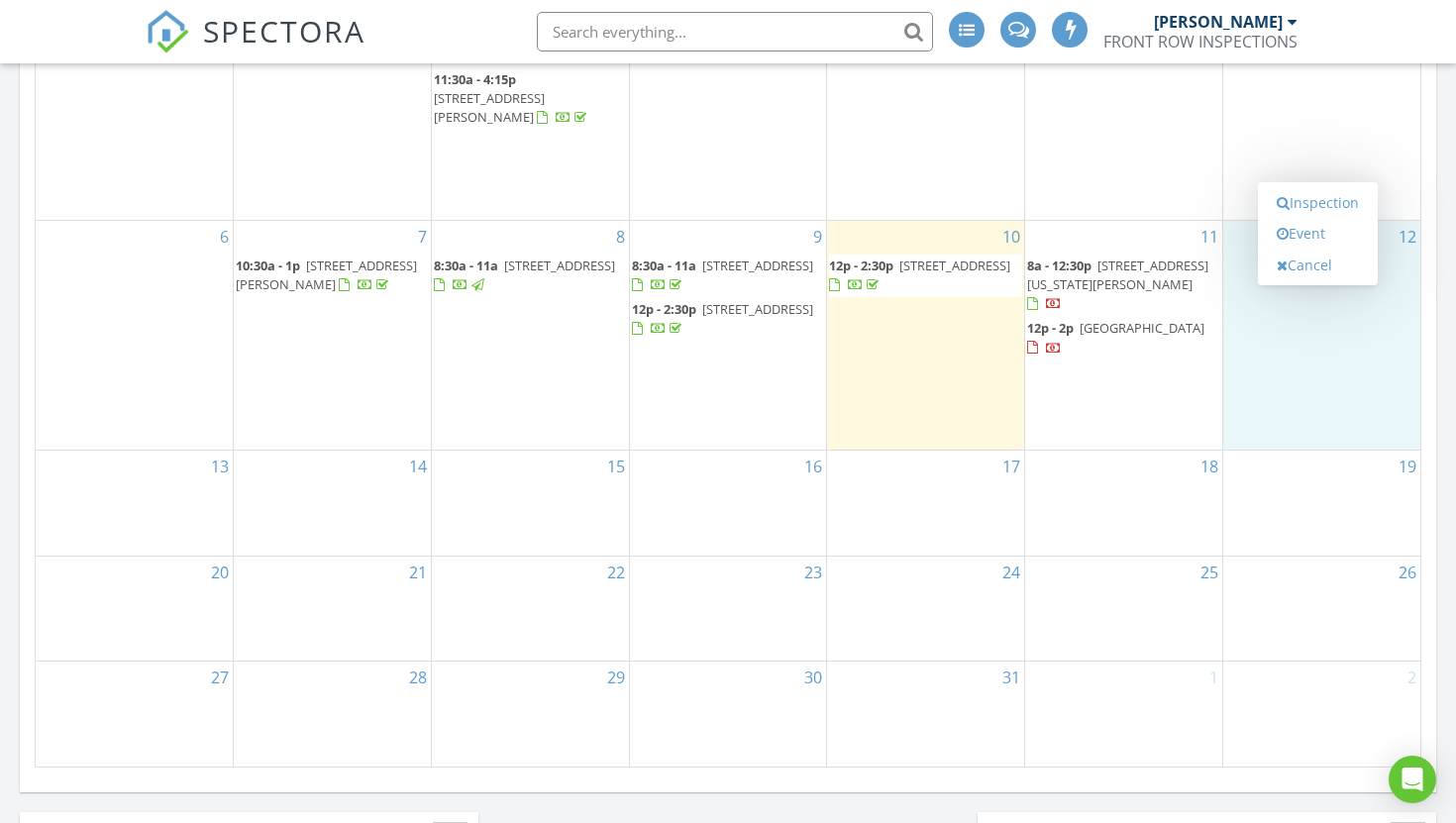 scroll, scrollTop: 1168, scrollLeft: 0, axis: vertical 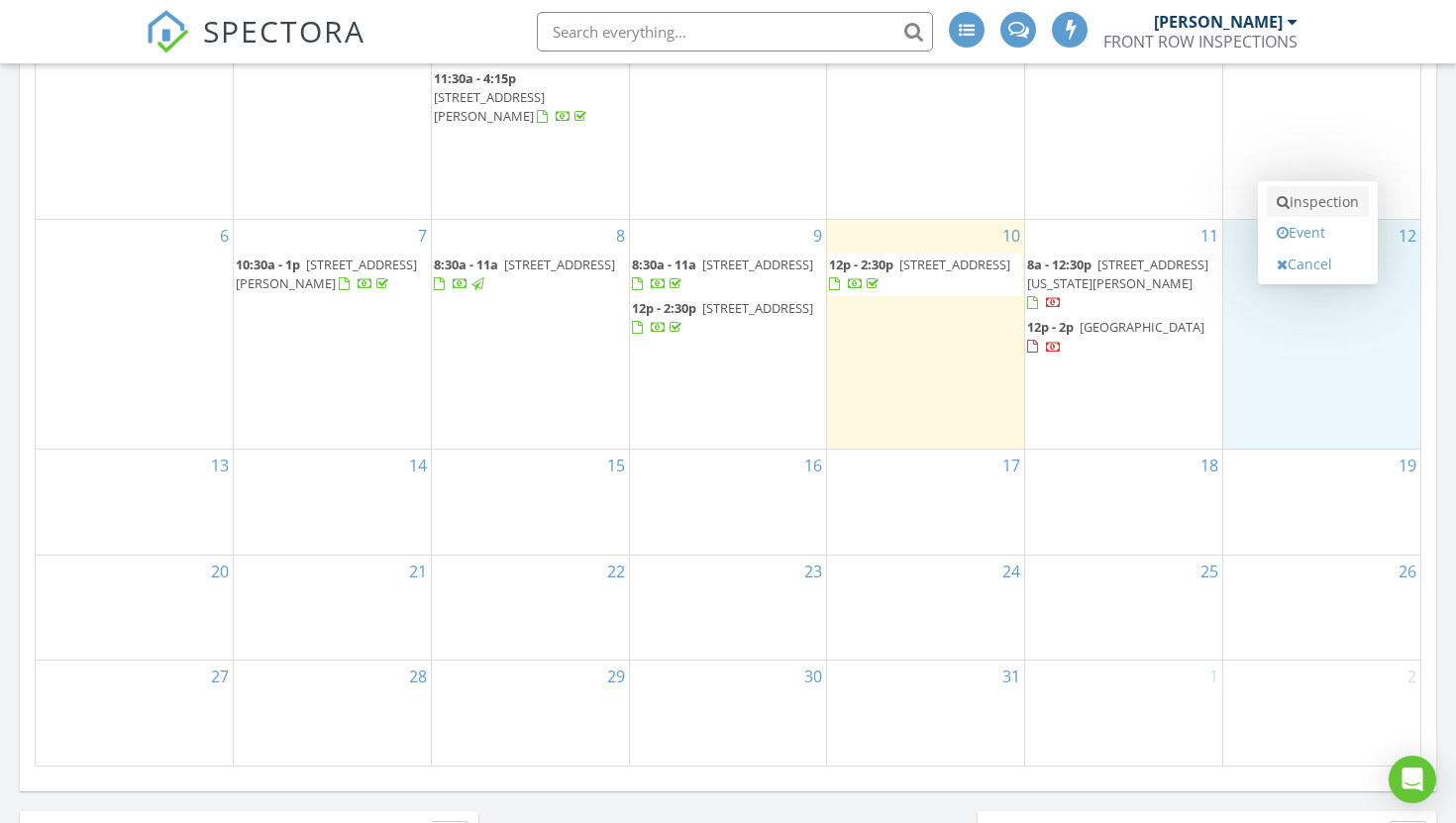 click on "Inspection" at bounding box center (1317, 202) 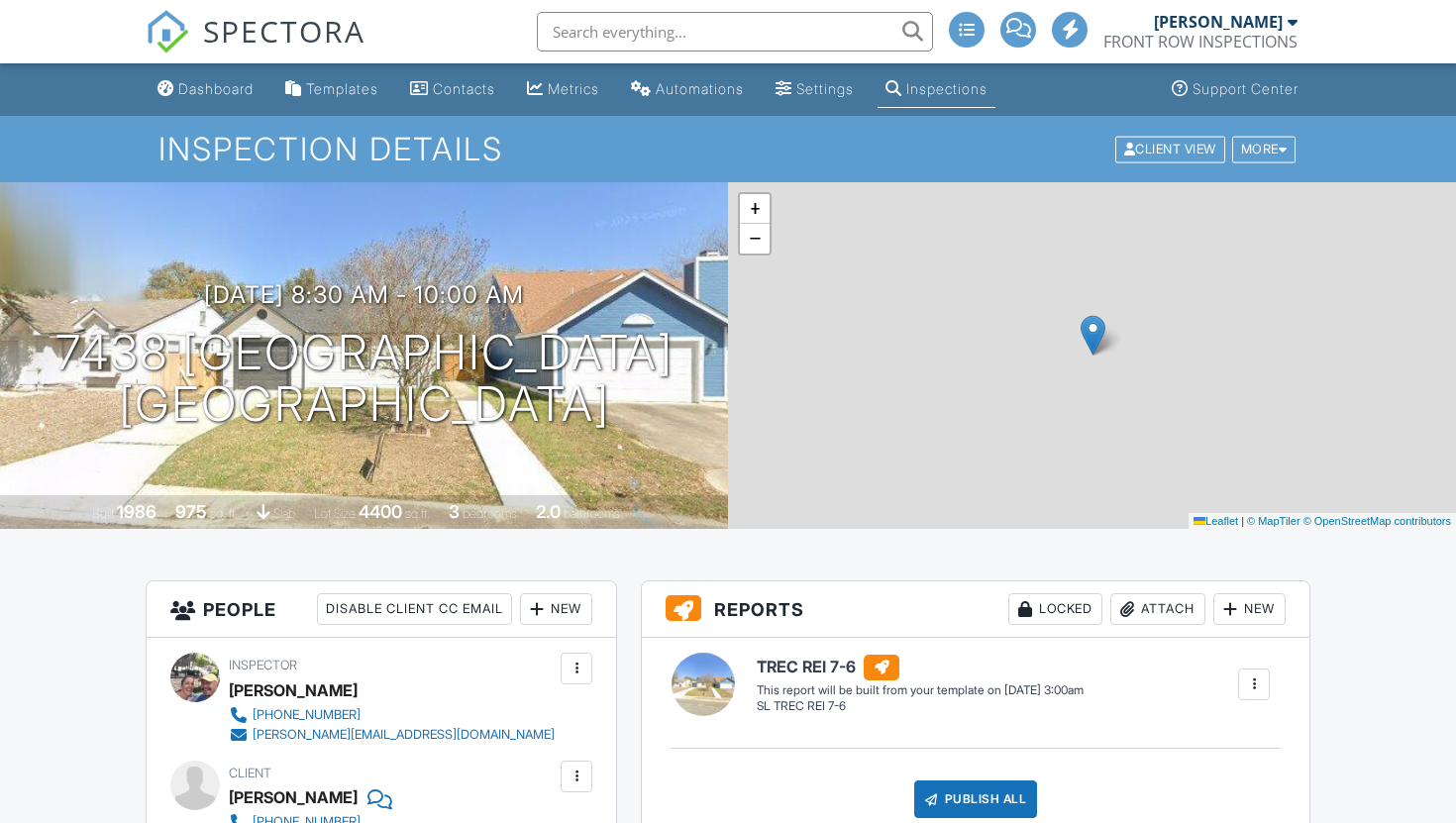 scroll, scrollTop: 0, scrollLeft: 0, axis: both 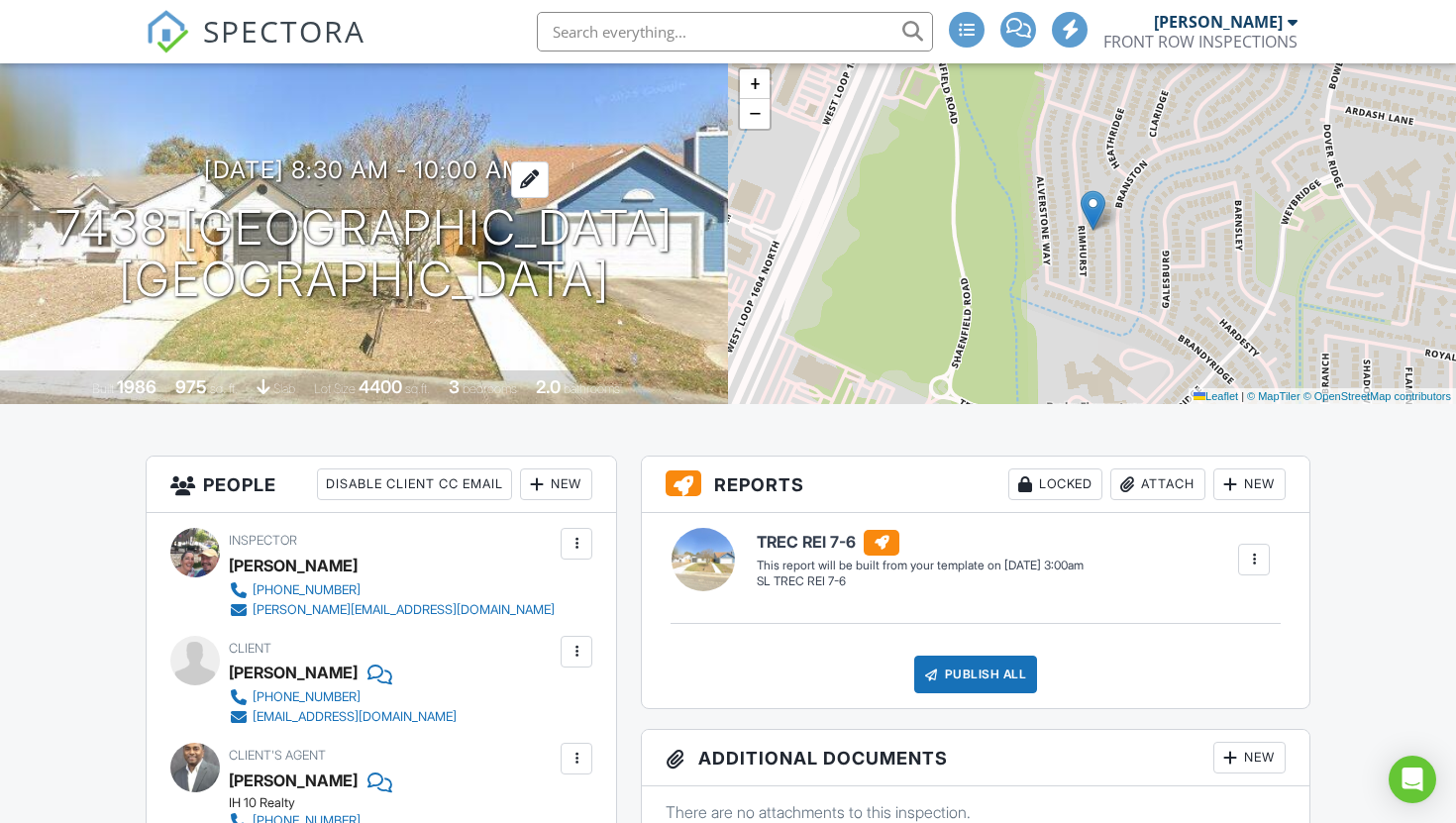 click on "07/12/2025  8:30 am
- 10:00 am" at bounding box center (364, 169) 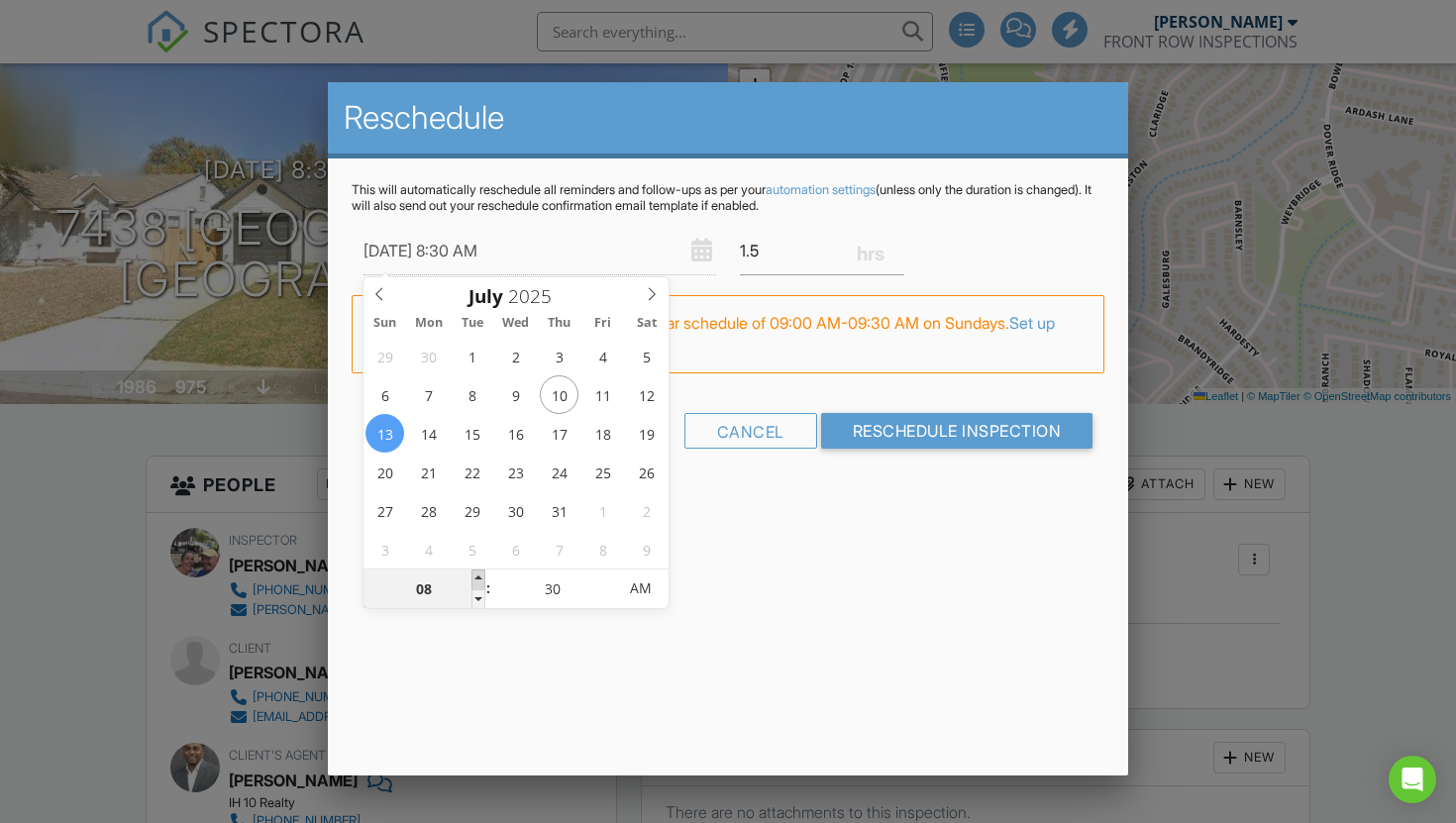 type on "07/13/2025 9:30 AM" 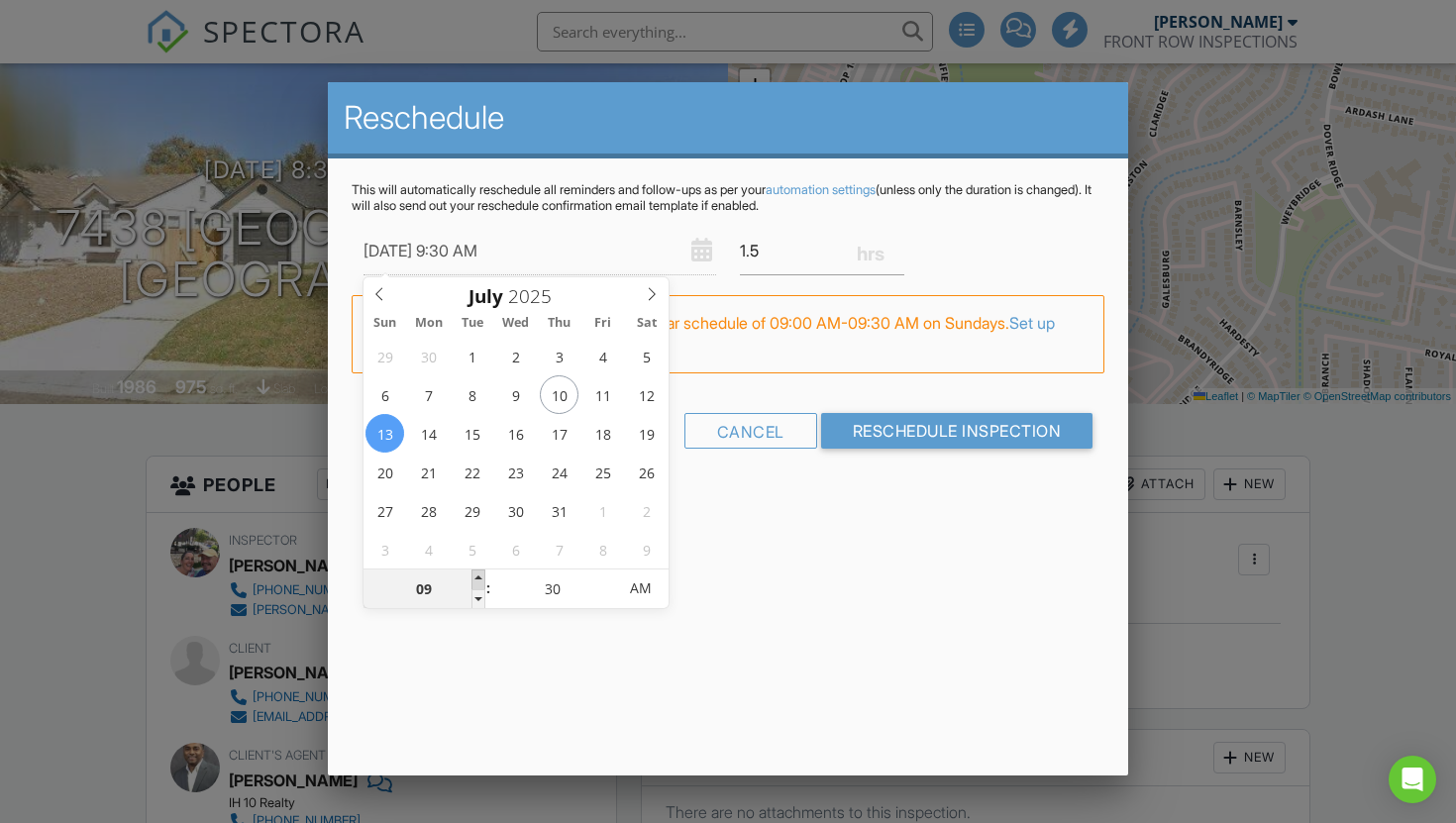 click at bounding box center (478, 579) 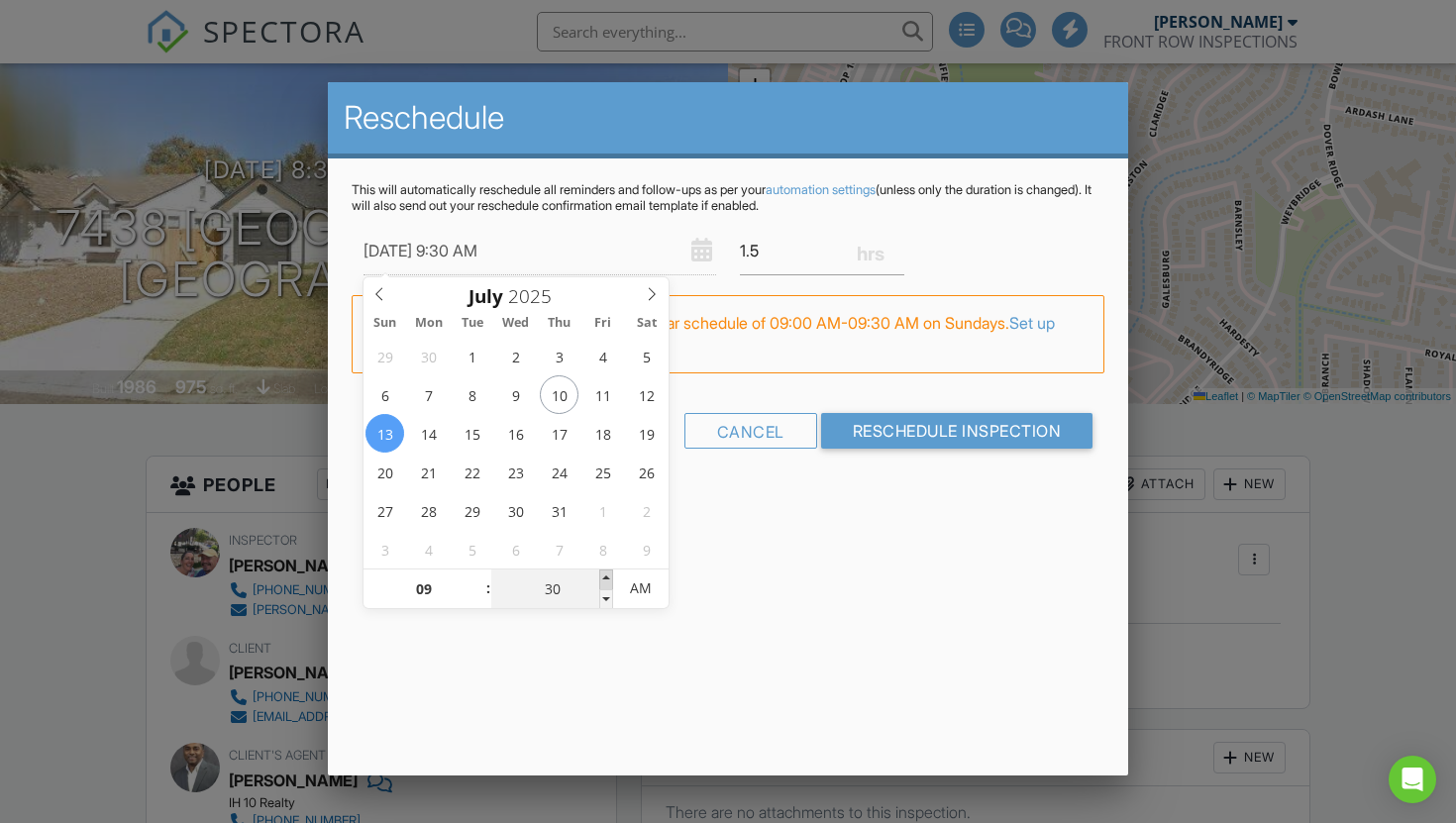 type on "07/13/2025 9:35 AM" 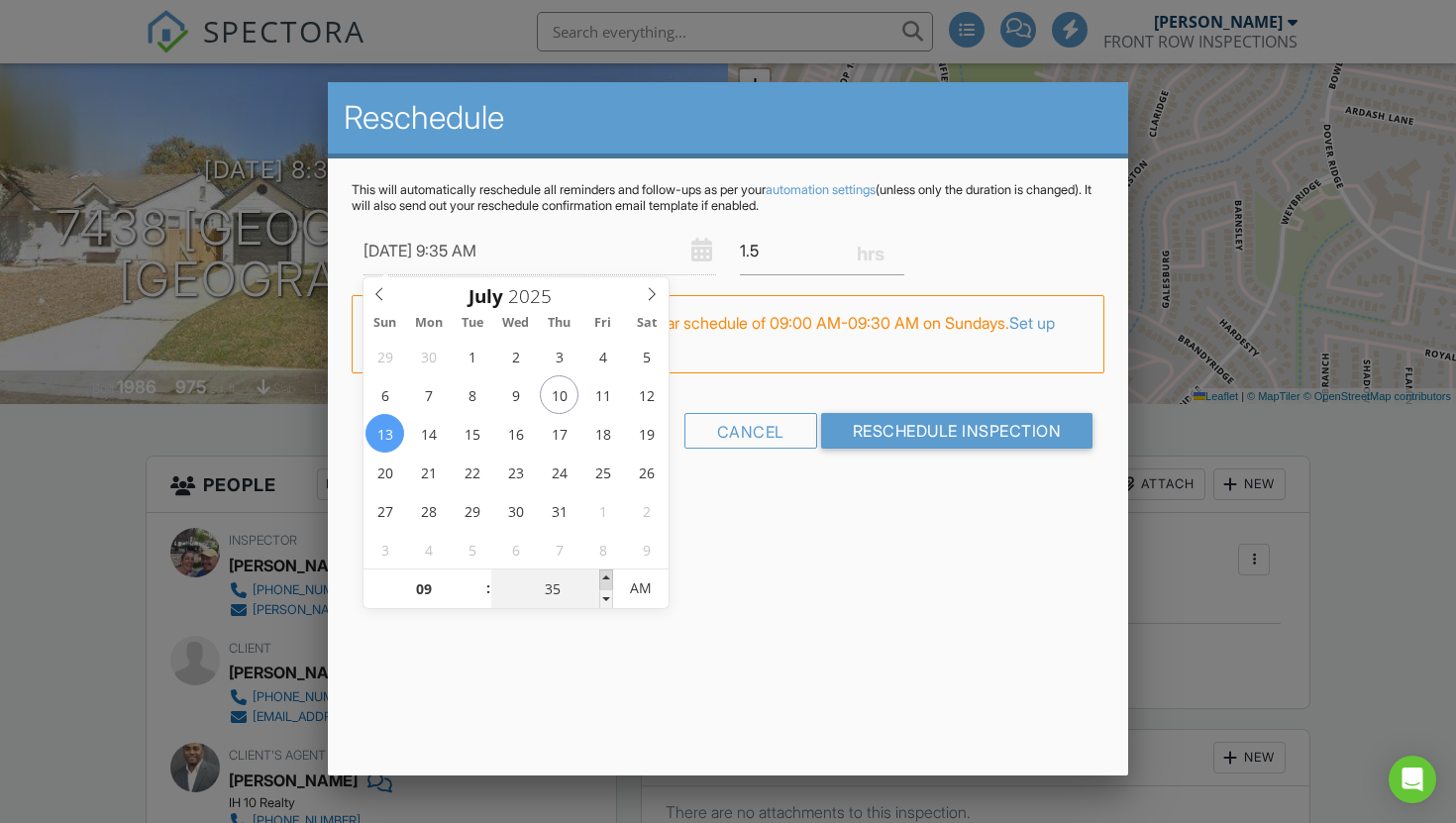 click at bounding box center [606, 579] 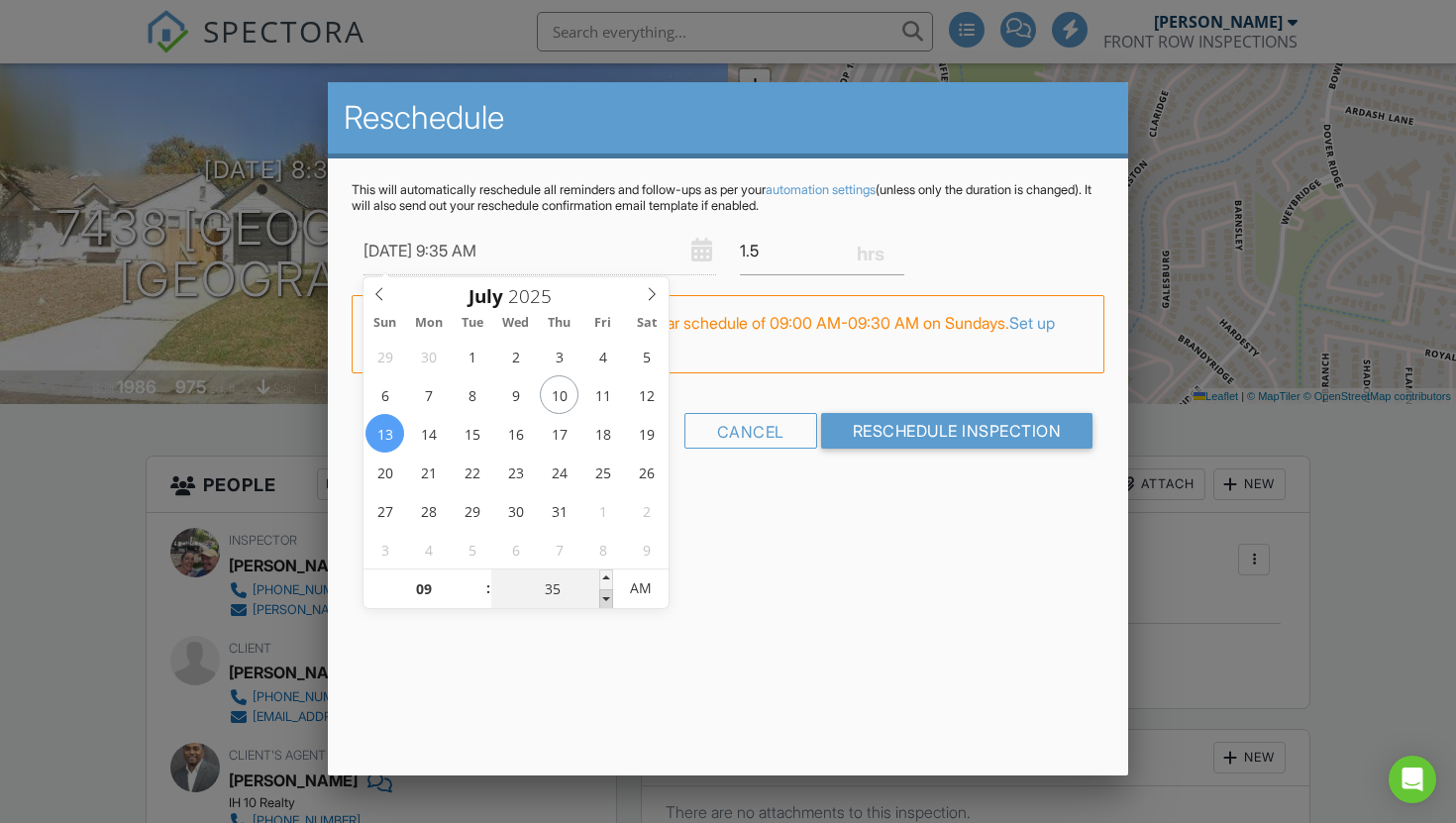 type on "07/13/2025 9:30 AM" 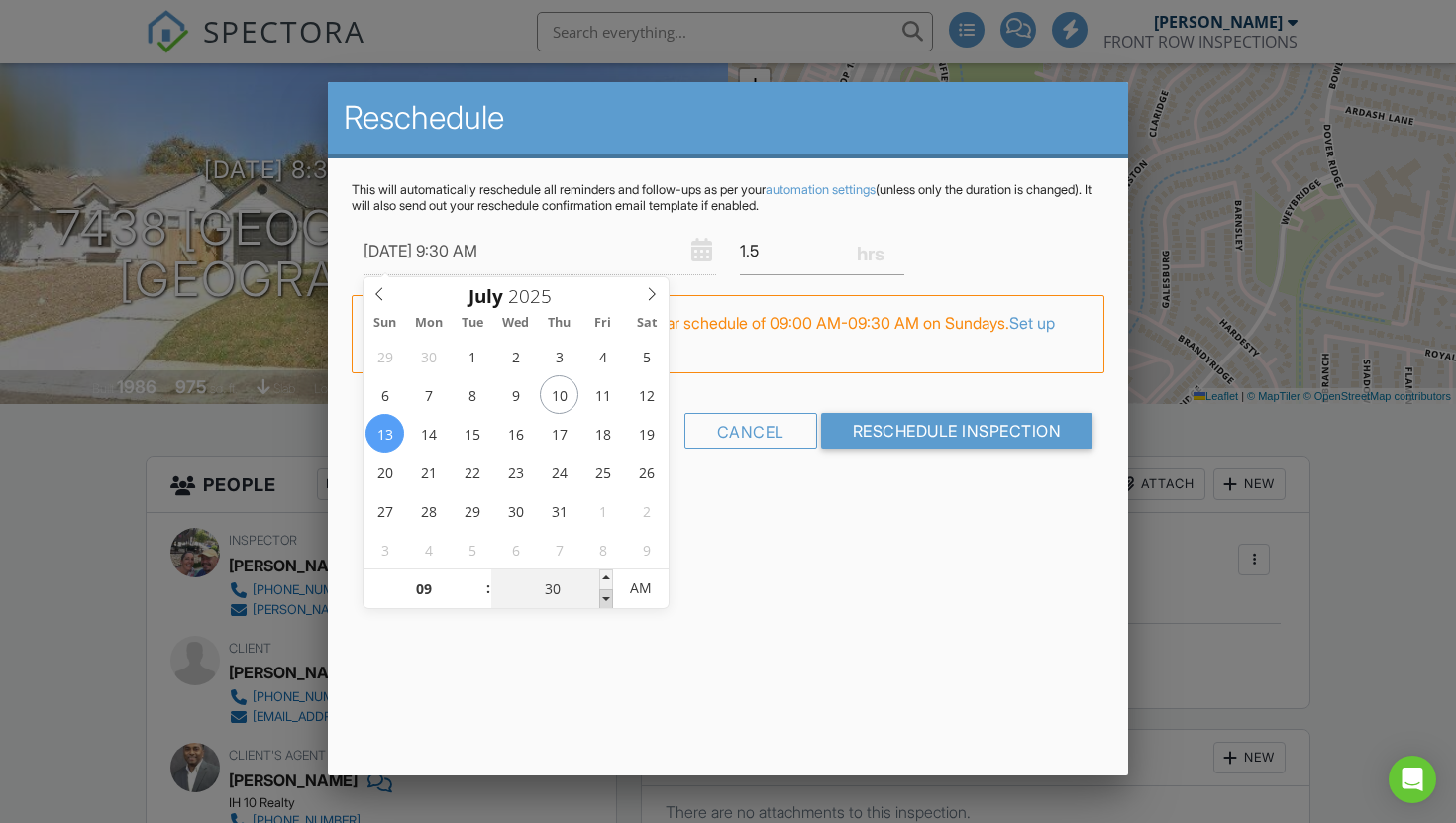 click at bounding box center [606, 599] 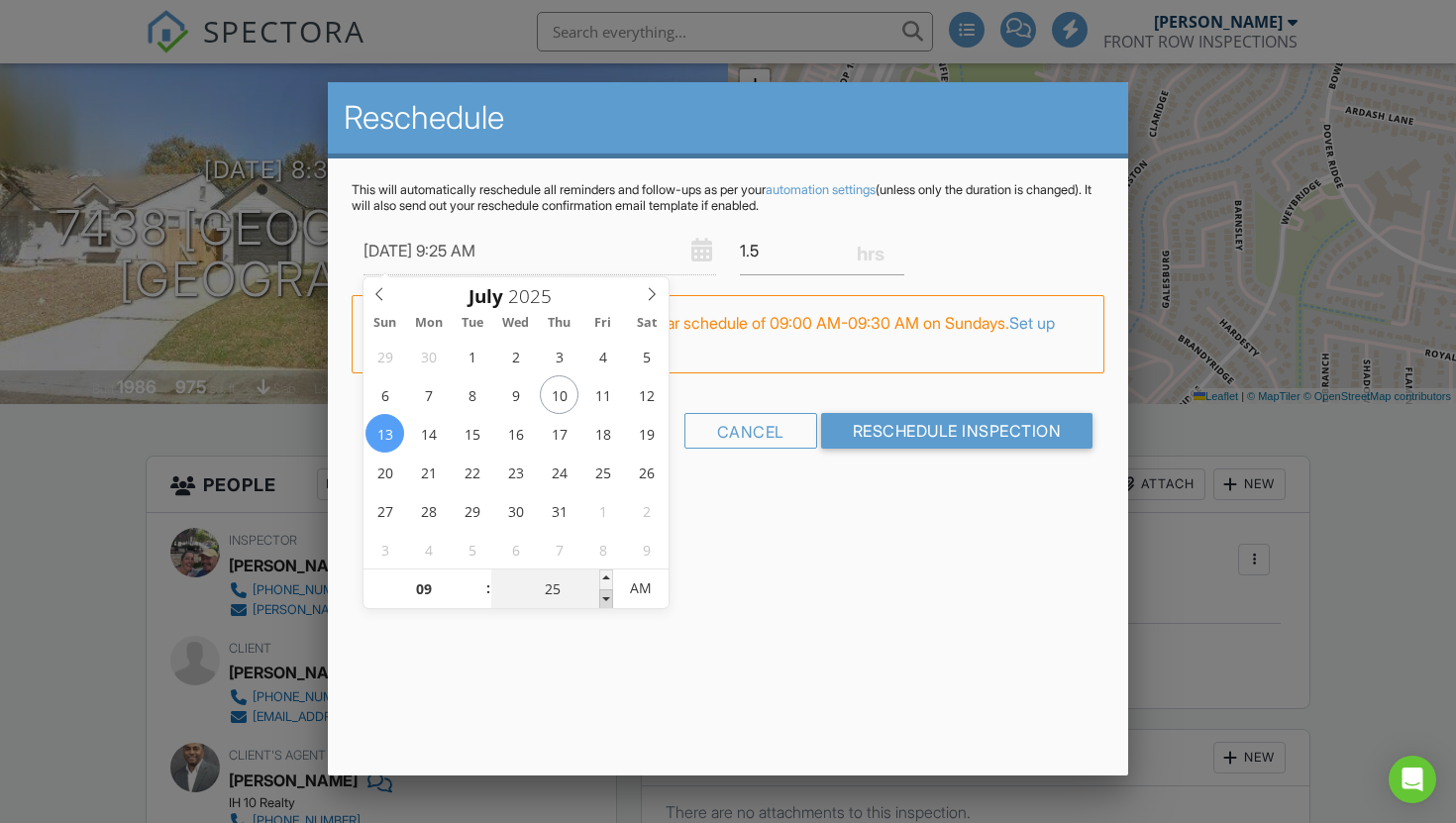 click at bounding box center (606, 599) 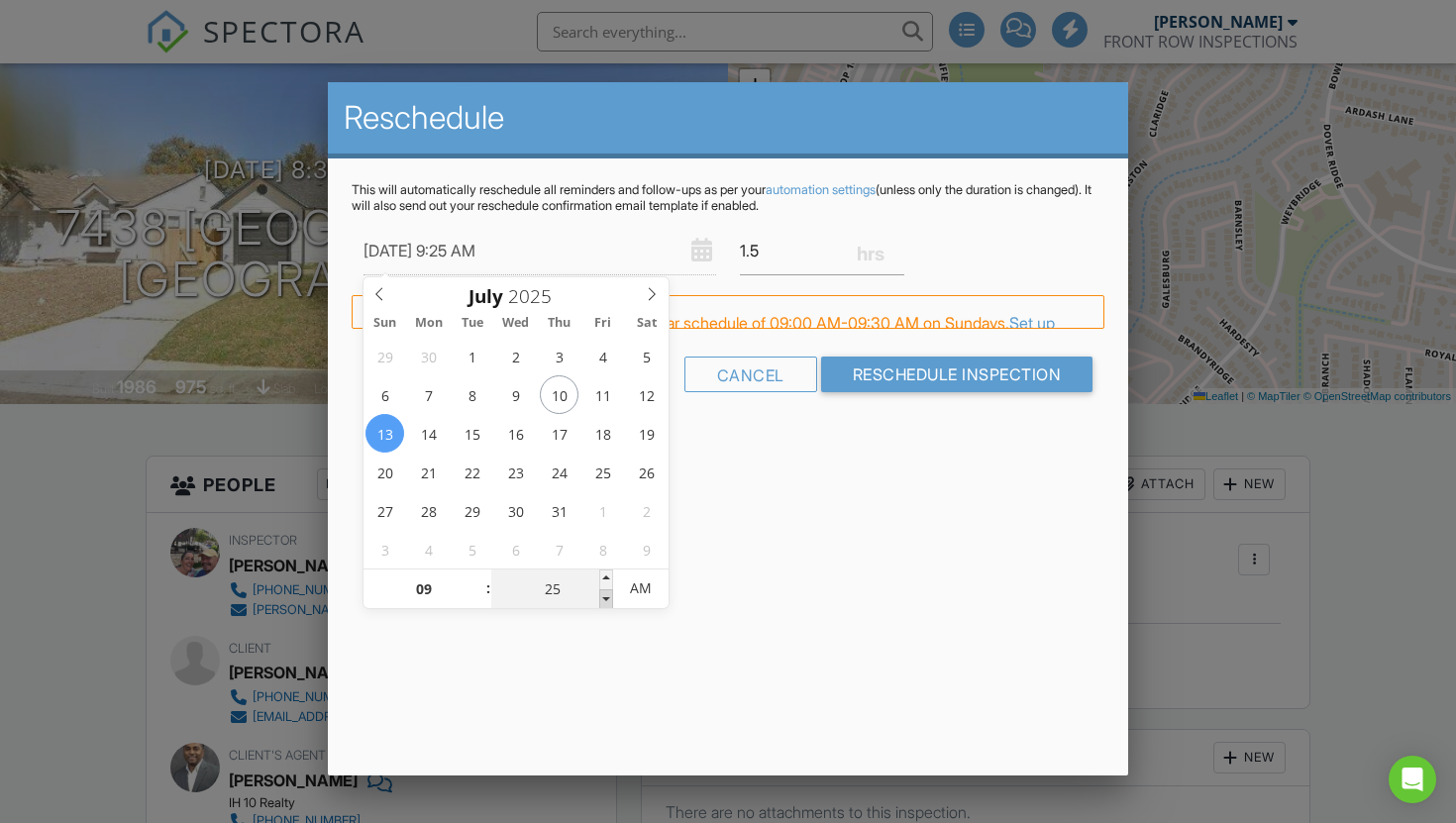 type on "07/13/2025 9:20 AM" 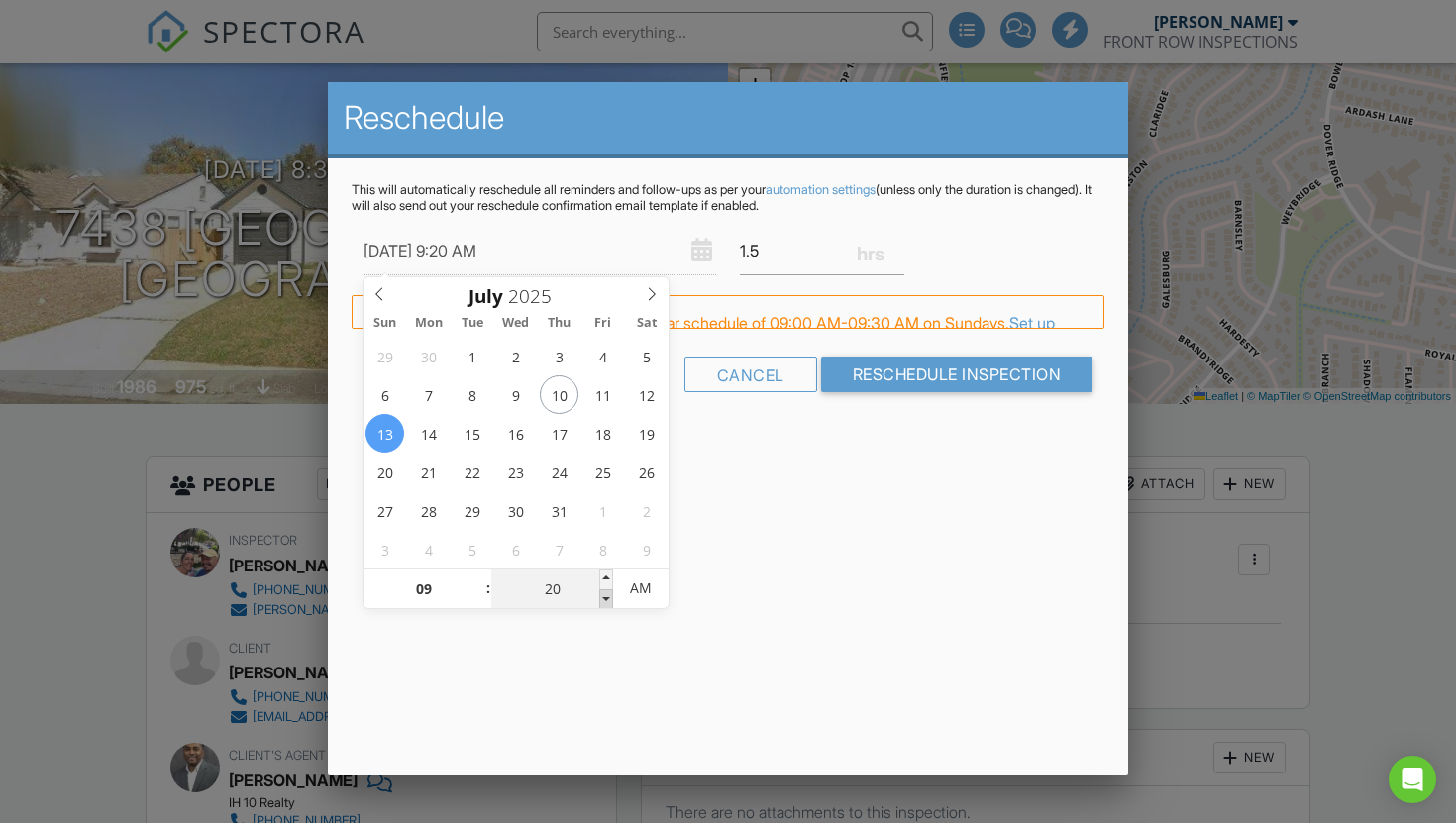 click at bounding box center [606, 599] 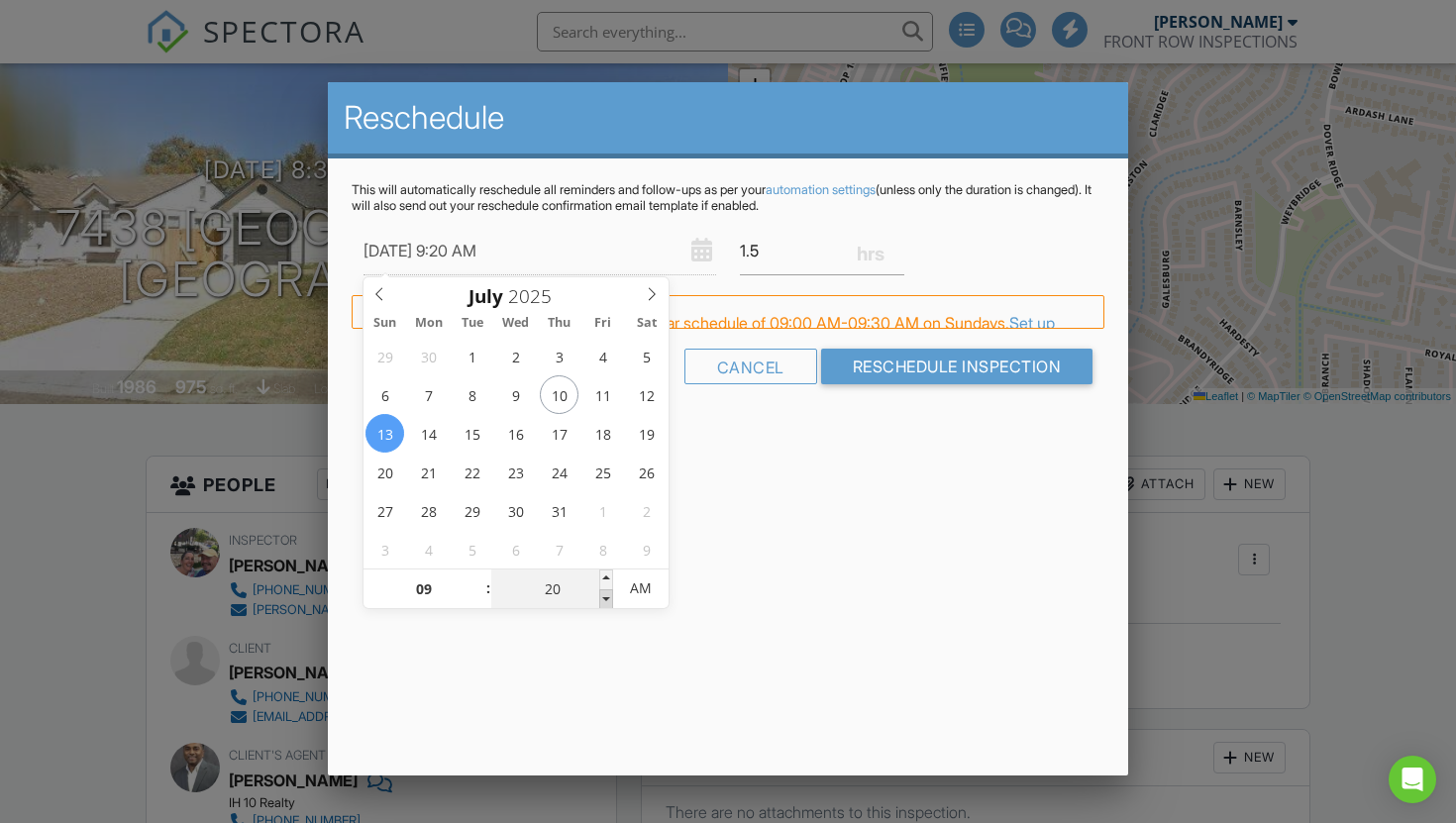 type on "07/13/2025 9:15 AM" 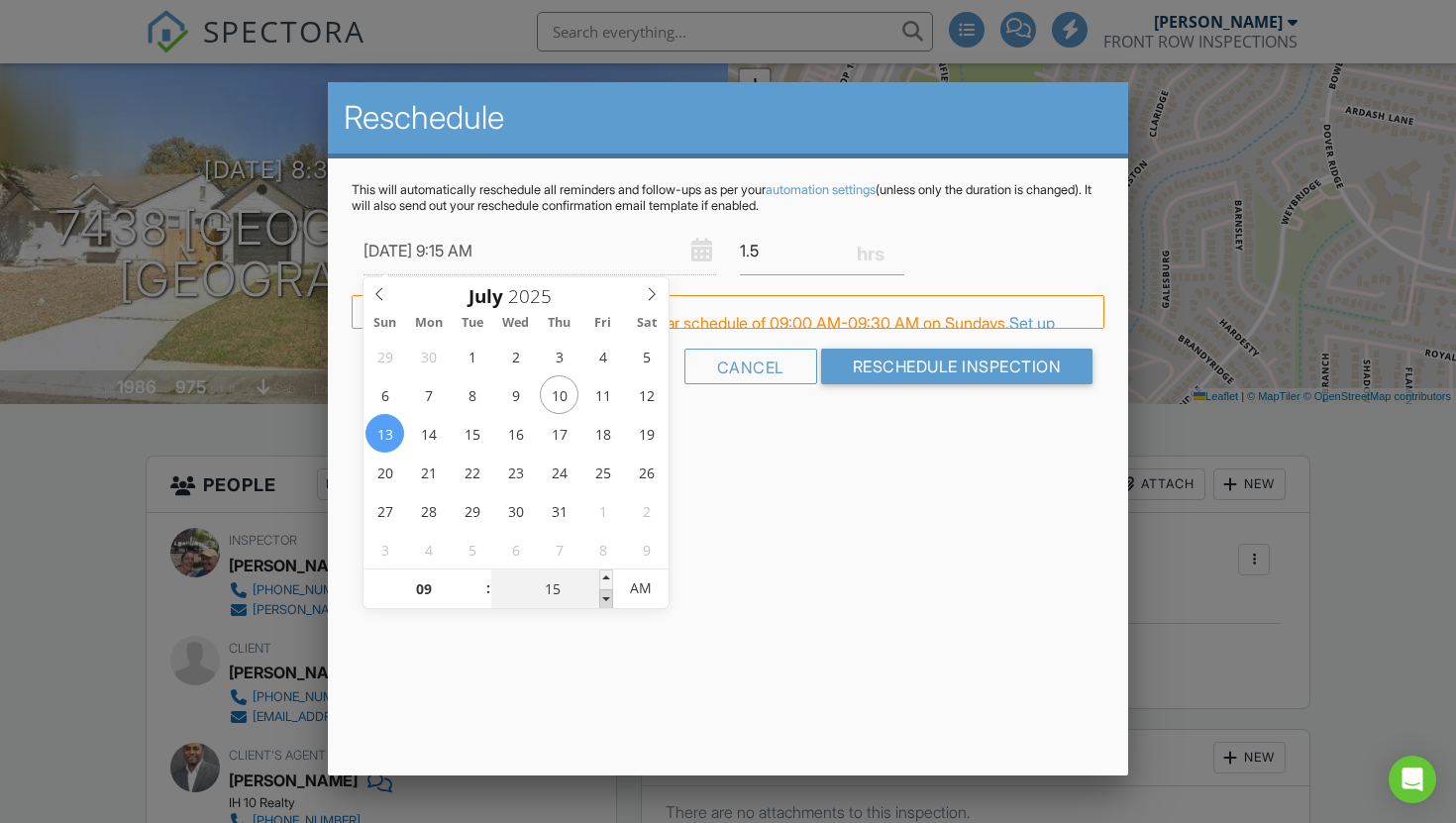 click at bounding box center [606, 599] 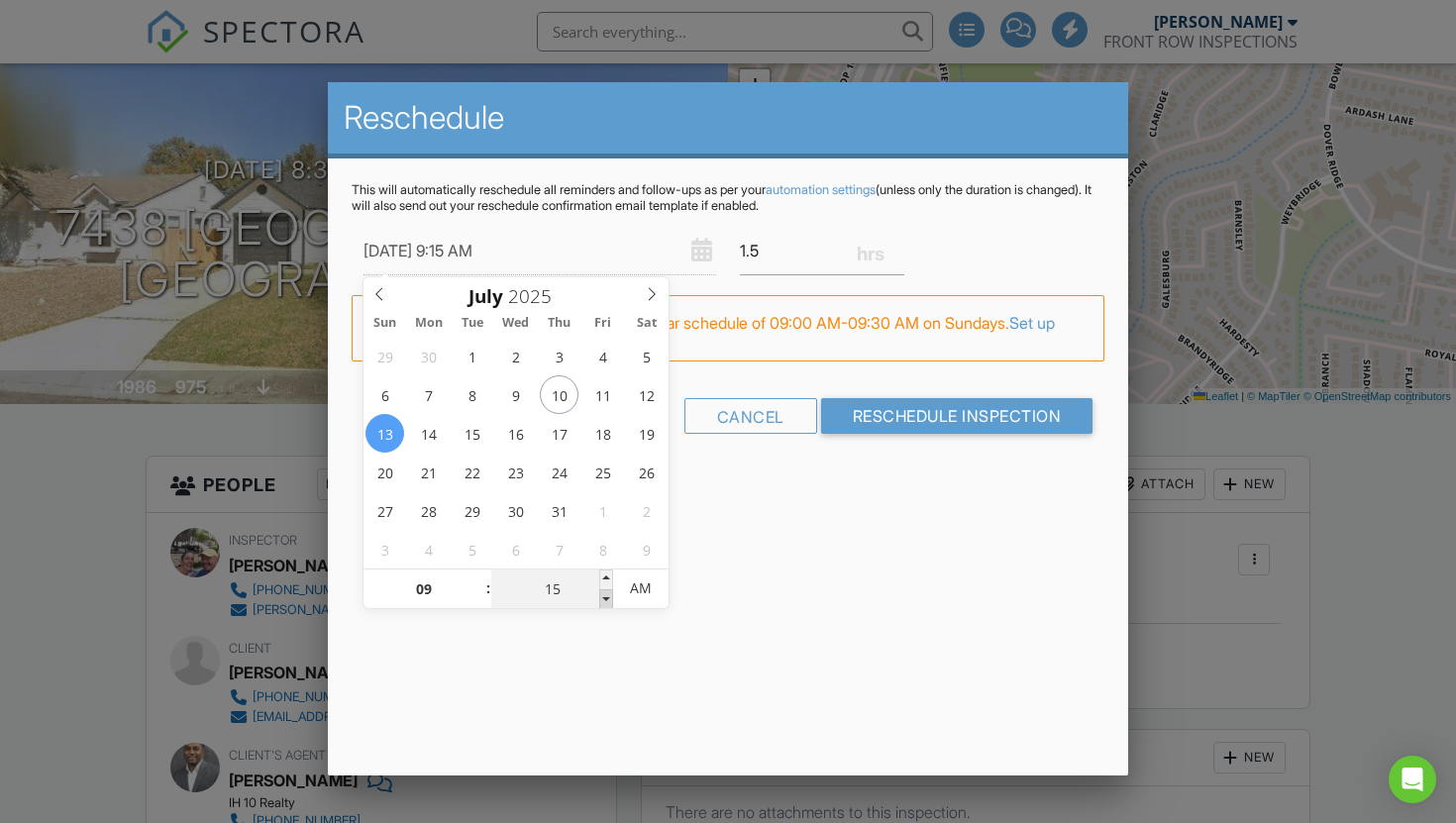 type on "07/13/2025 9:10 AM" 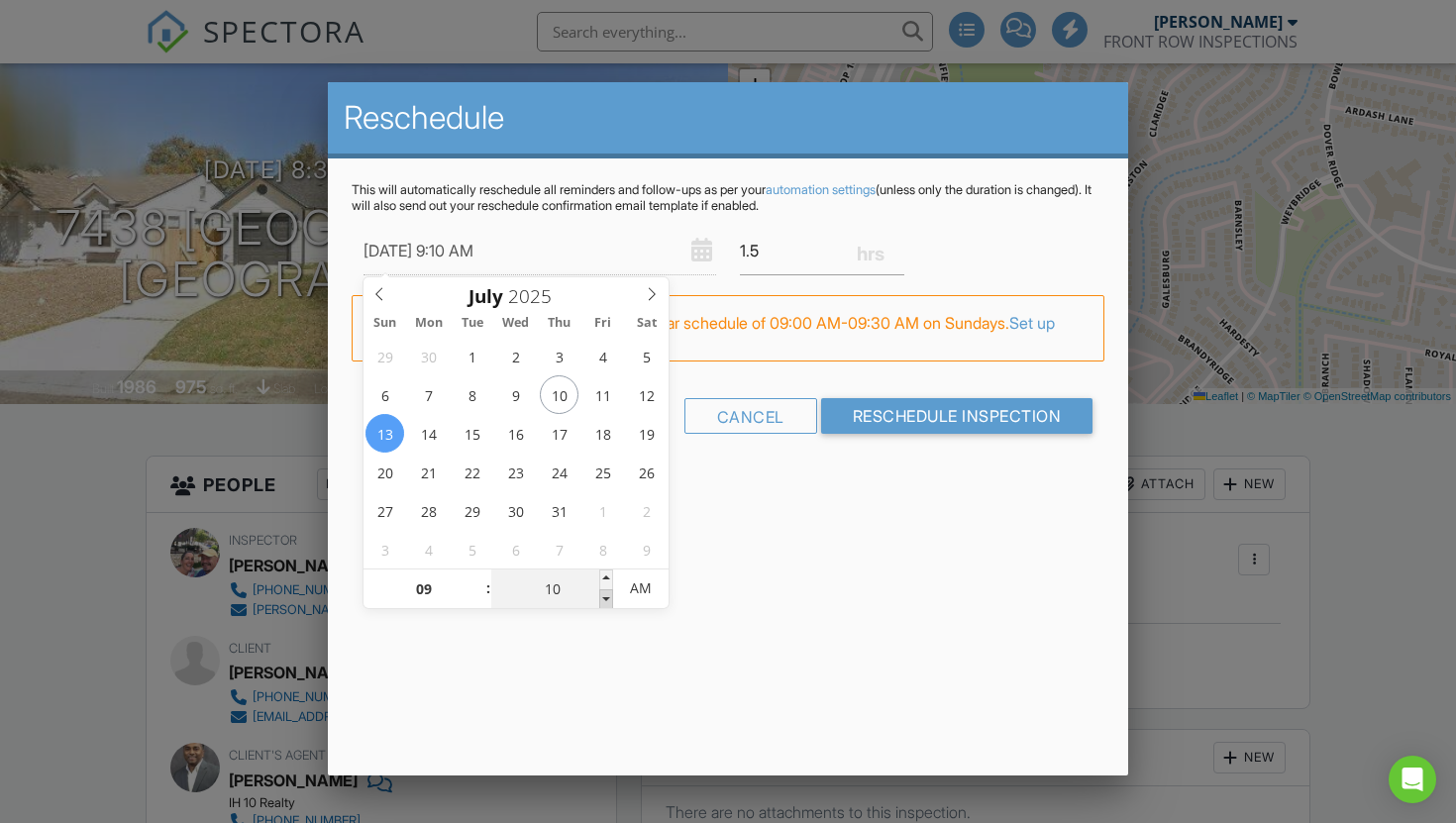 click at bounding box center [606, 599] 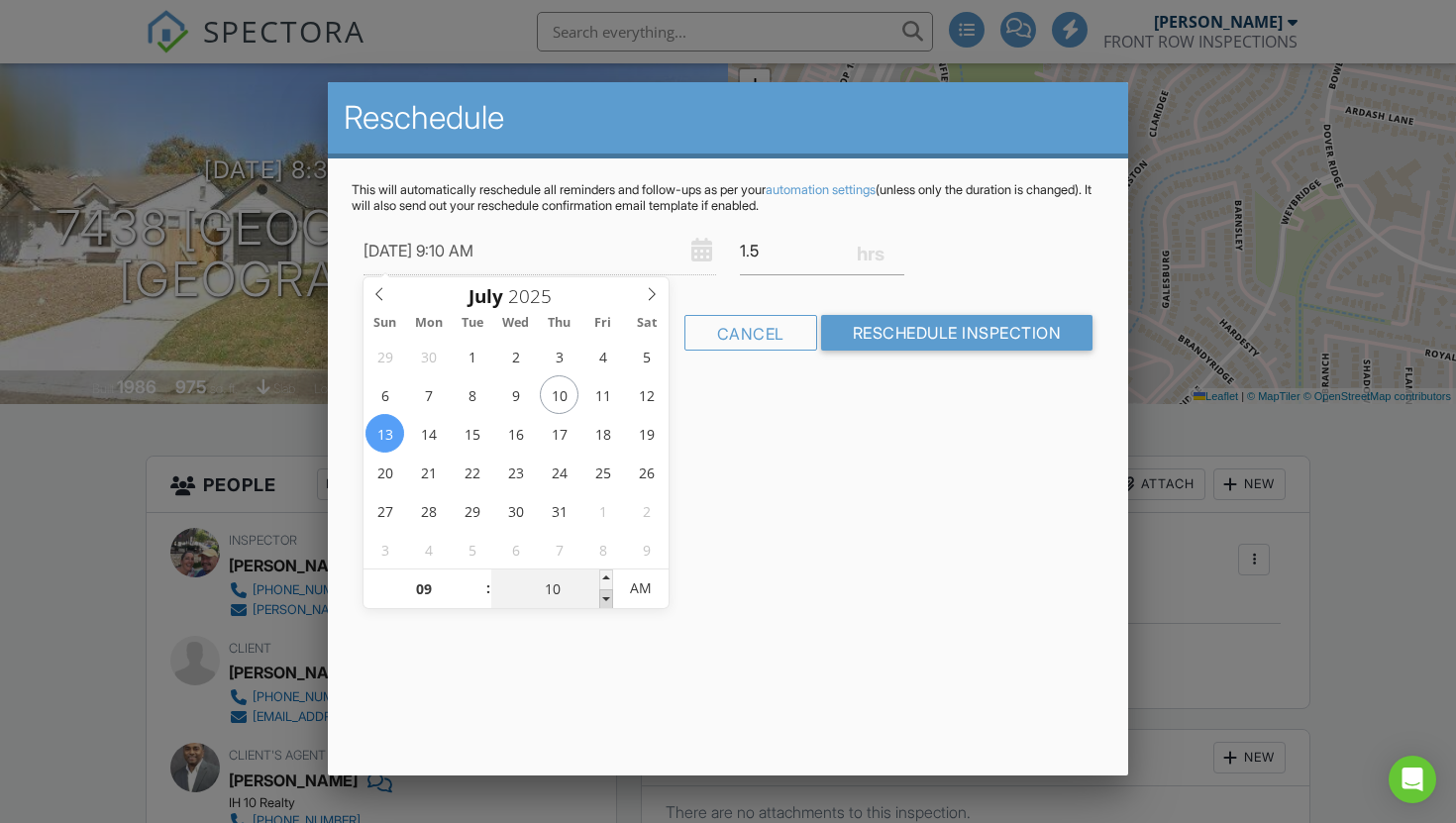 type on "07/13/2025 9:05 AM" 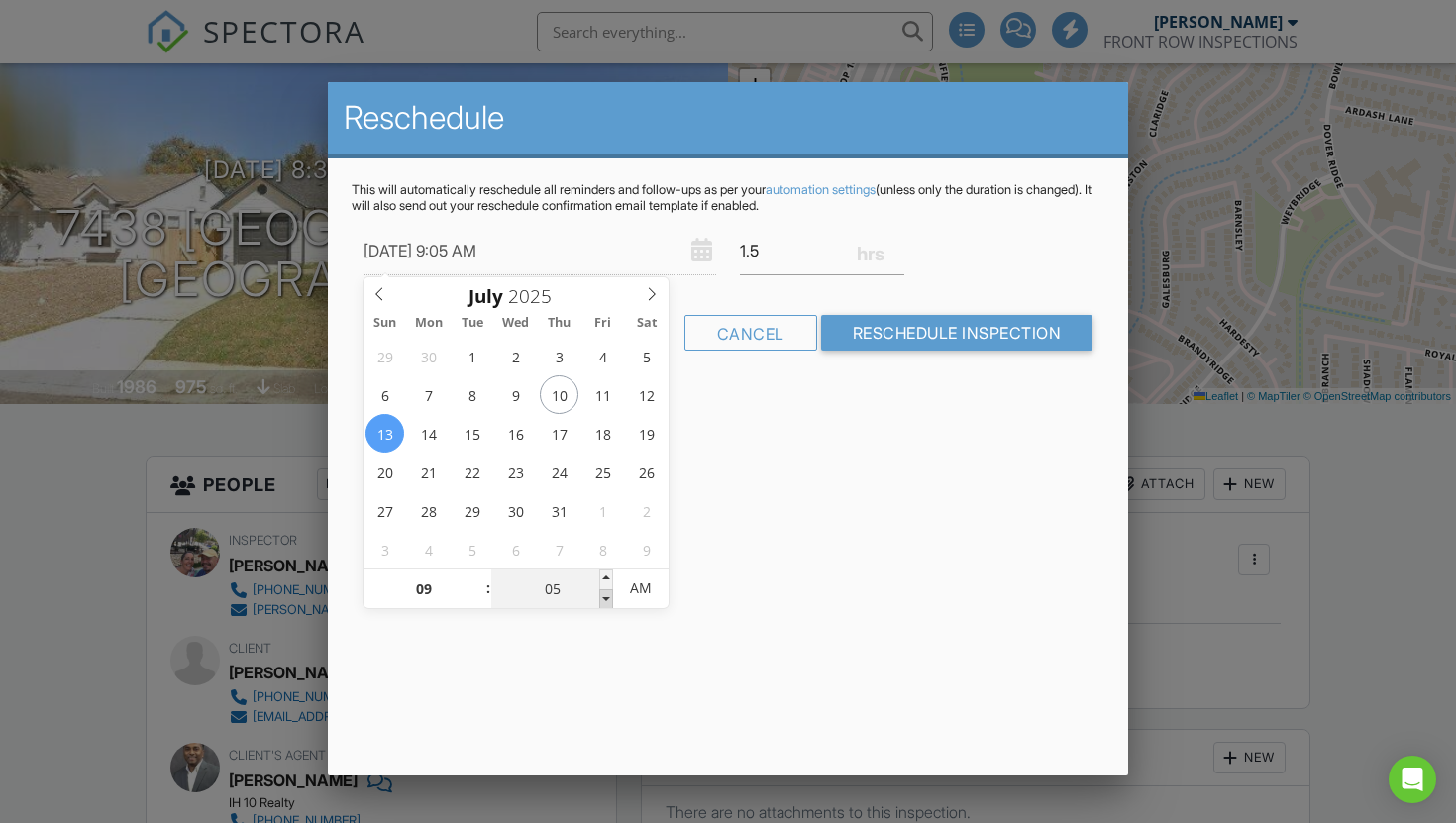 click at bounding box center [606, 599] 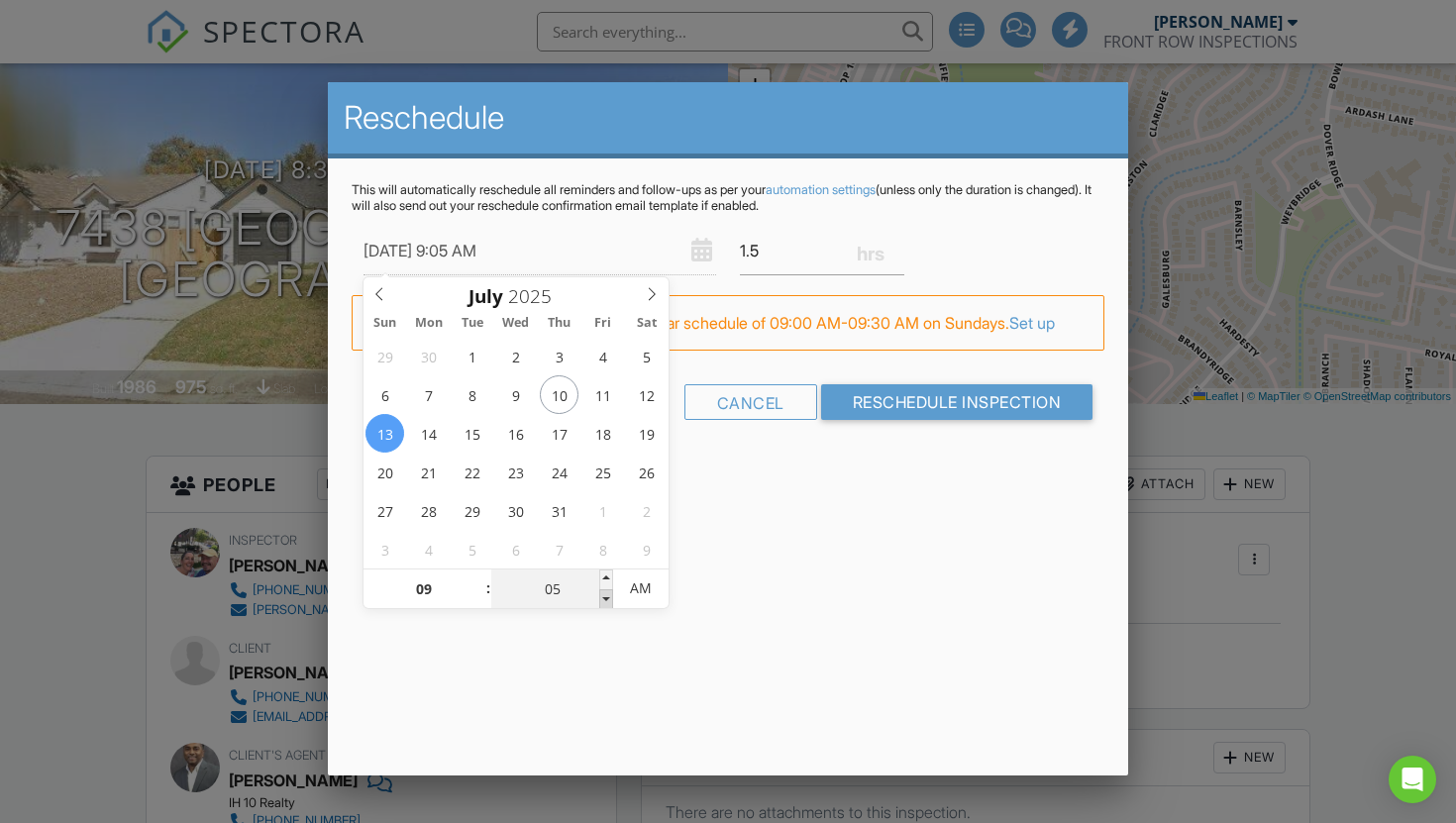 type on "07/13/2025 9:00 AM" 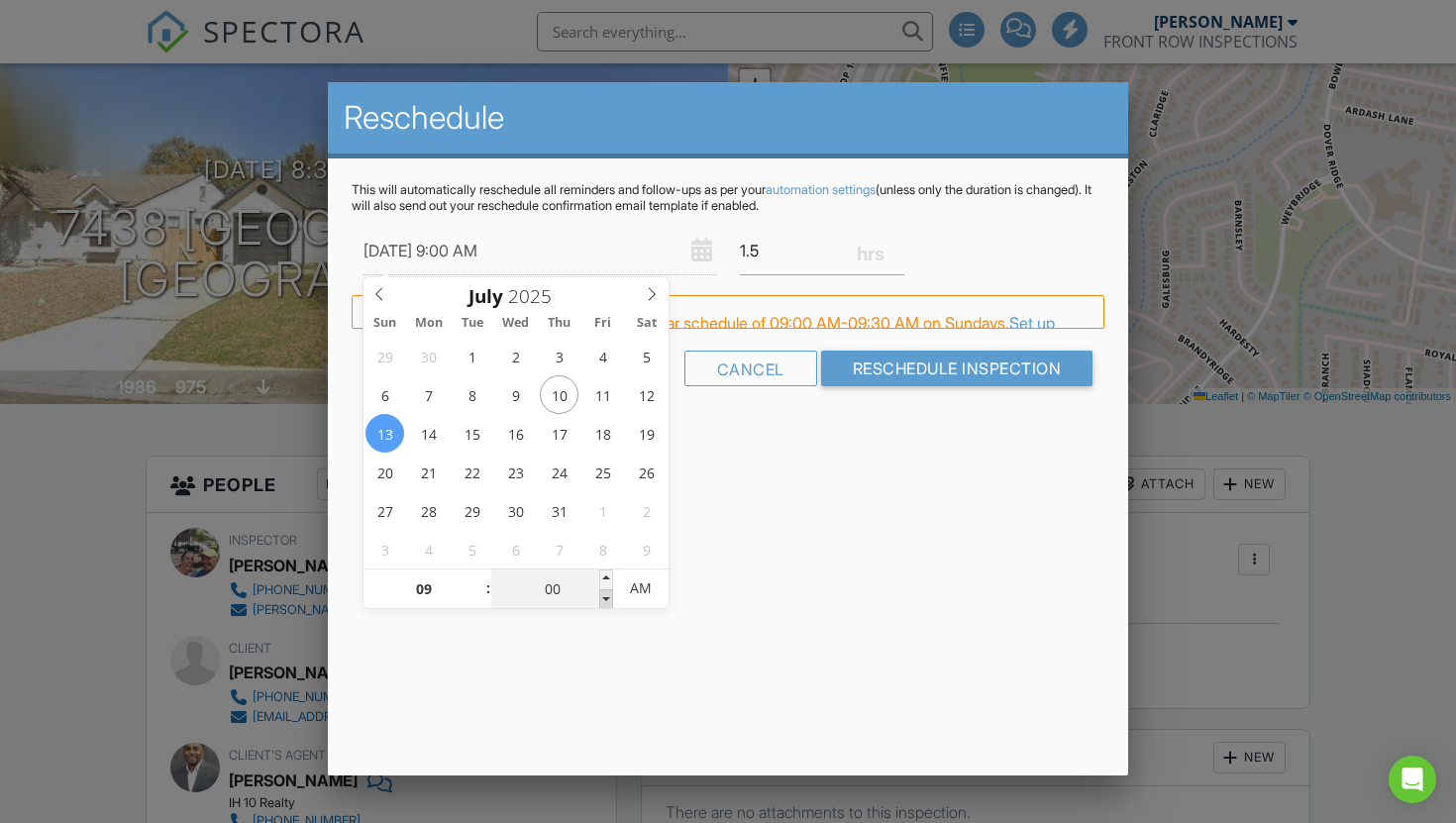 click at bounding box center (606, 599) 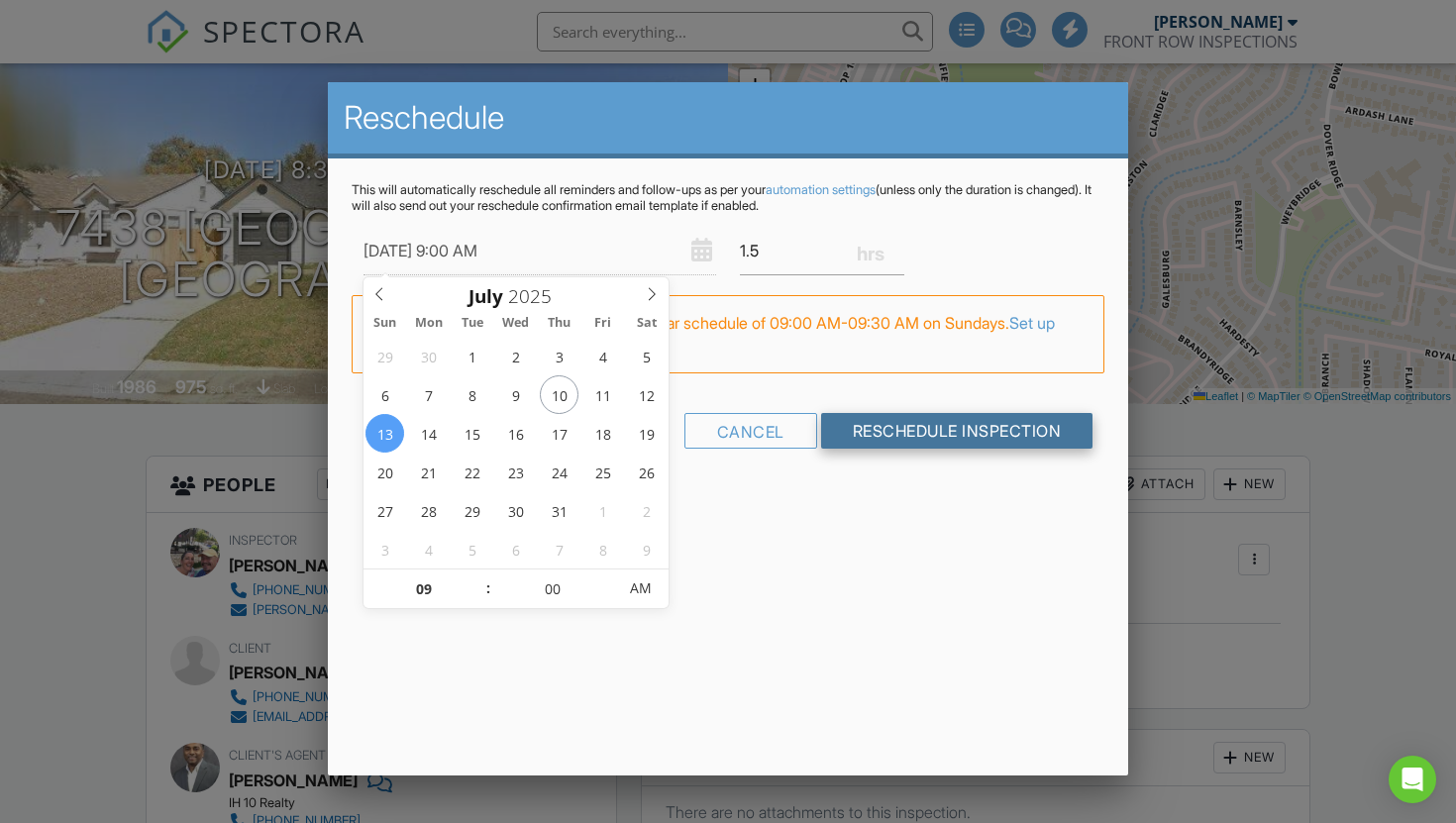 click on "Reschedule Inspection" at bounding box center [957, 431] 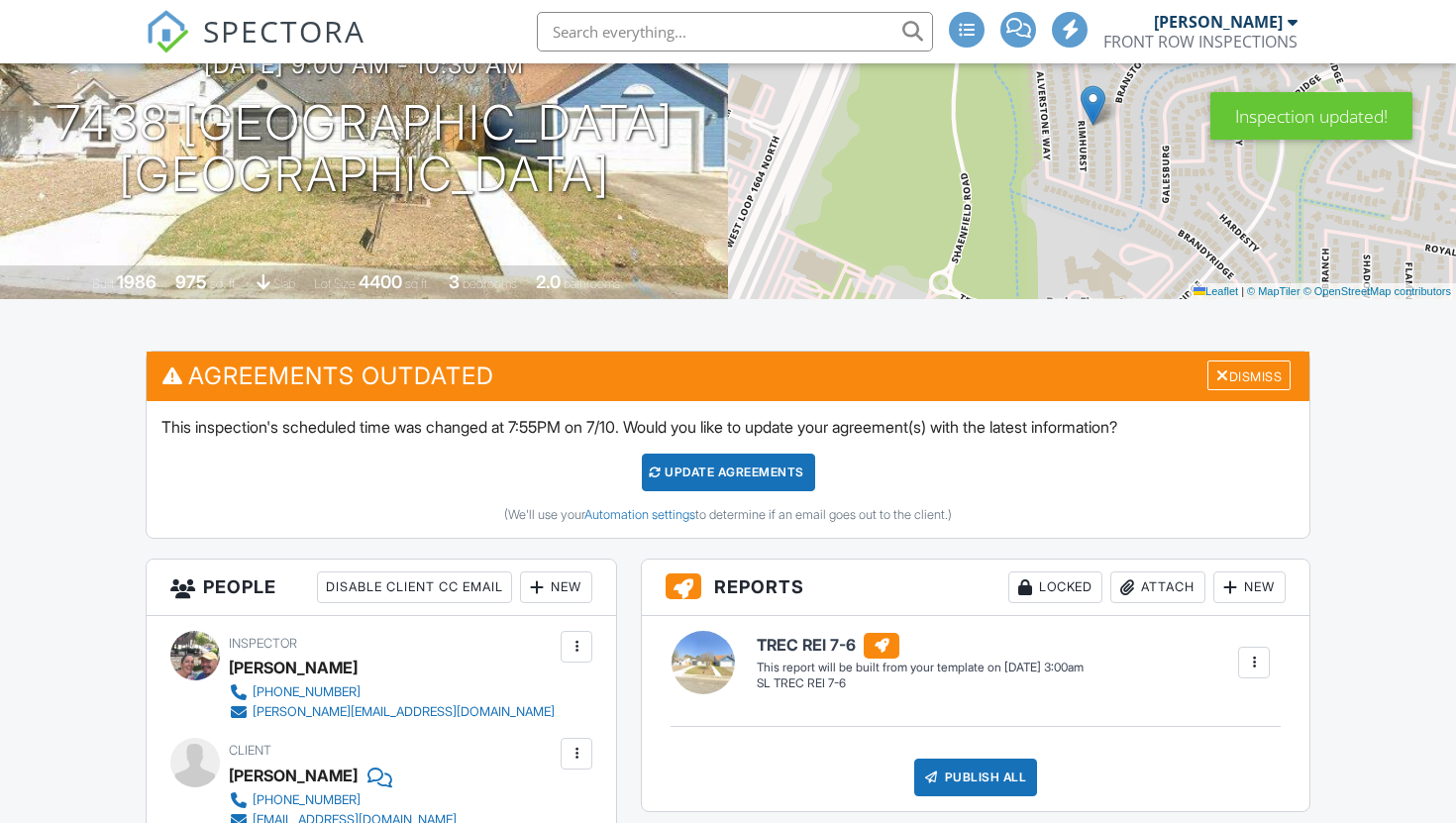 scroll, scrollTop: 287, scrollLeft: 0, axis: vertical 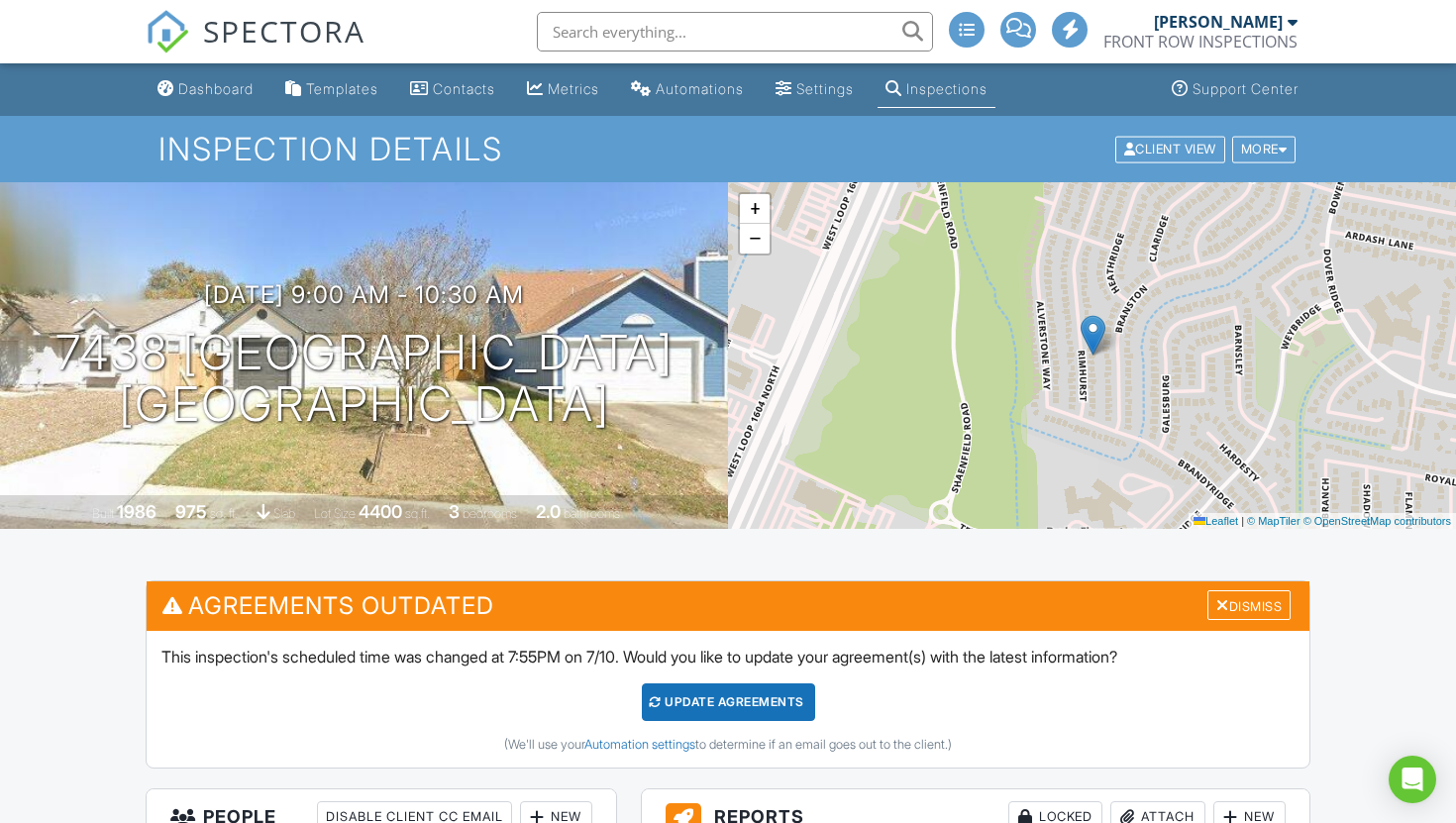 click on "Update Agreements" at bounding box center (728, 702) 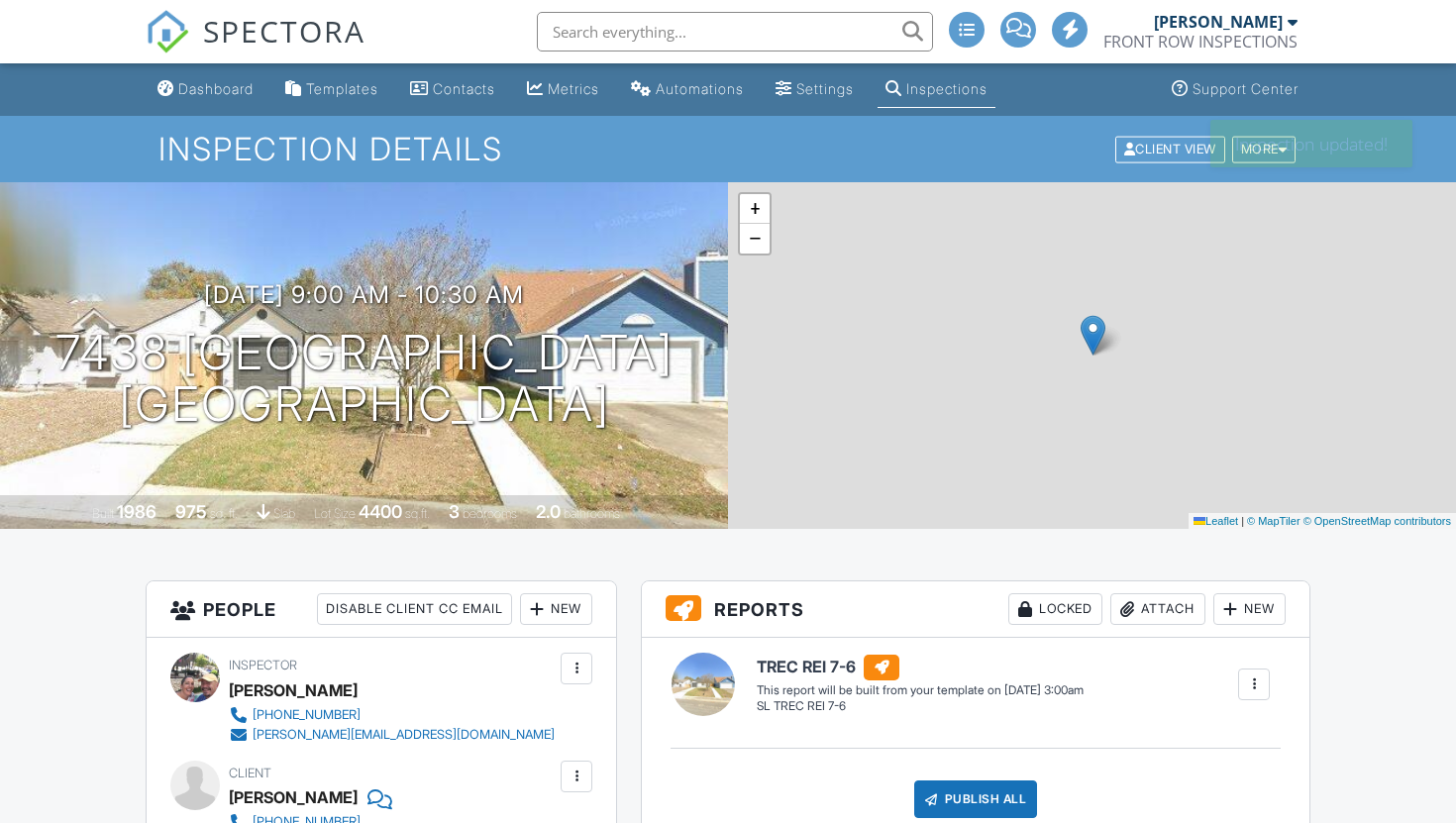 scroll, scrollTop: 0, scrollLeft: 0, axis: both 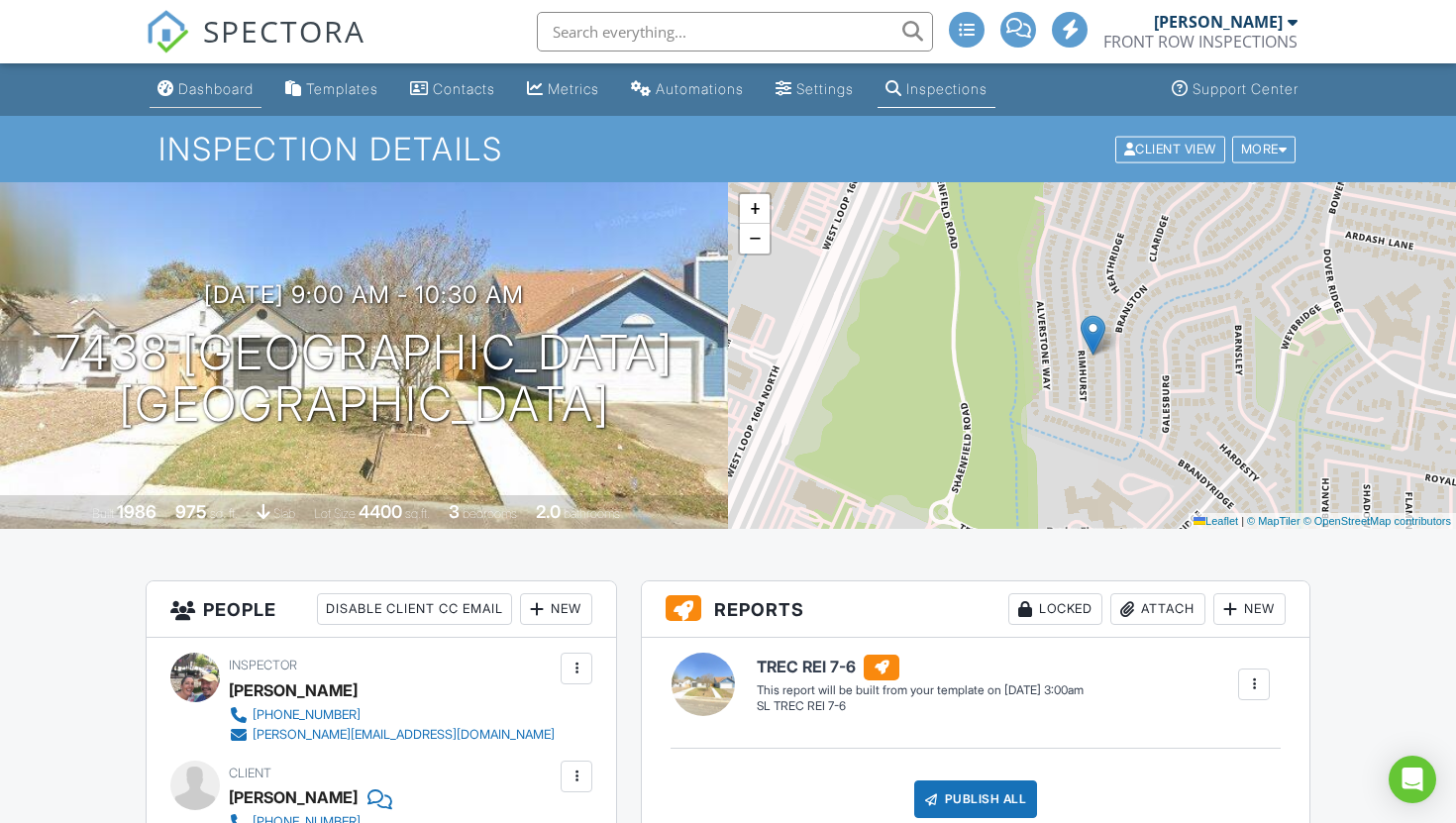 click on "Dashboard" at bounding box center [216, 88] 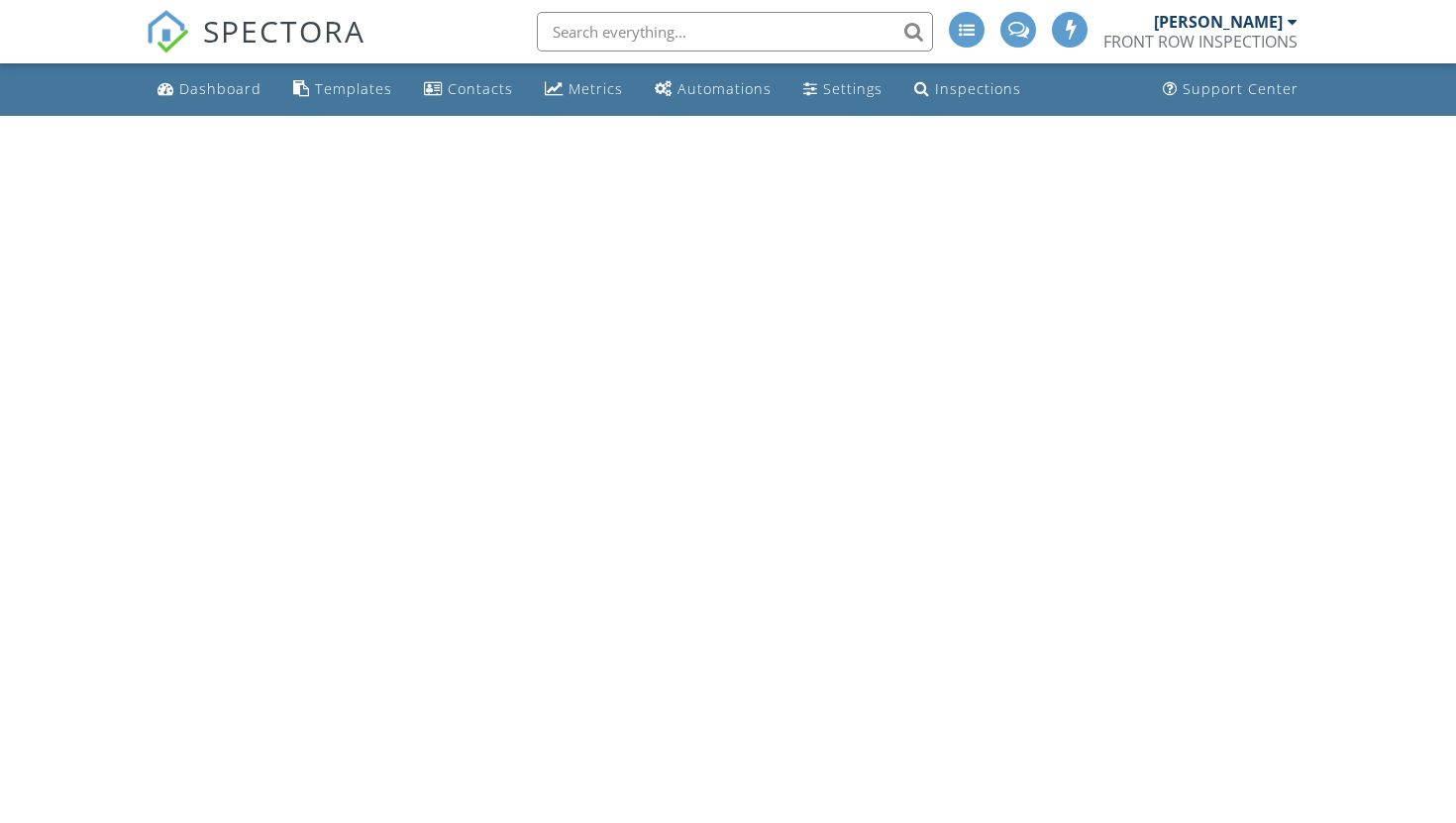 scroll, scrollTop: 0, scrollLeft: 0, axis: both 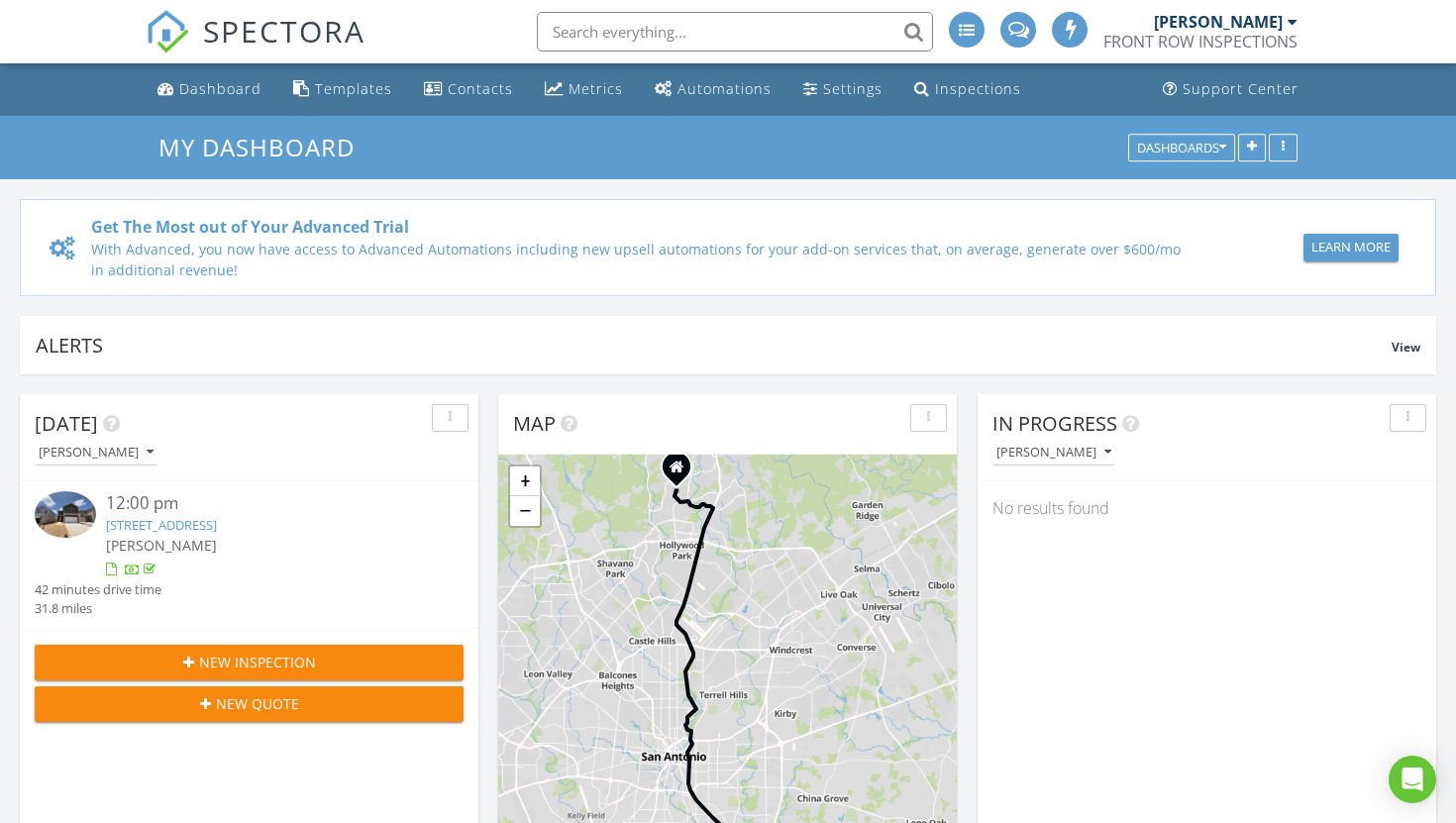 click on "Learn More" at bounding box center (1351, 248) 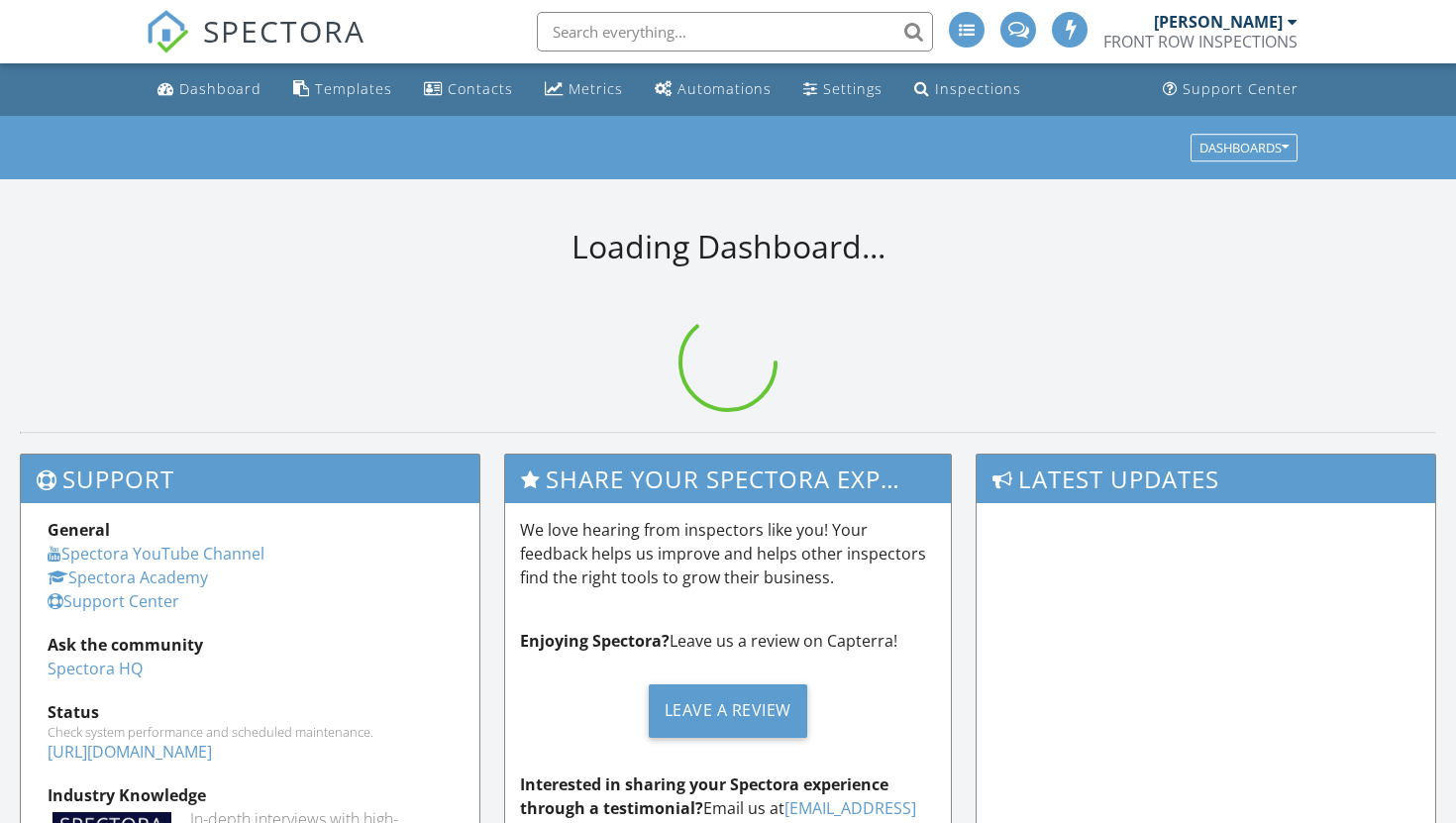 scroll, scrollTop: 0, scrollLeft: 0, axis: both 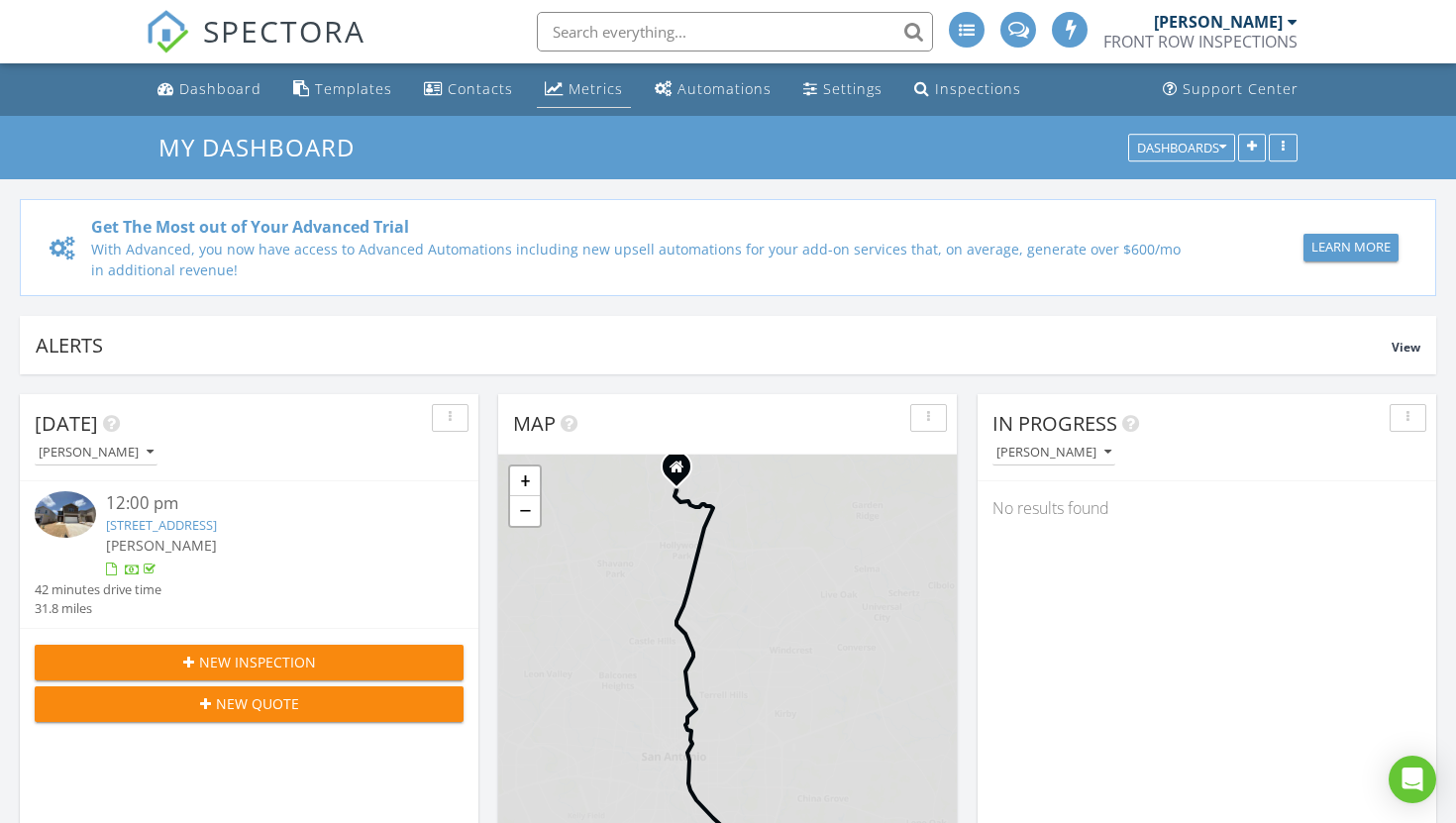 click on "Metrics" at bounding box center [595, 88] 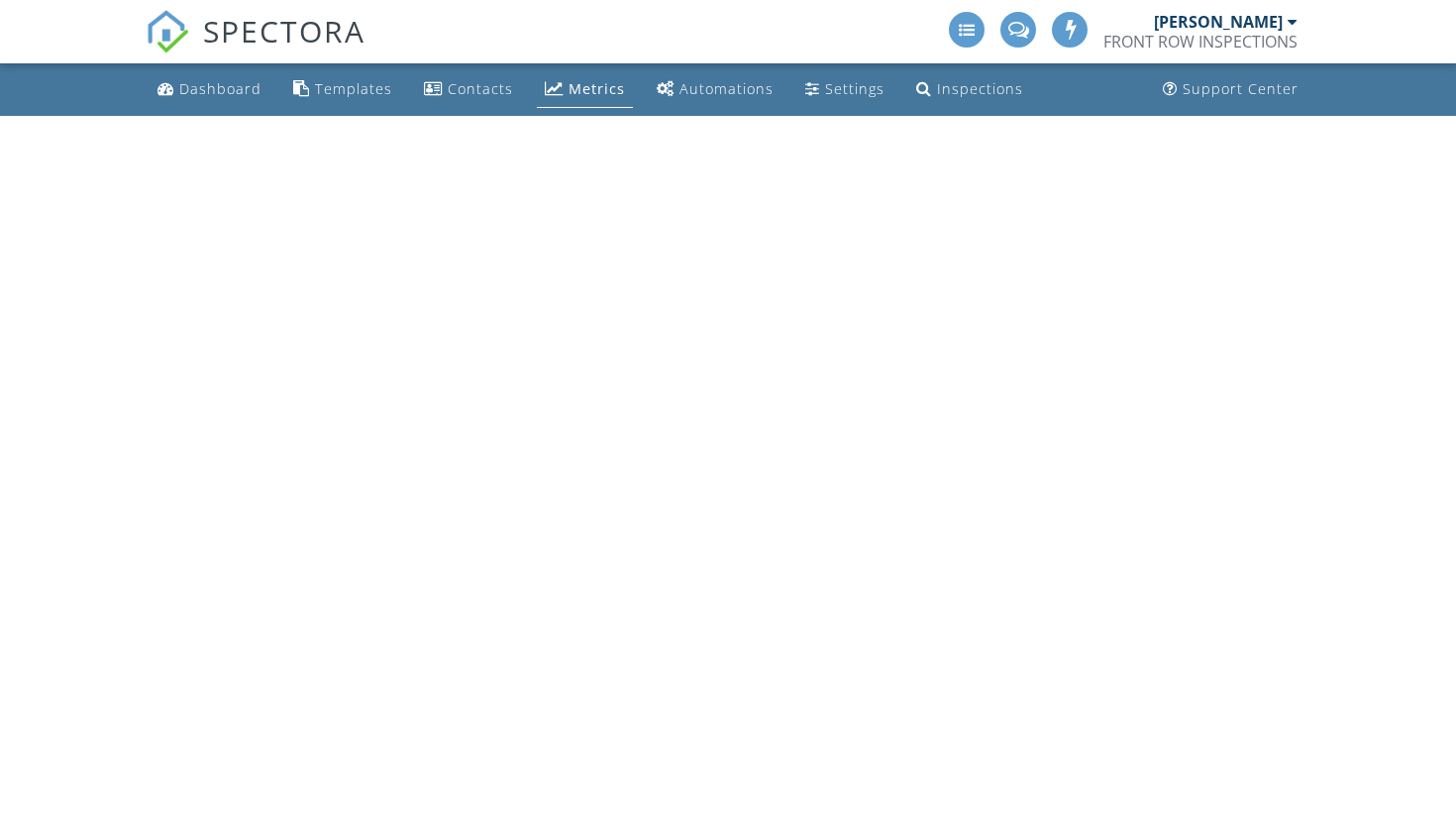 scroll, scrollTop: 0, scrollLeft: 0, axis: both 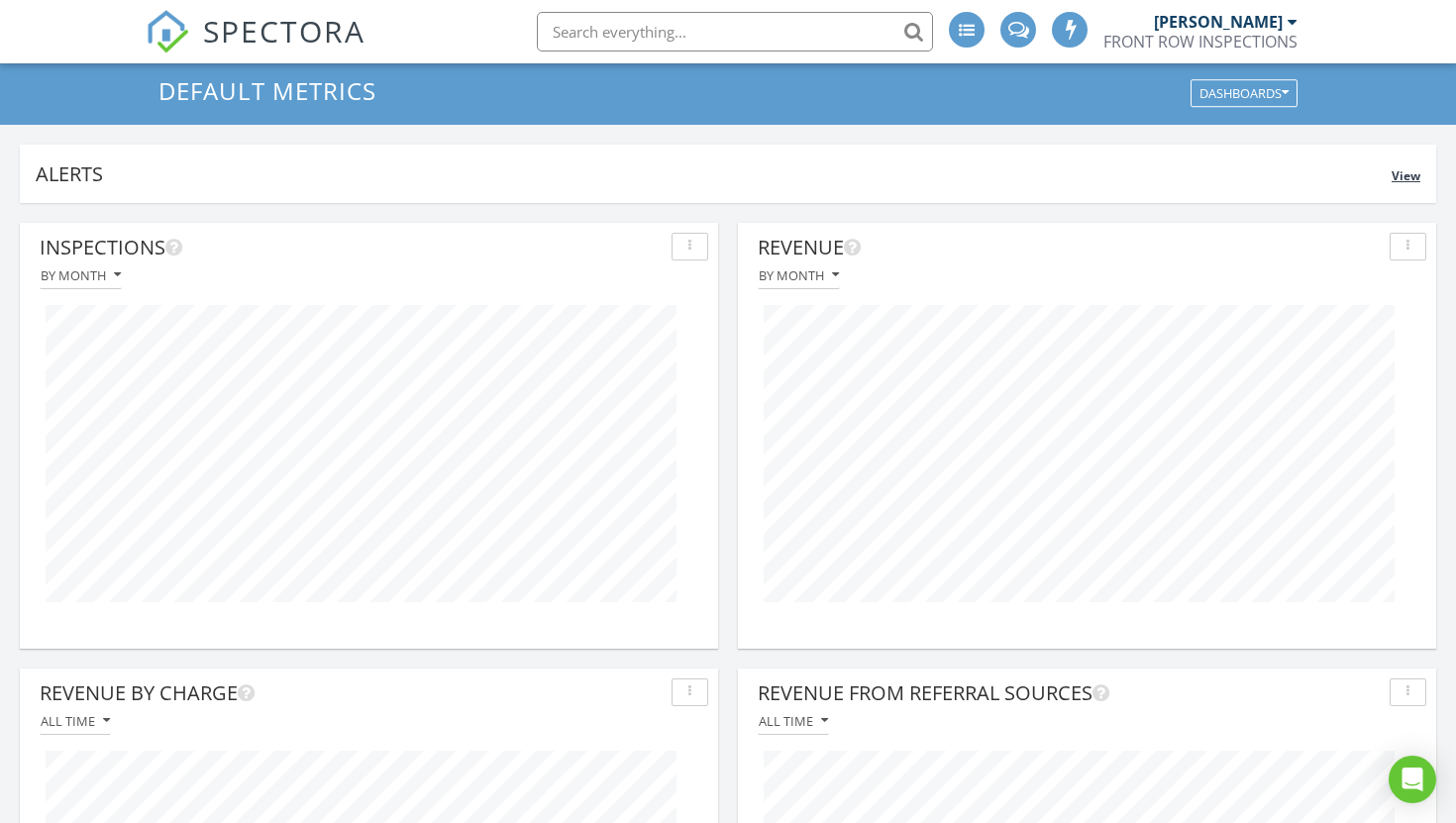 click on "View" at bounding box center (1405, 175) 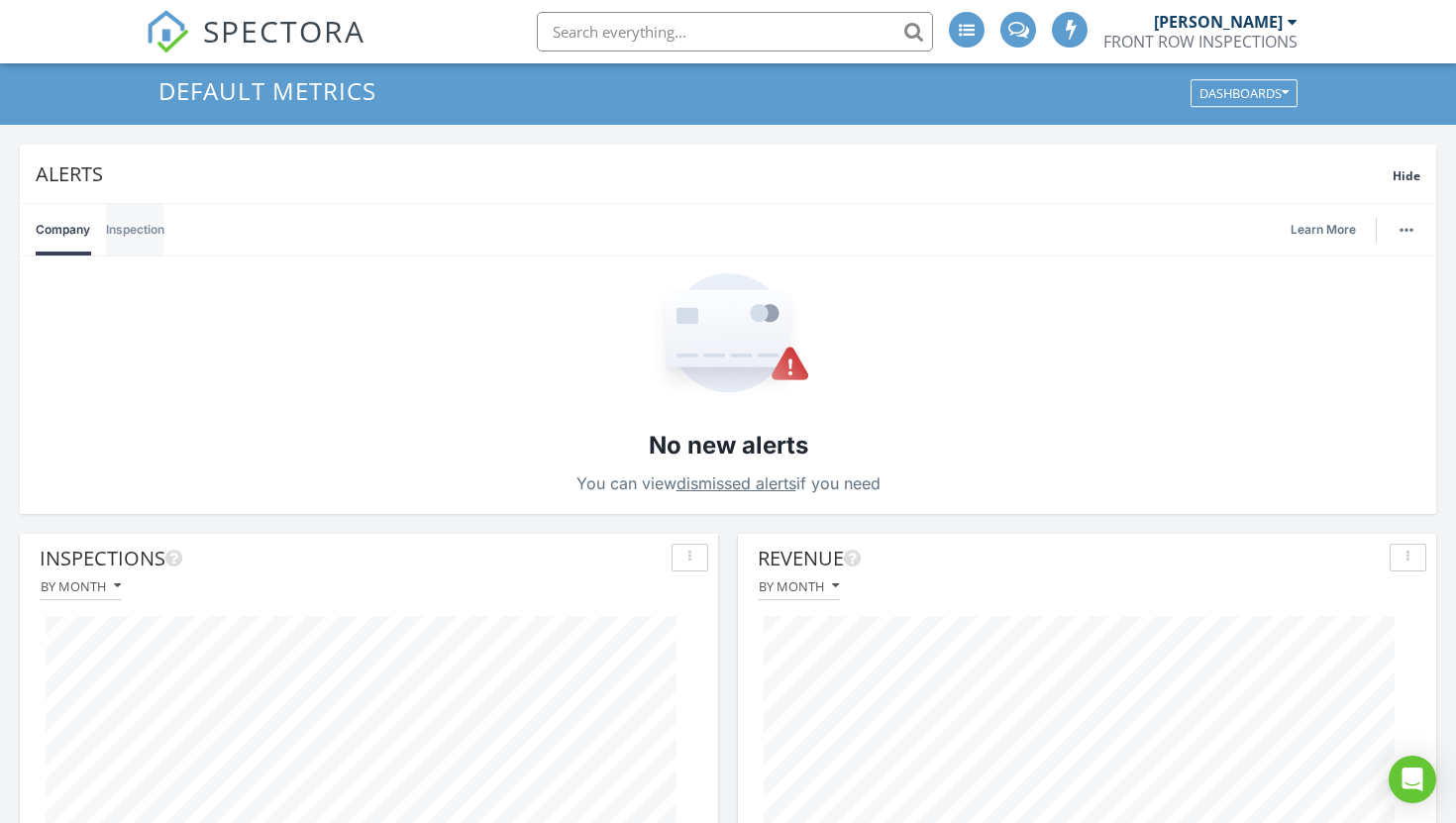 click on "Inspection" at bounding box center (135, 230) 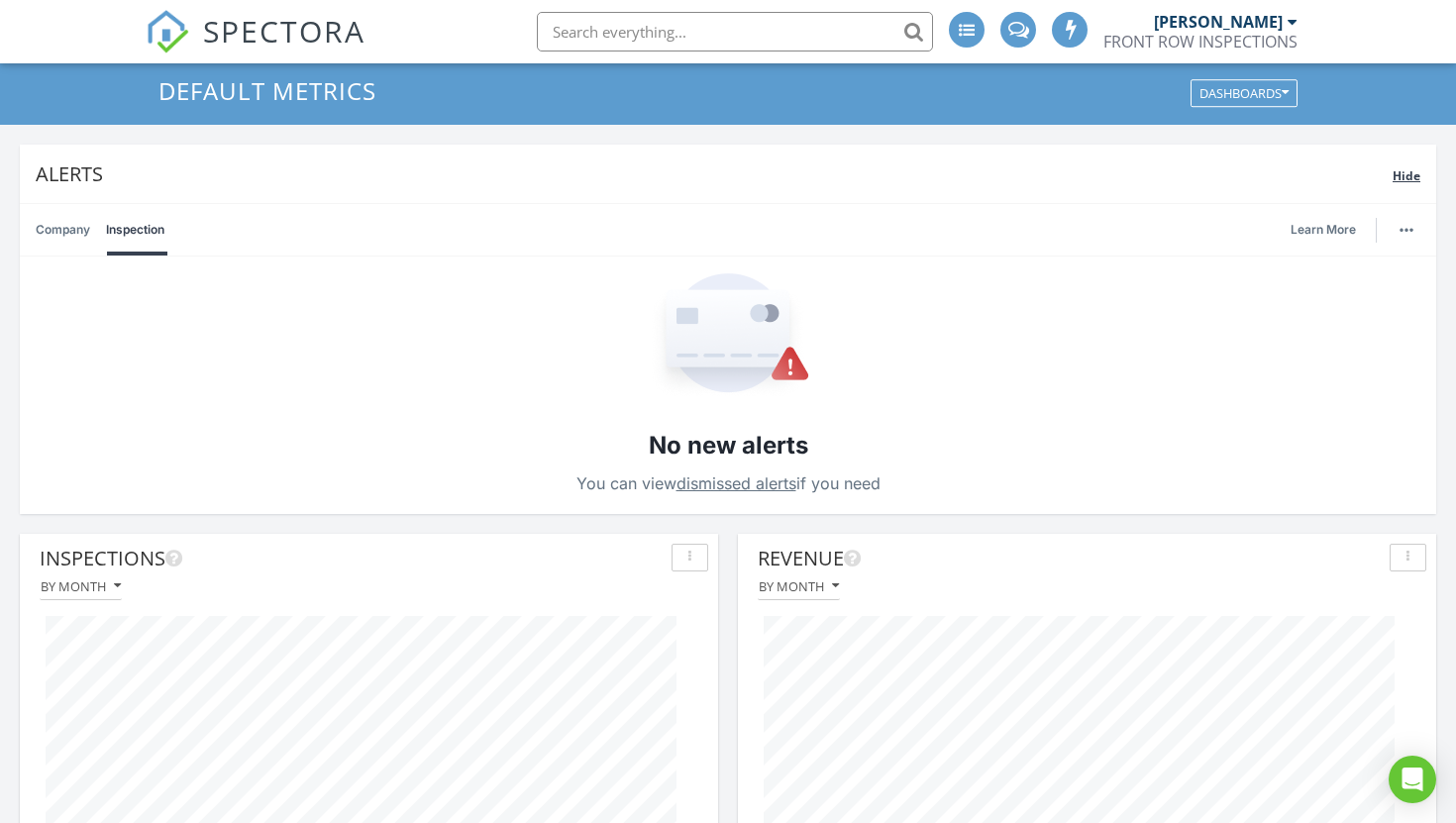 click on "Hide" at bounding box center (1406, 174) 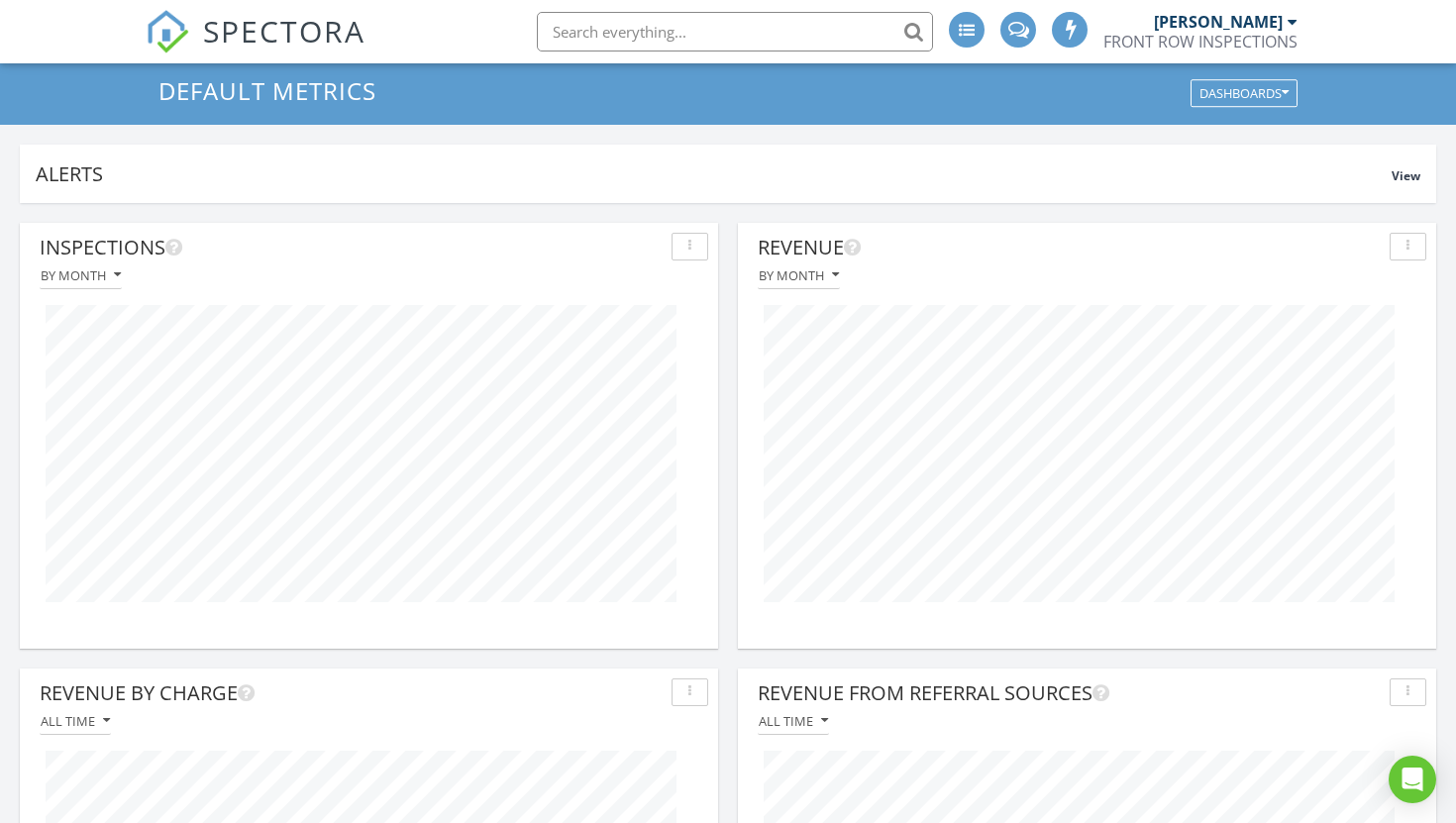 click at bounding box center [1407, 247] 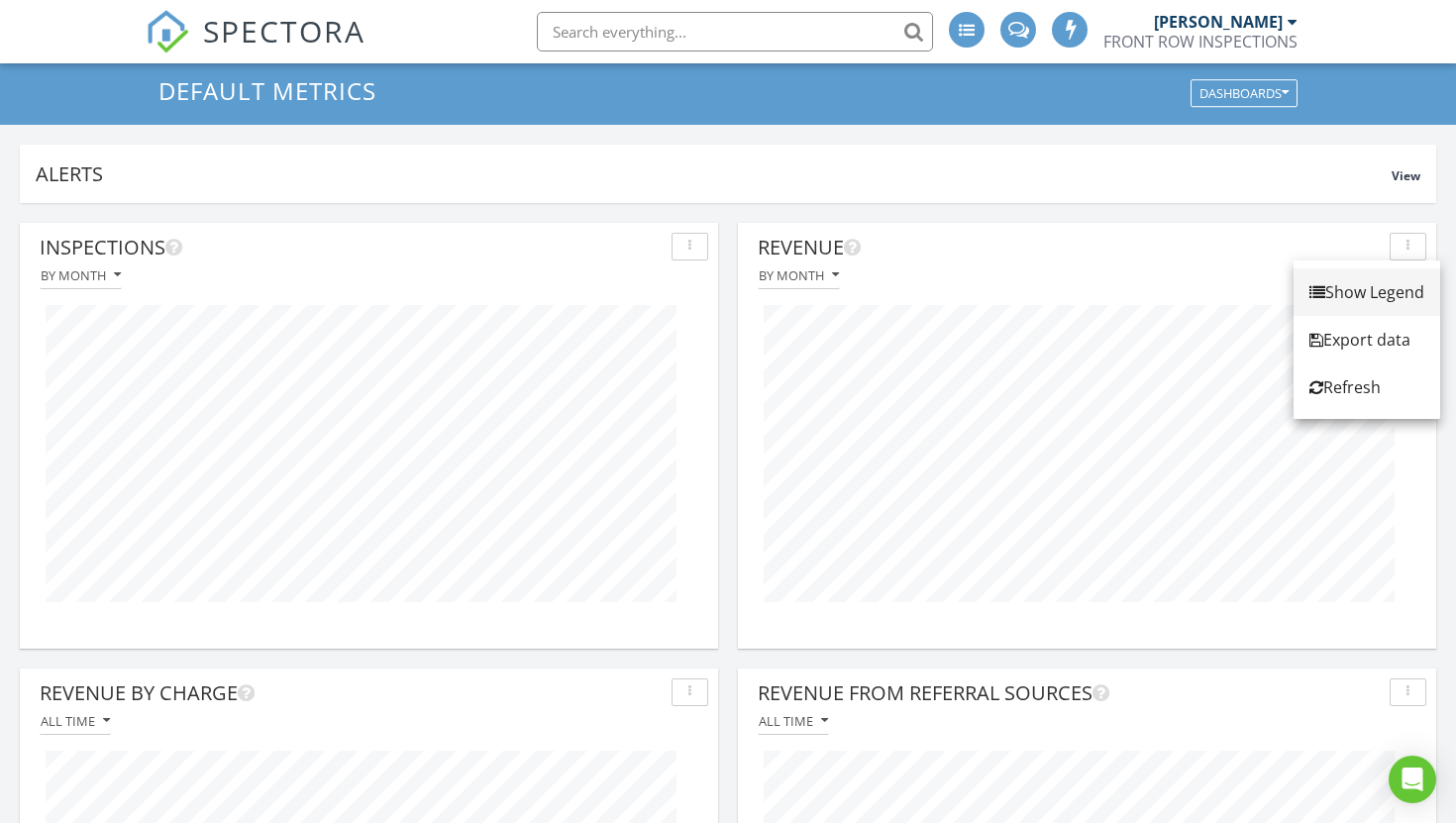 click on "Show
Legend" at bounding box center (1367, 292) 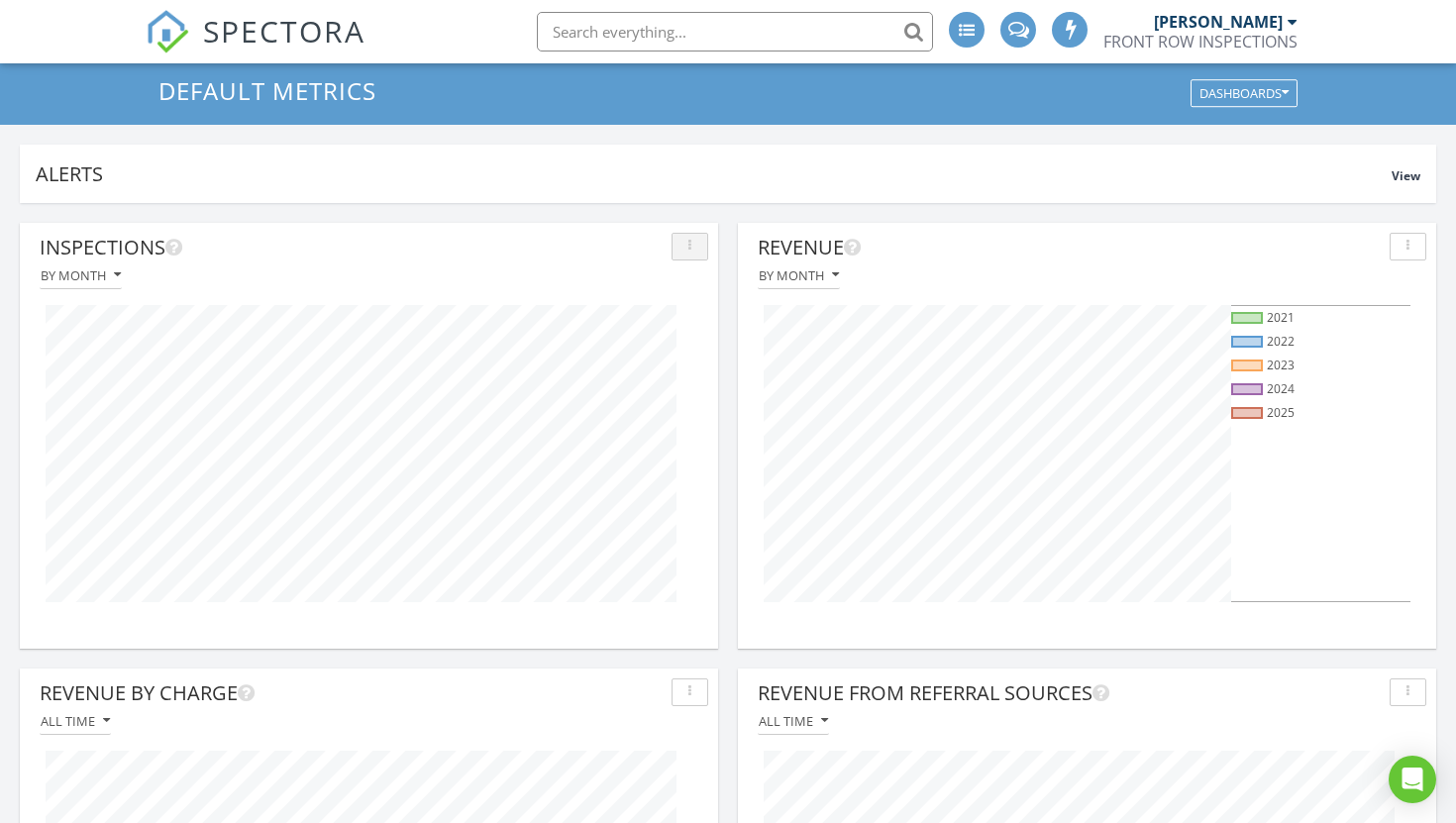 click at bounding box center (689, 247) 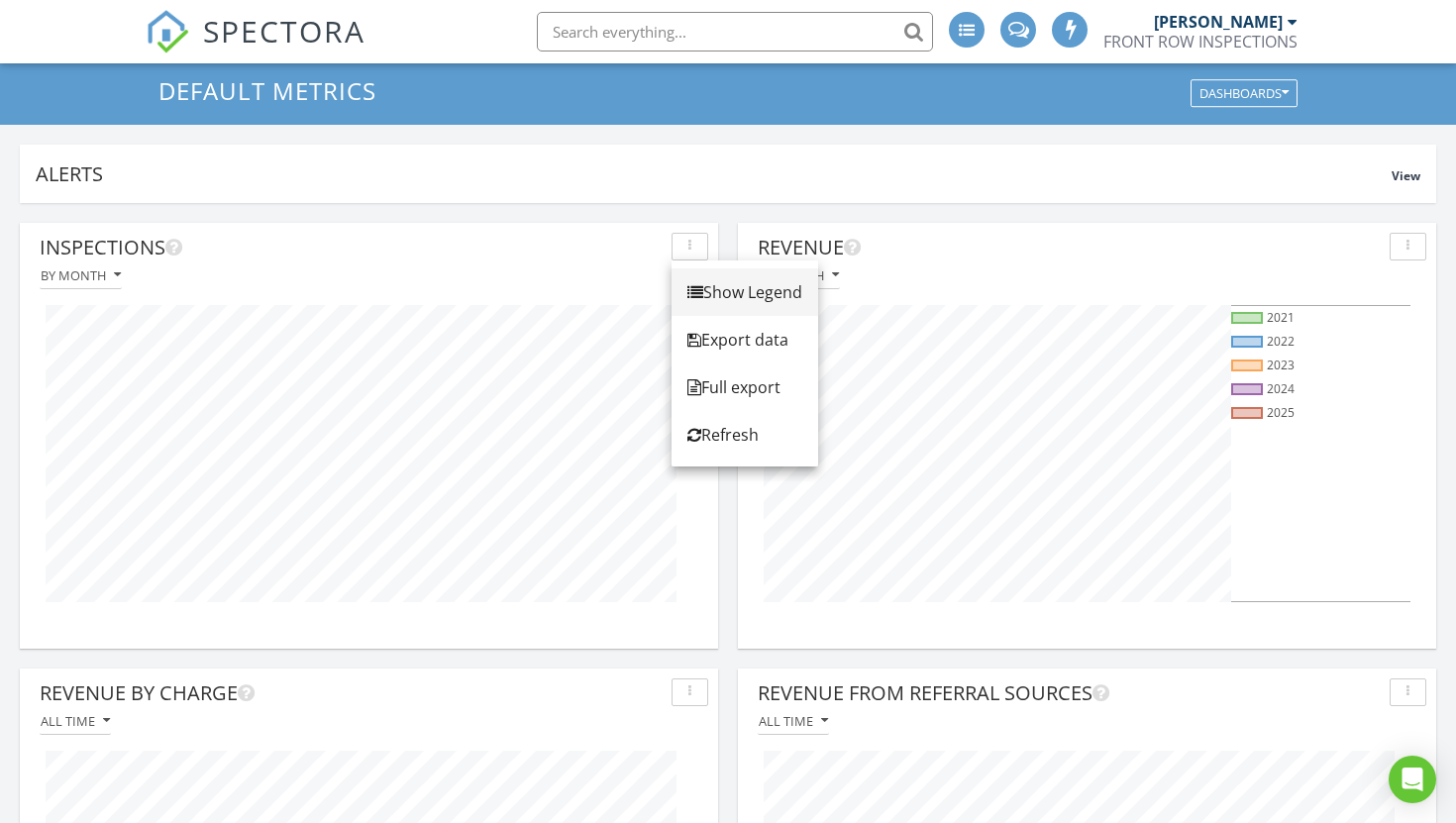 click on "Show
Legend" at bounding box center (745, 292) 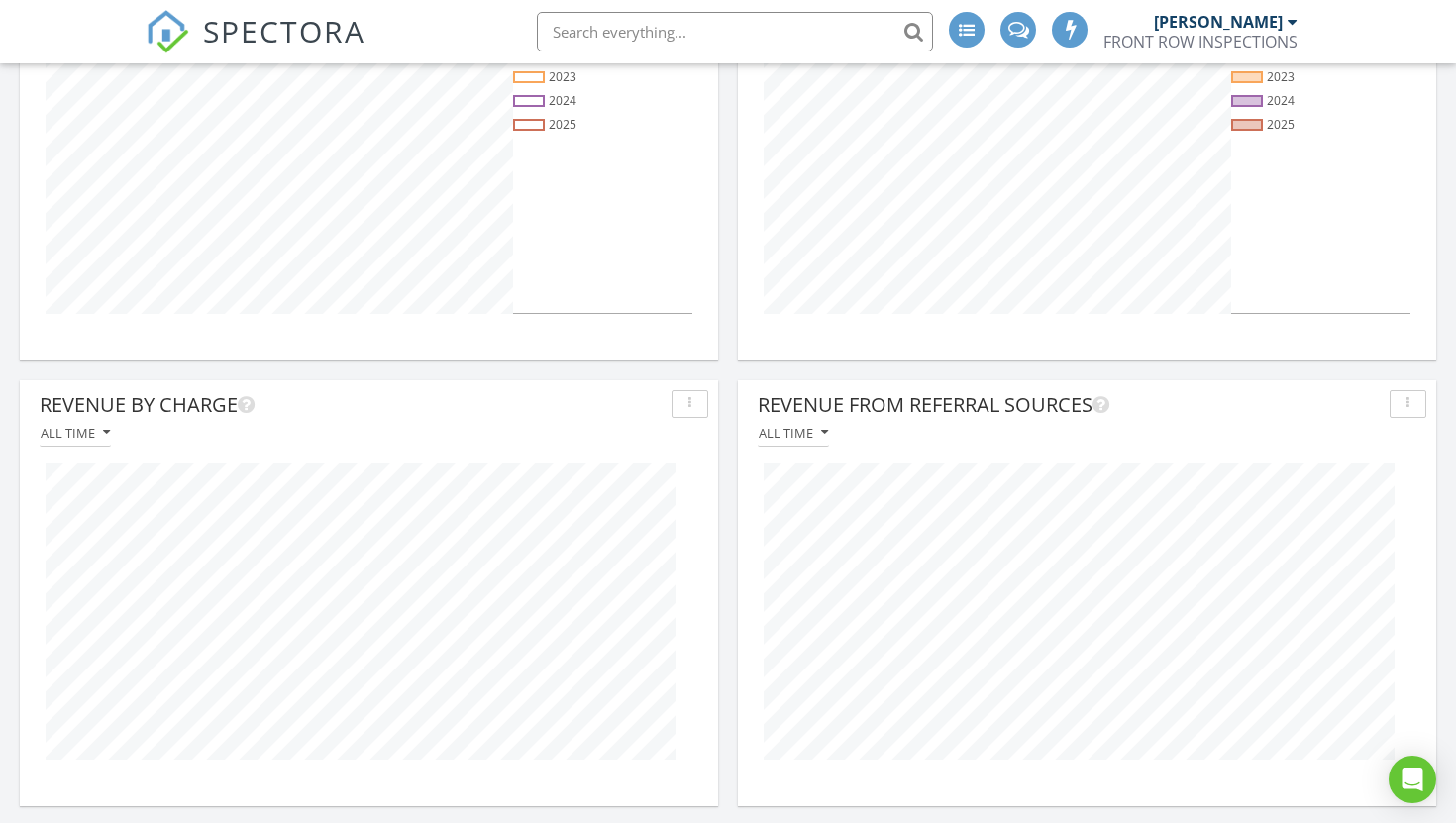 scroll, scrollTop: 342, scrollLeft: 0, axis: vertical 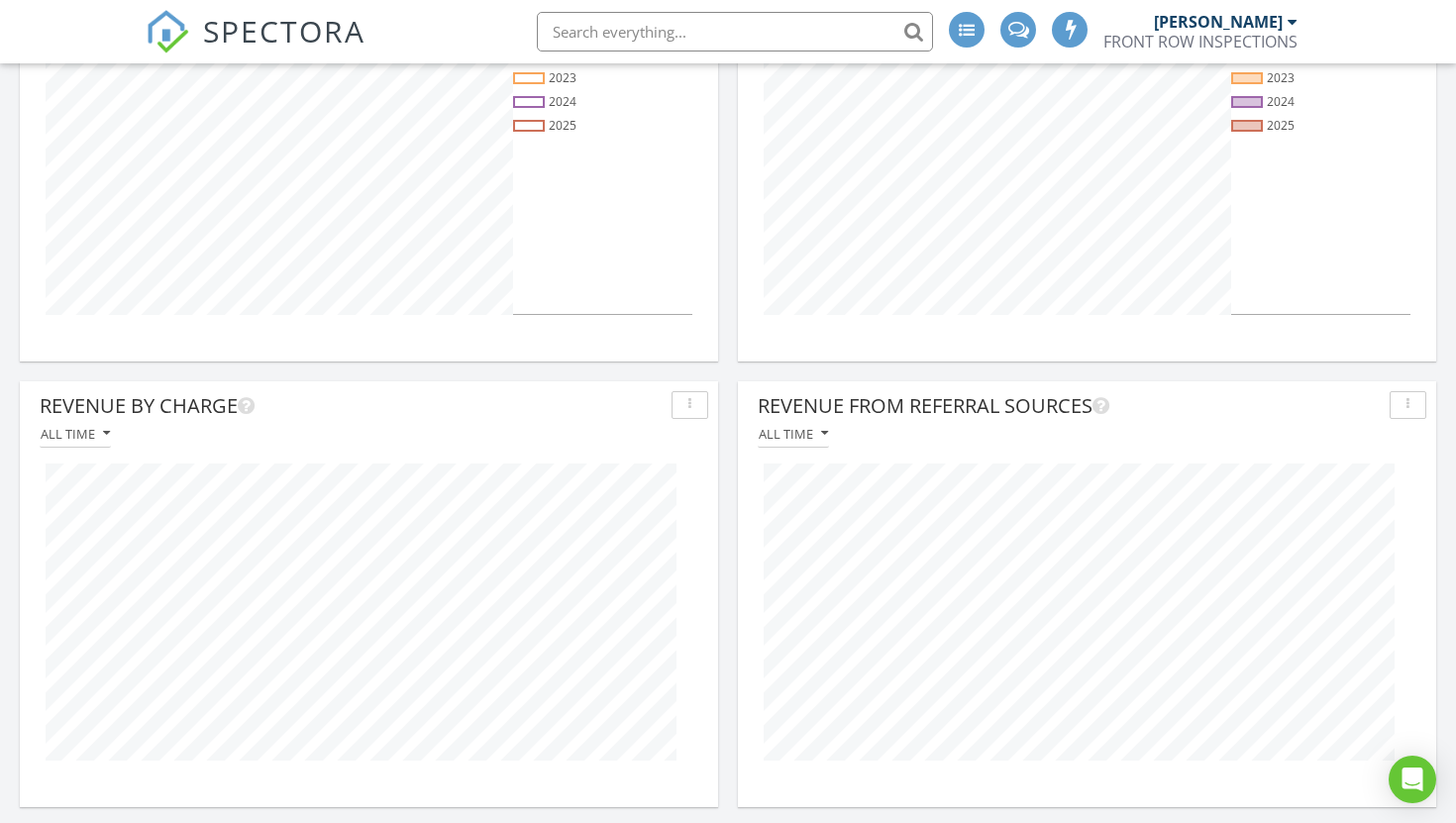 click at bounding box center [689, 405] 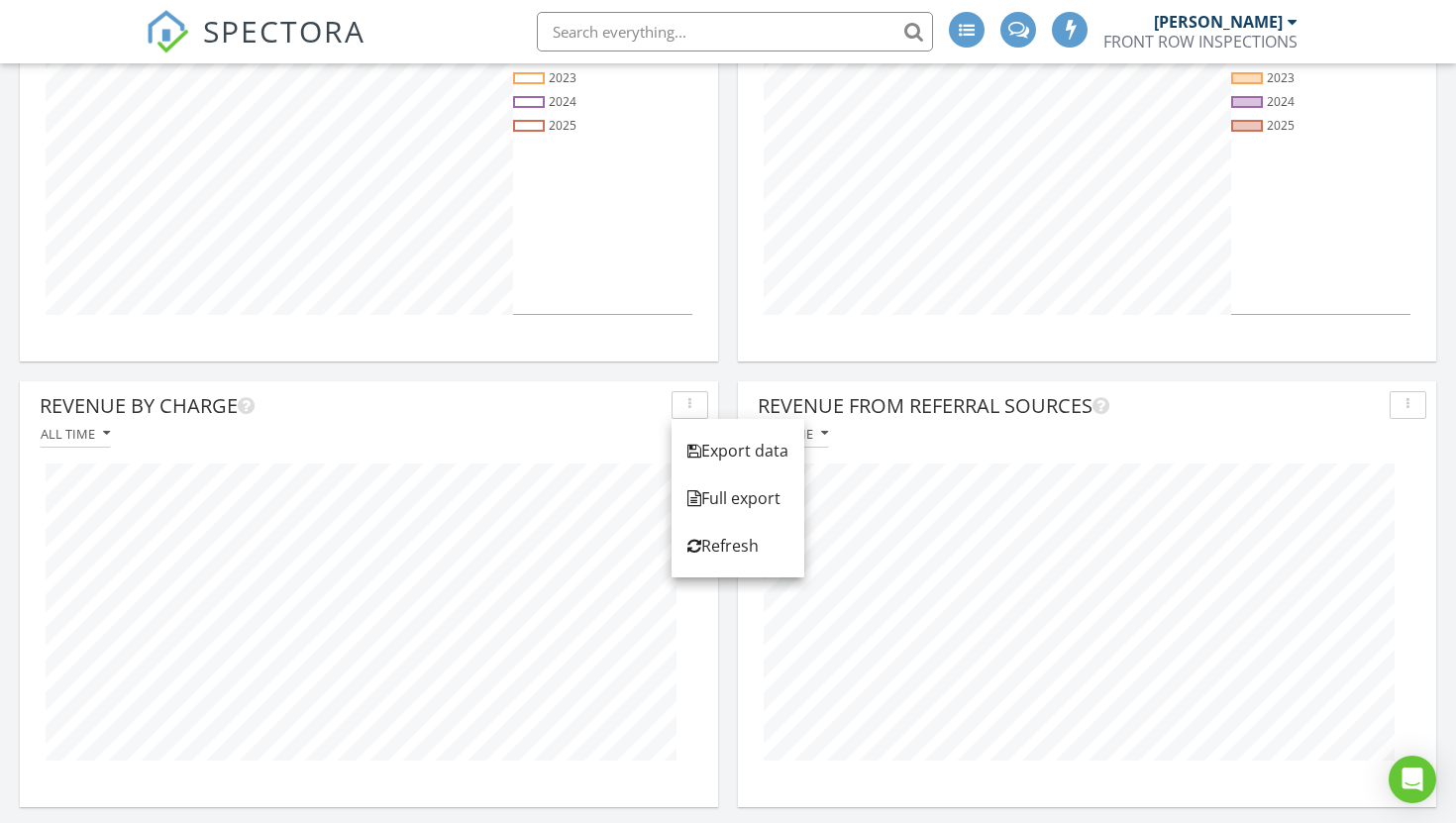 click on "Revenue By Charge" at bounding box center [352, 406] 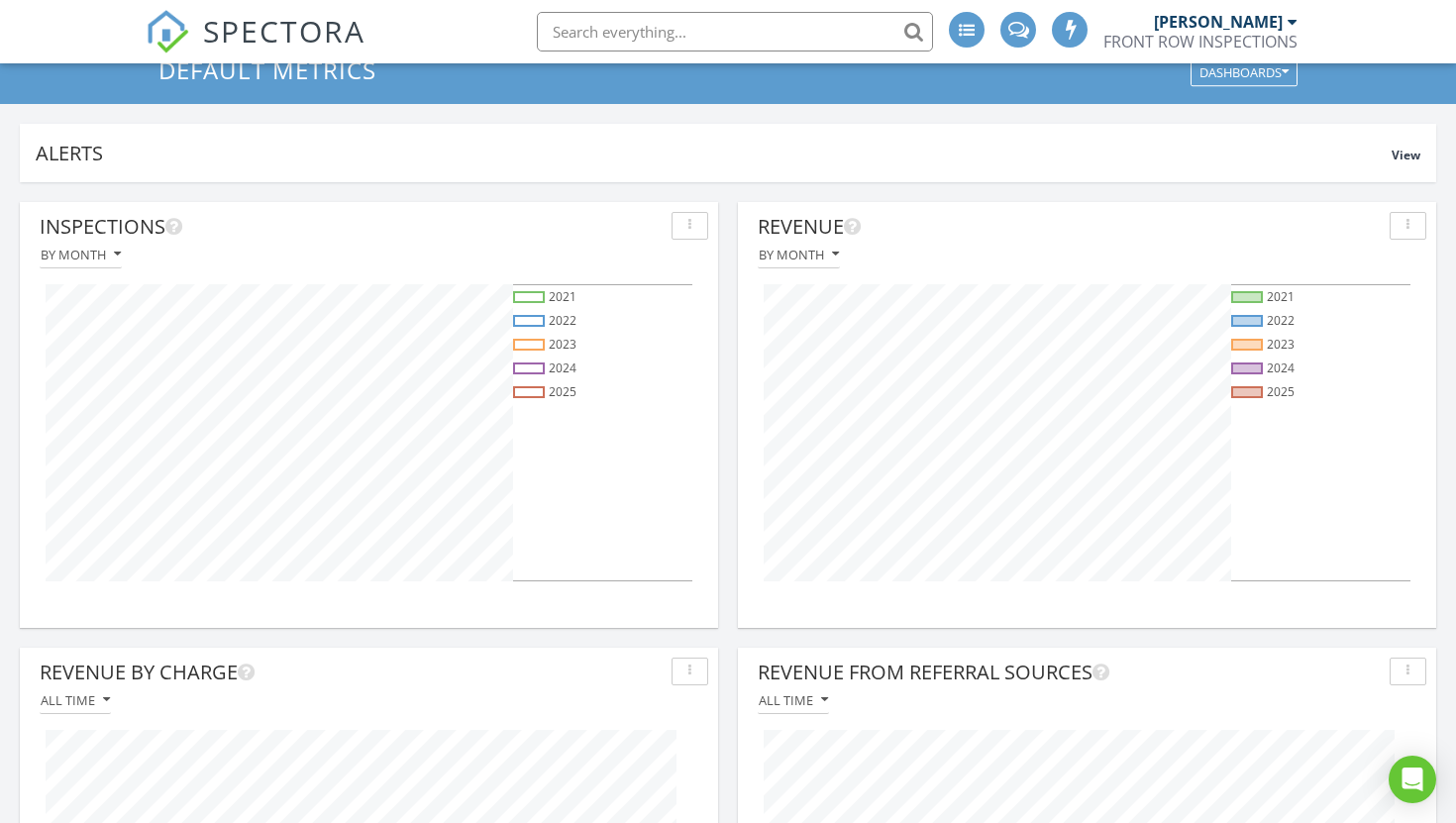 scroll, scrollTop: 0, scrollLeft: 0, axis: both 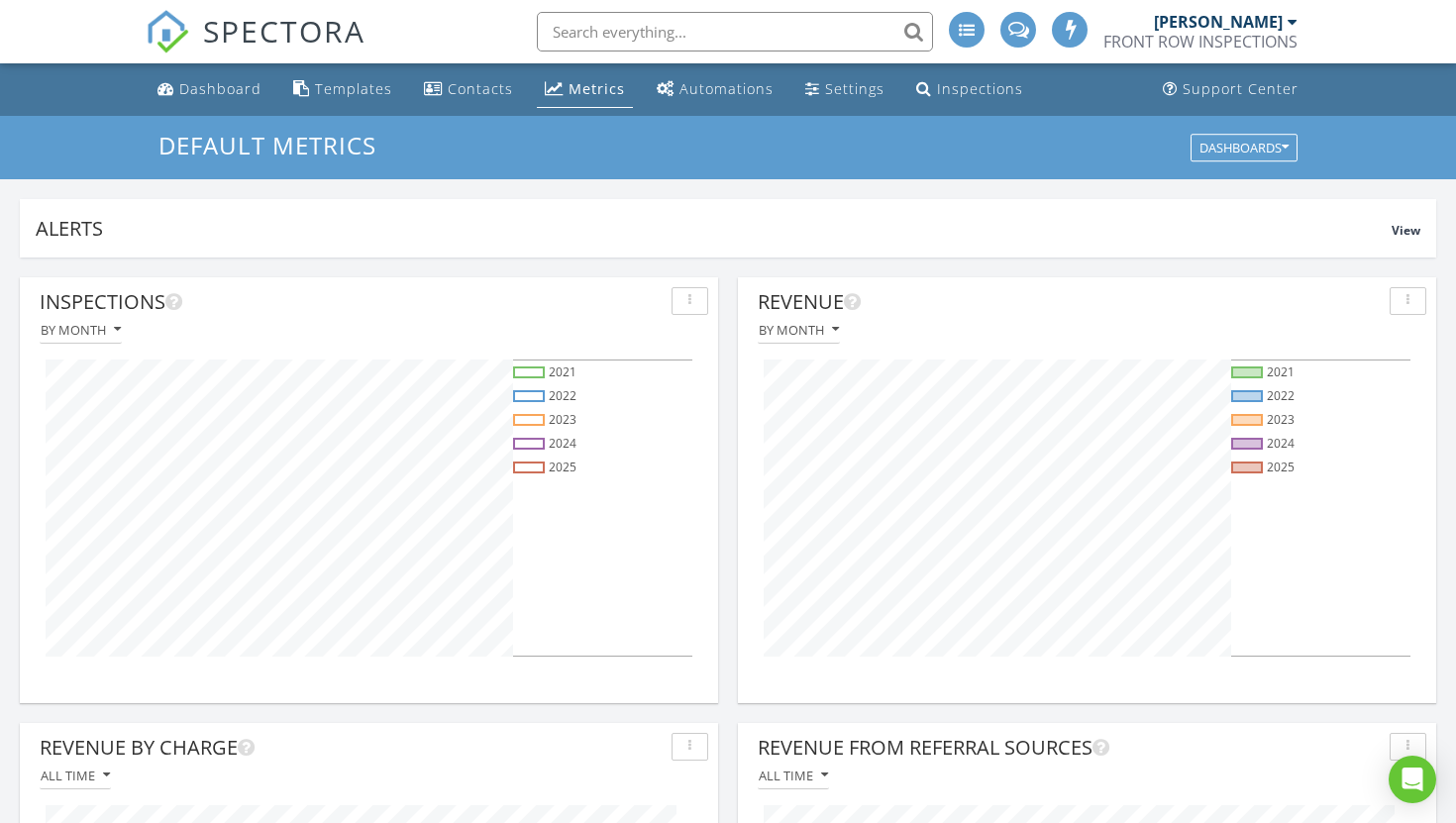 click at bounding box center (735, 32) 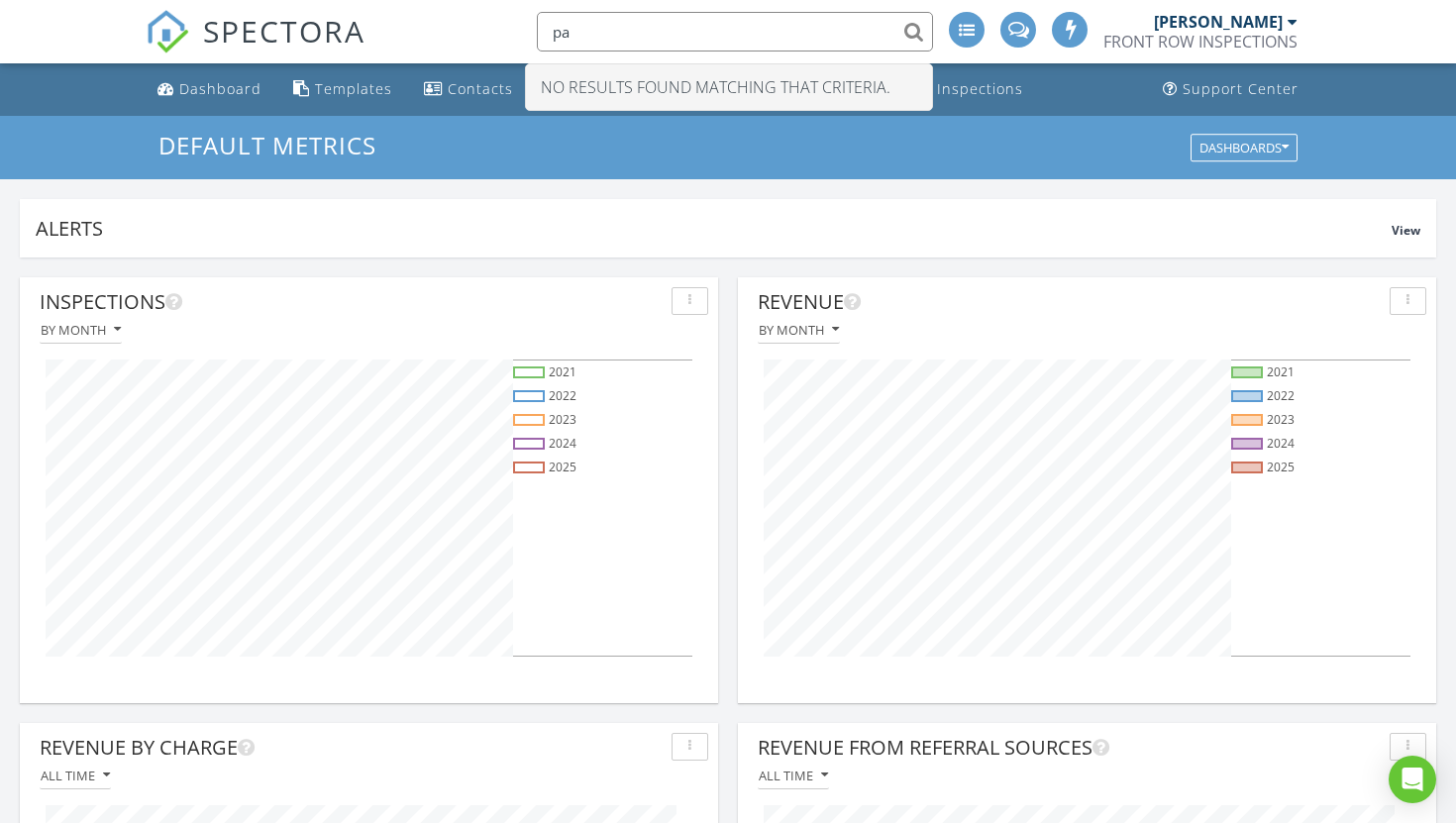 type on "p" 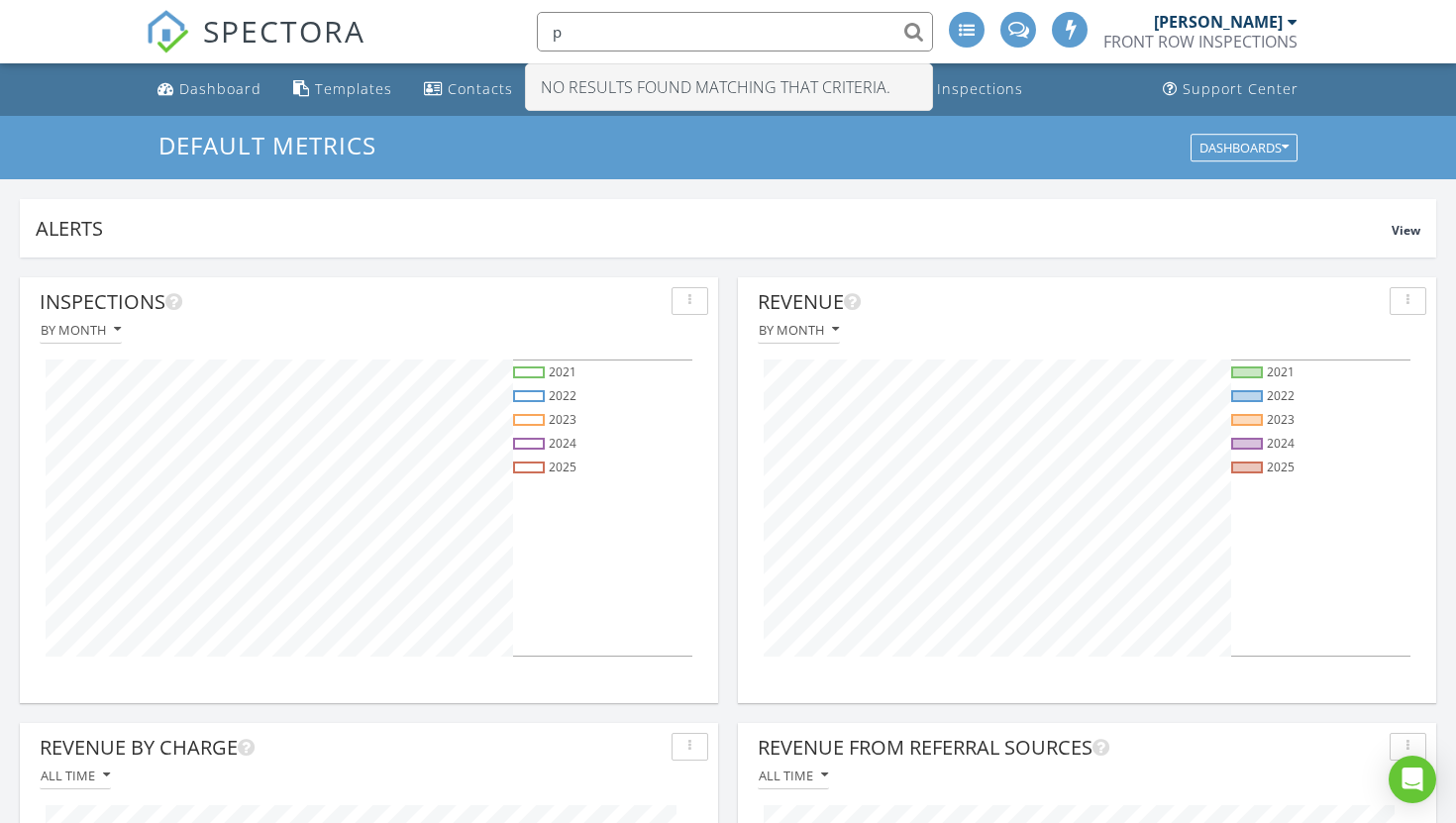 type 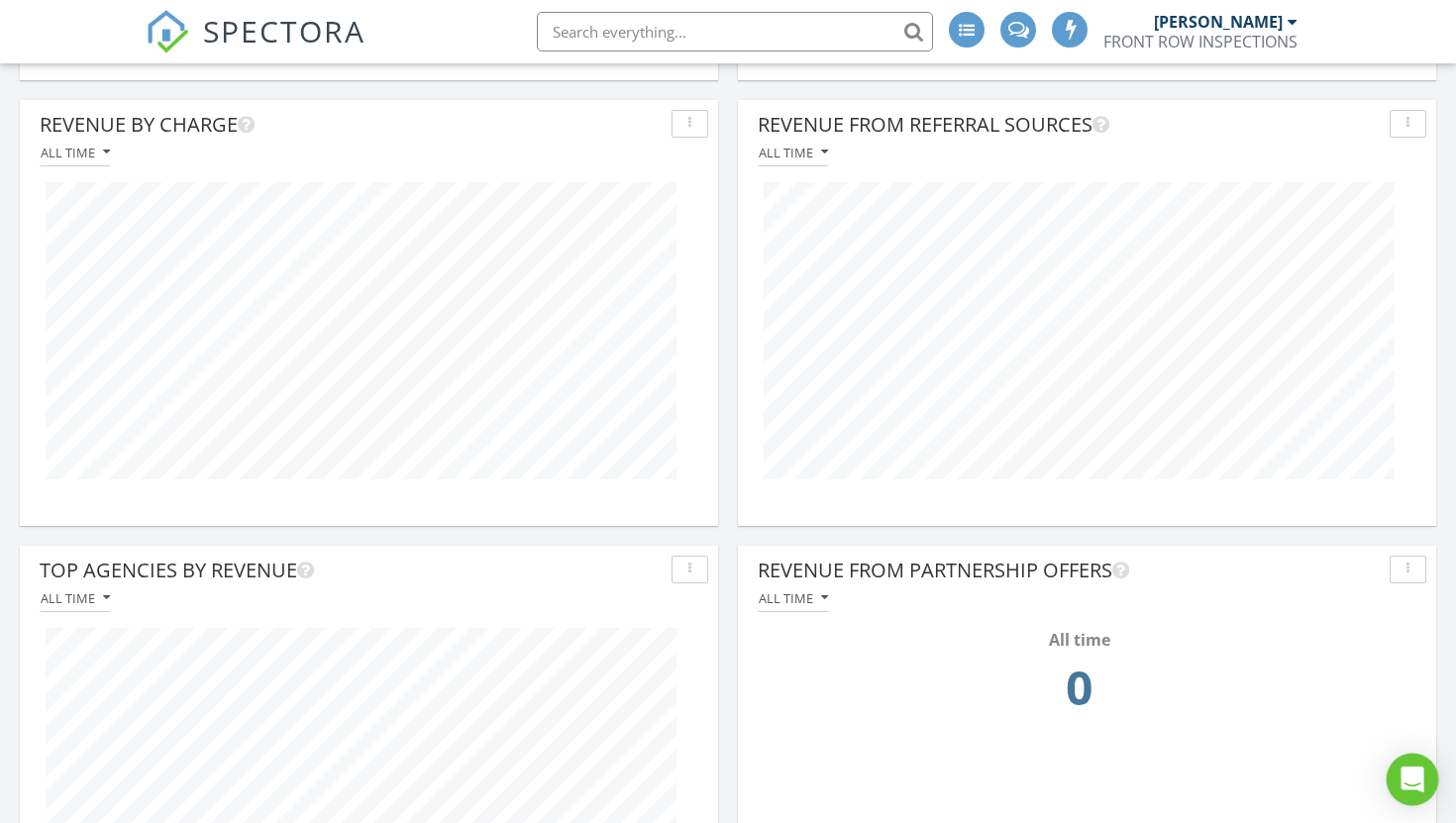 scroll, scrollTop: 627, scrollLeft: 0, axis: vertical 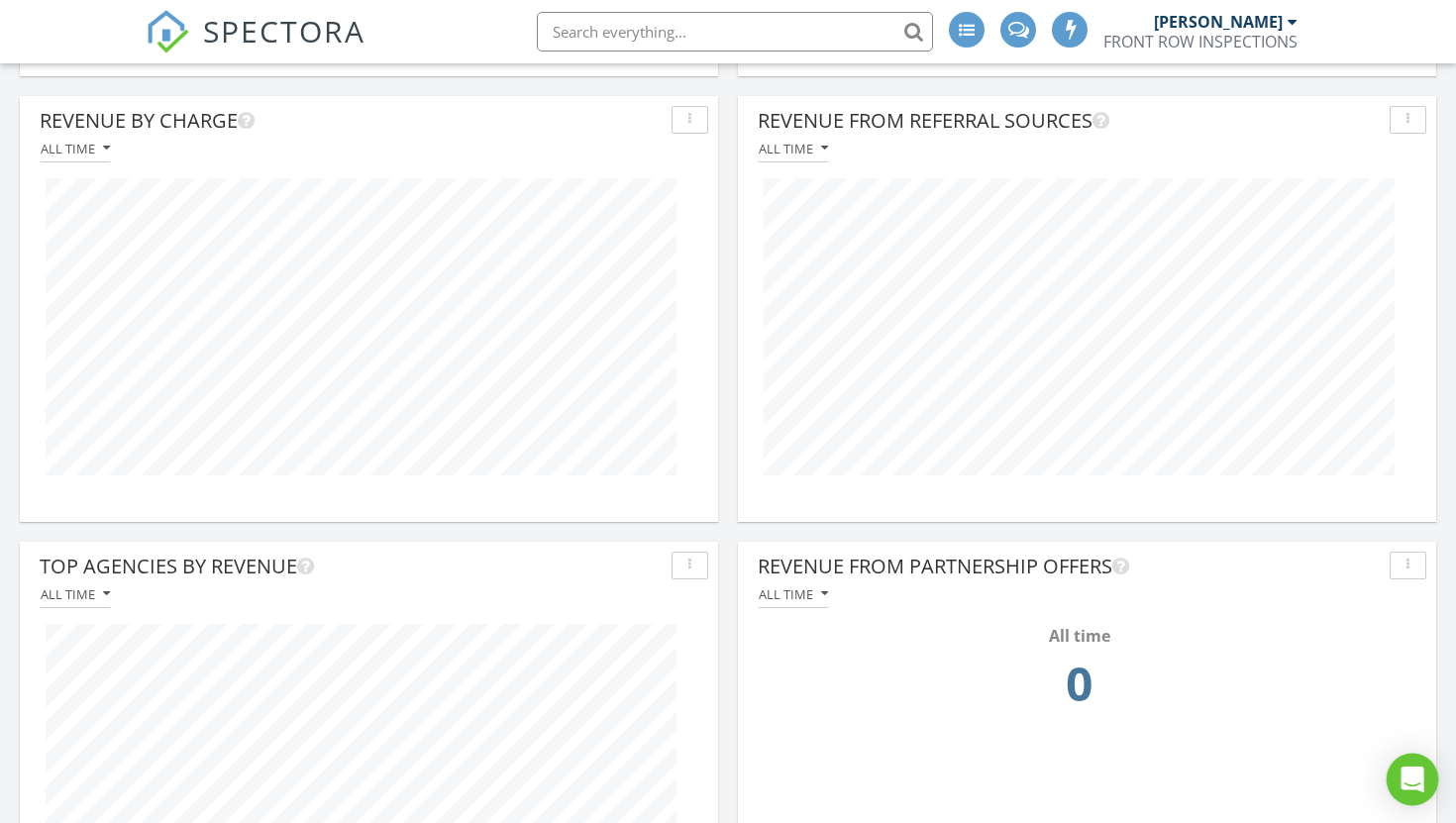 click 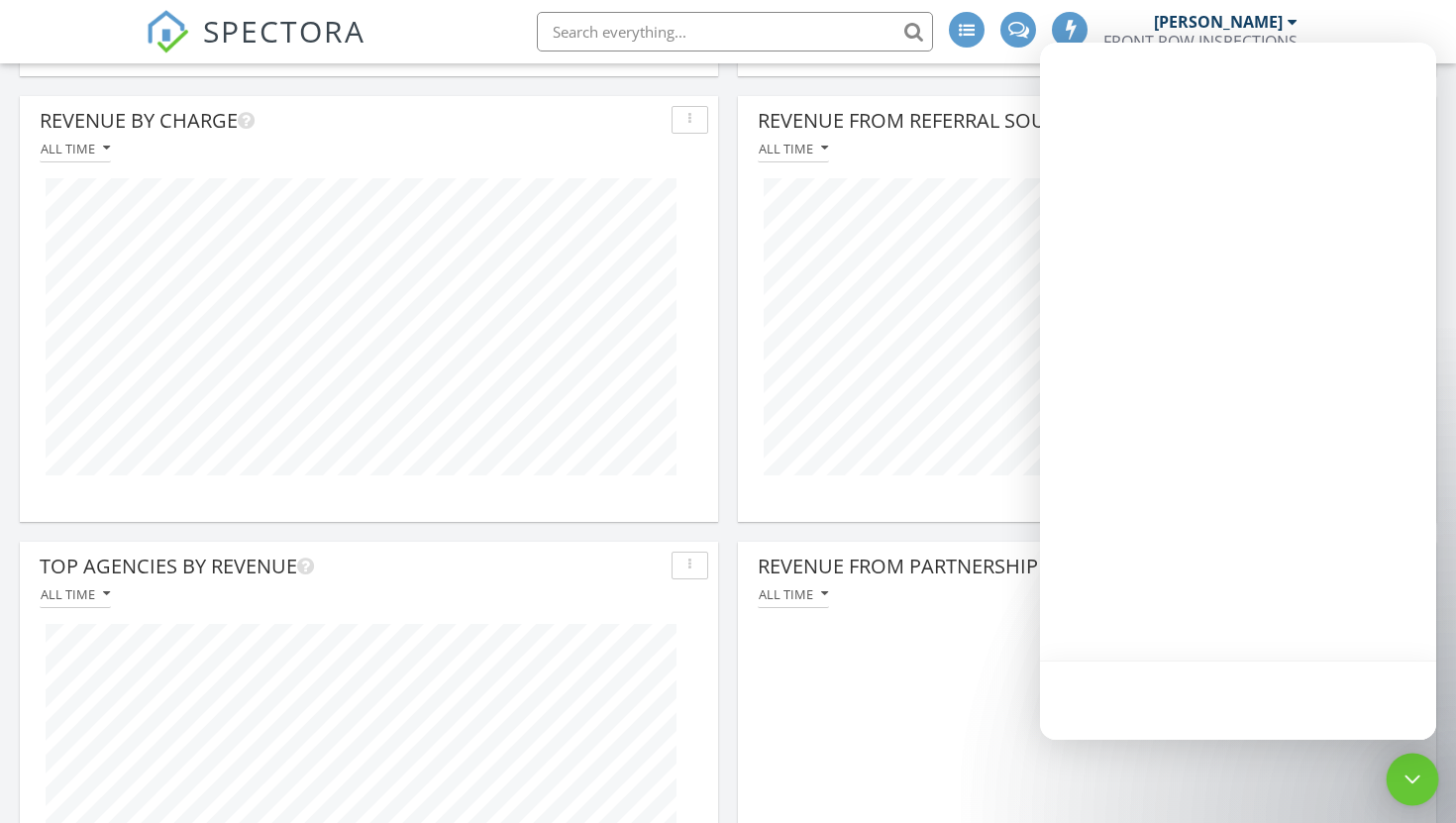 scroll, scrollTop: 0, scrollLeft: 0, axis: both 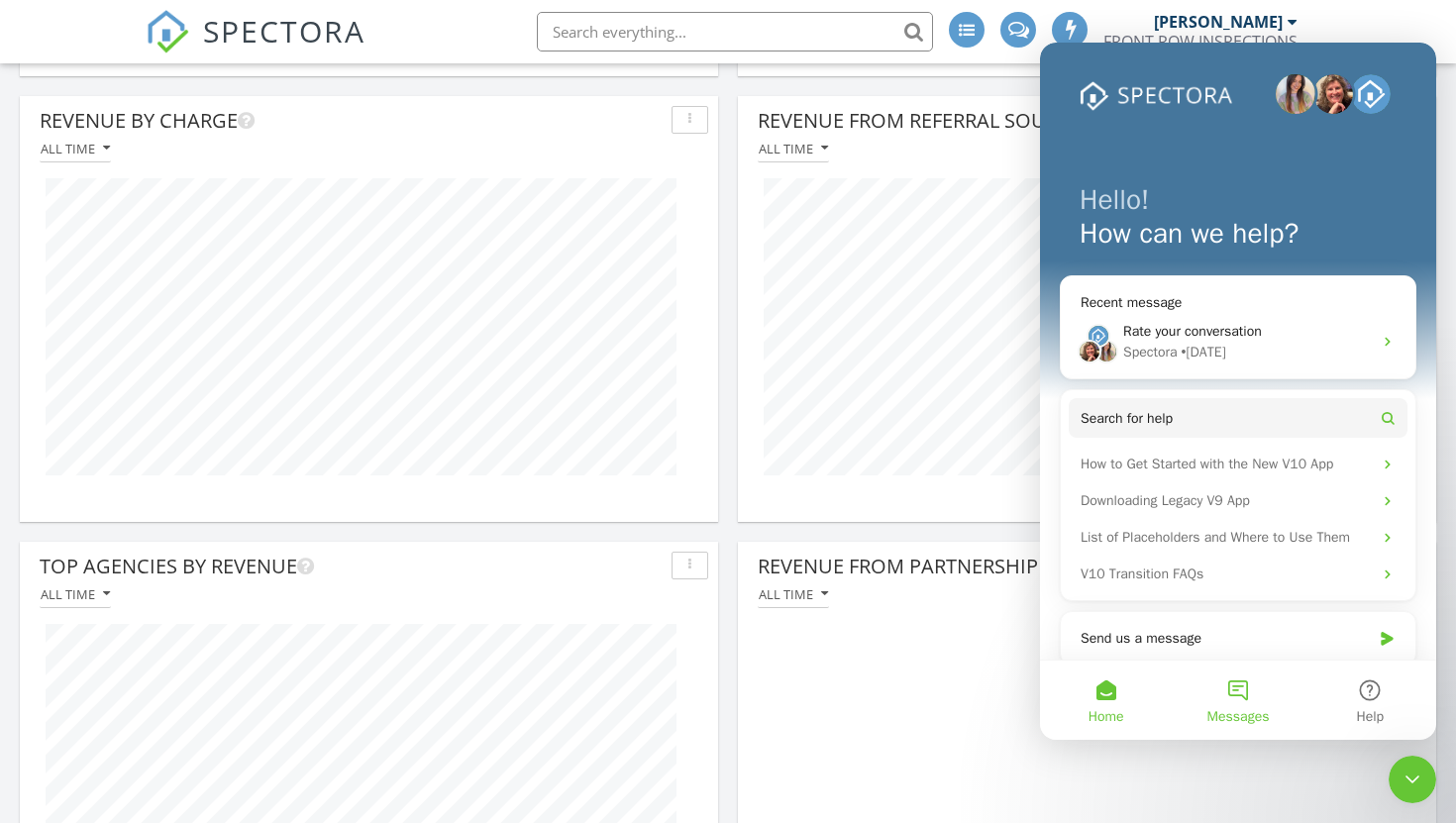 click on "Messages" at bounding box center (1237, 700) 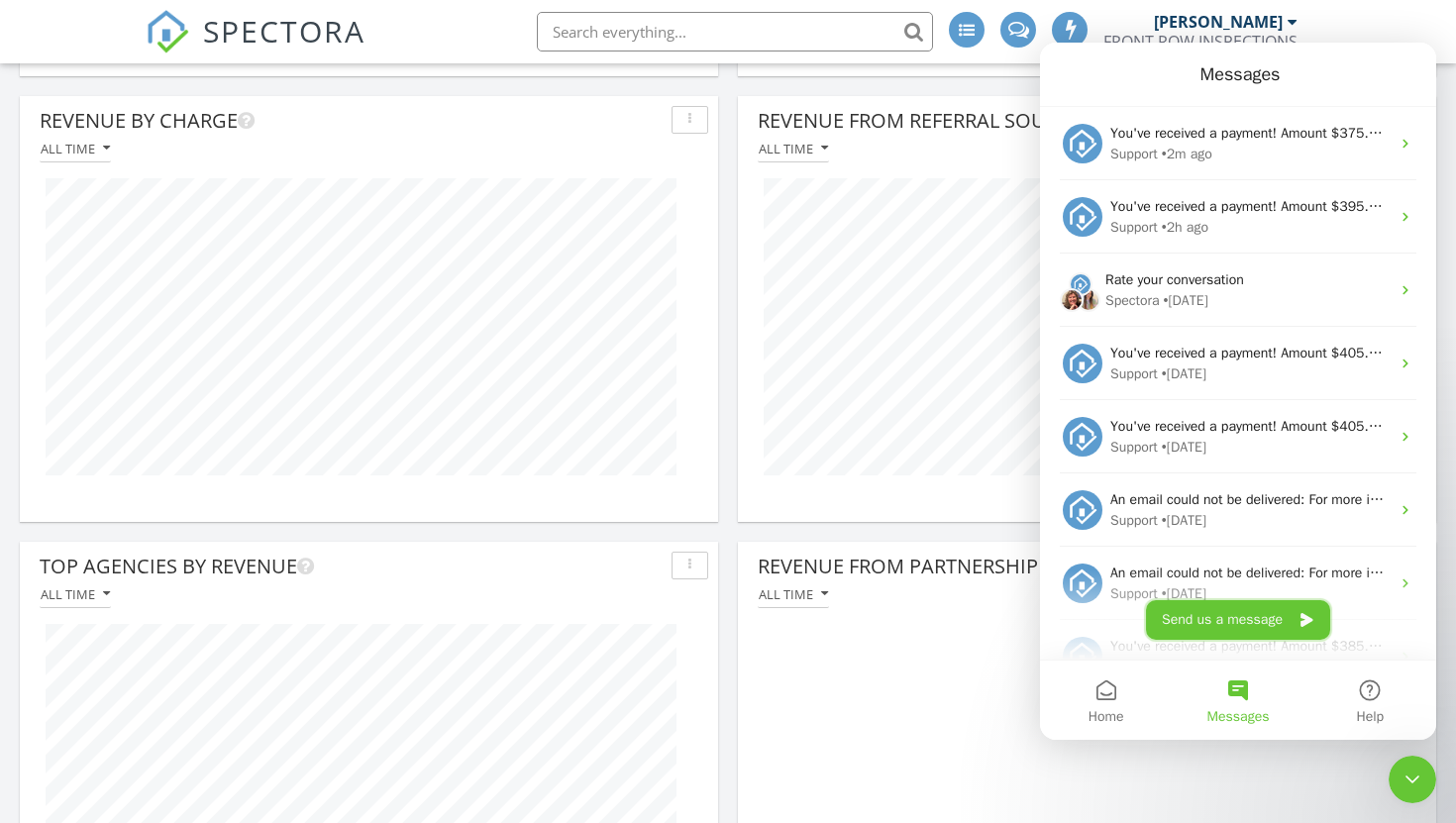 click on "Send us a message" at bounding box center (1238, 620) 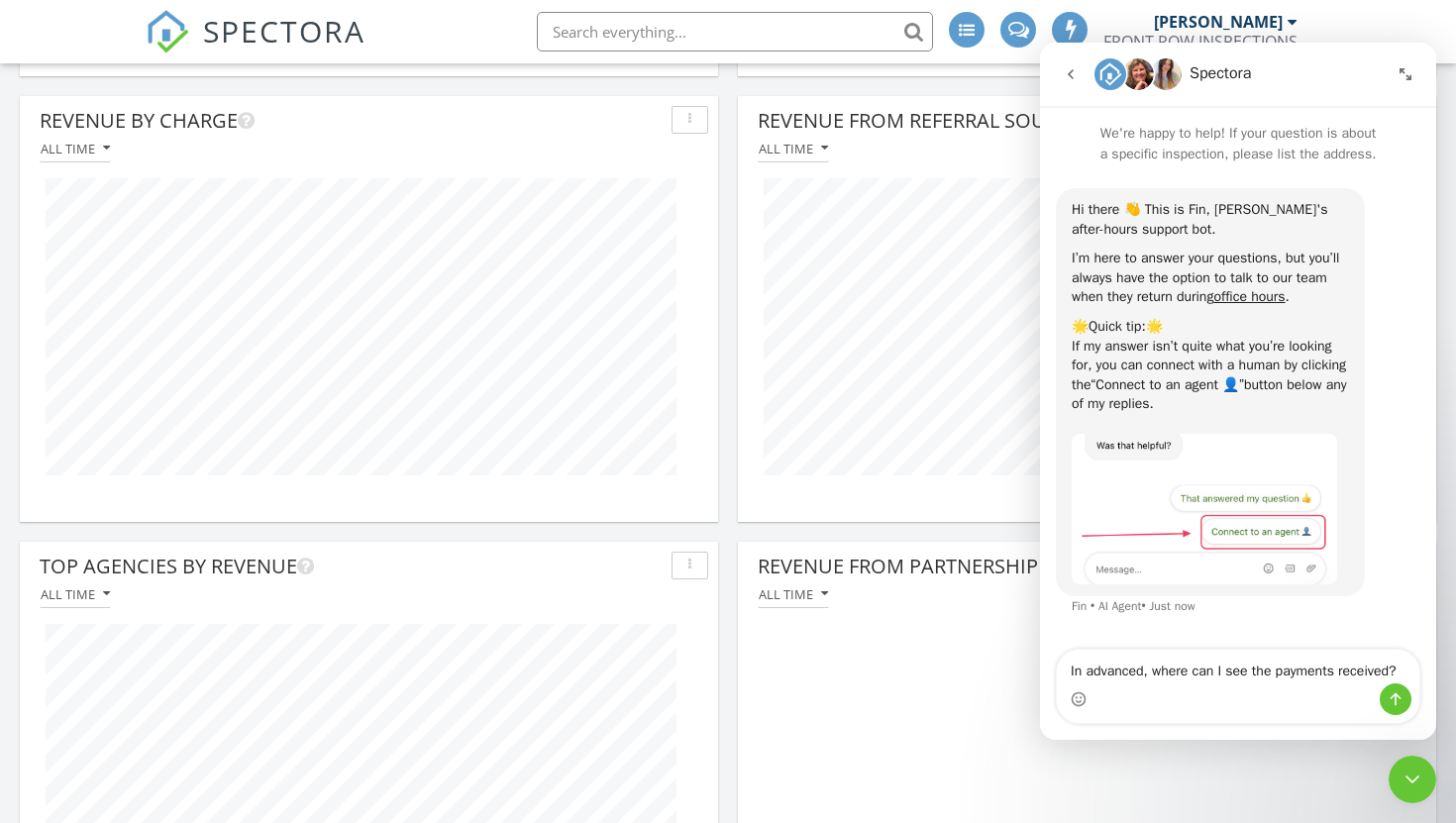 type on "In advanced, where can I see the payments received?" 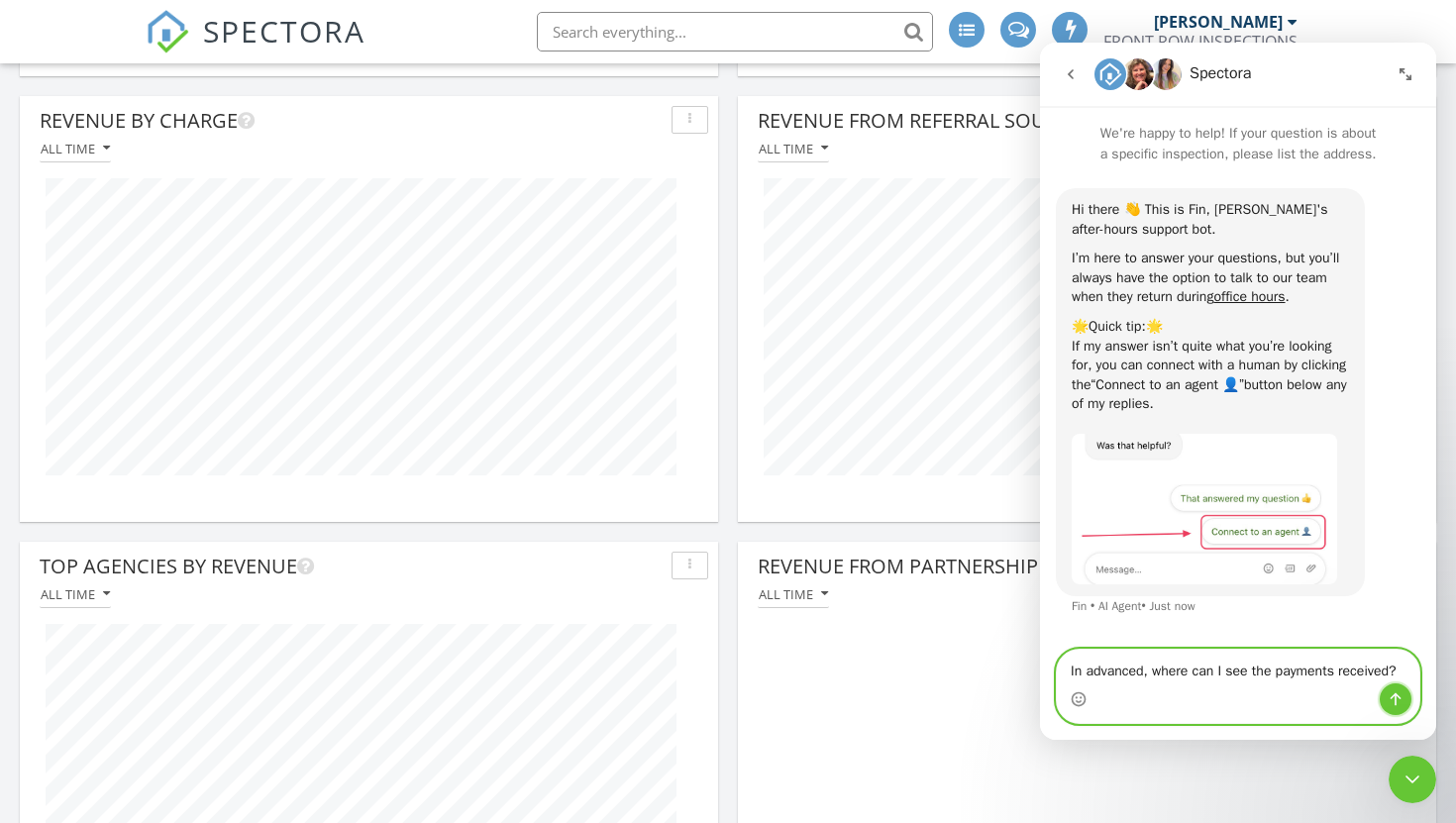 click 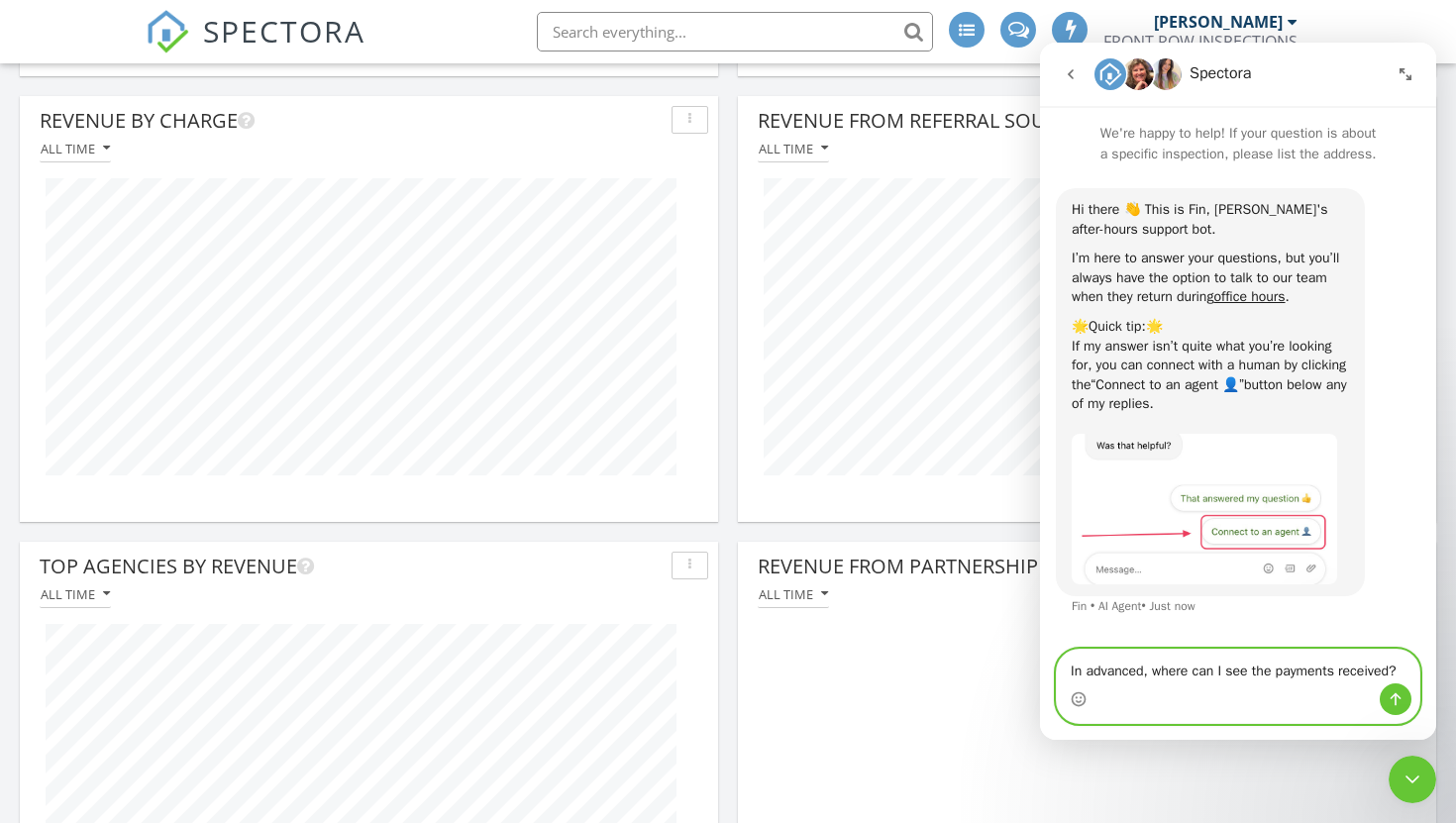 type 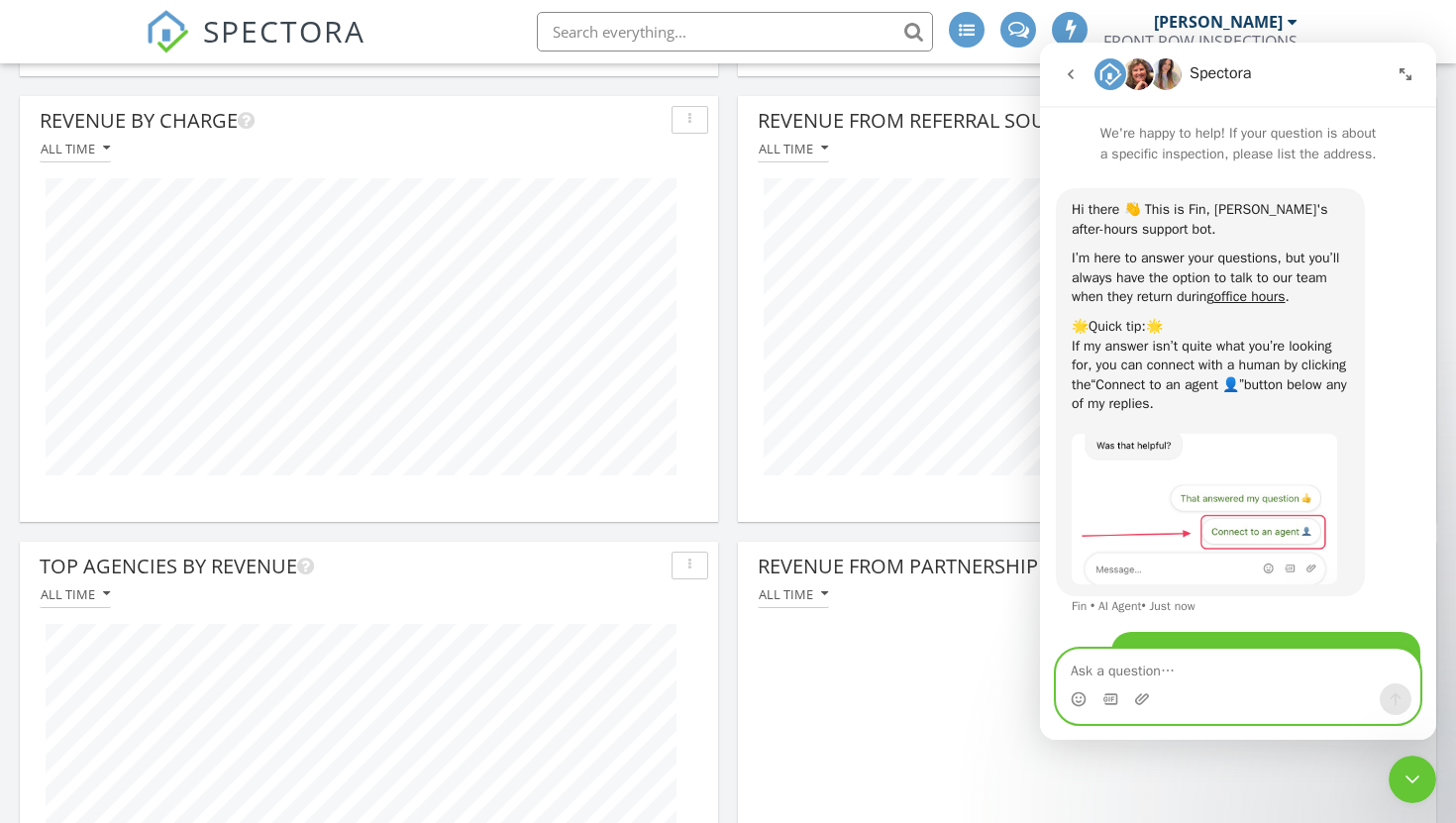 scroll, scrollTop: 131, scrollLeft: 0, axis: vertical 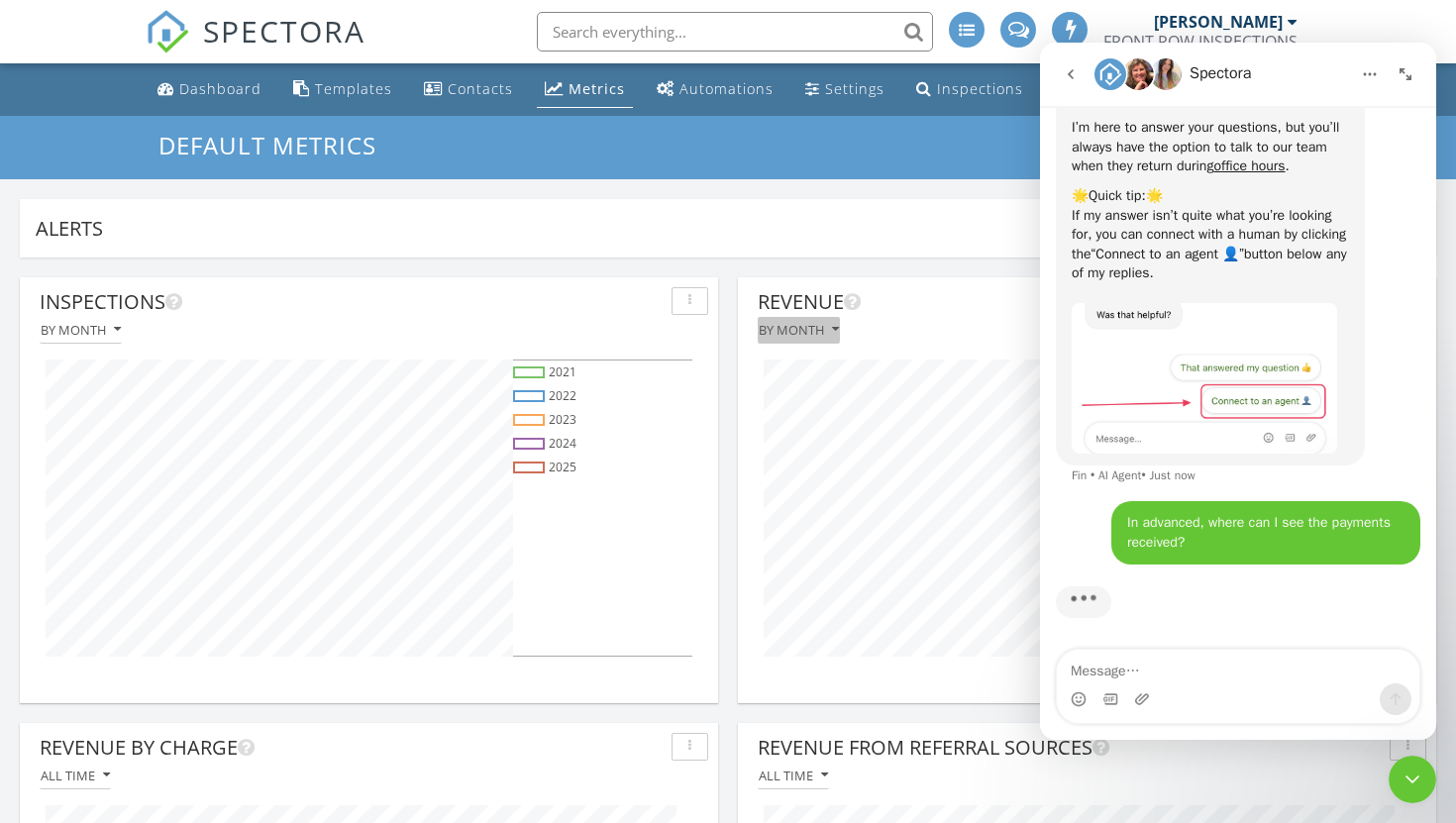 click on "By month" at bounding box center [798, 330] 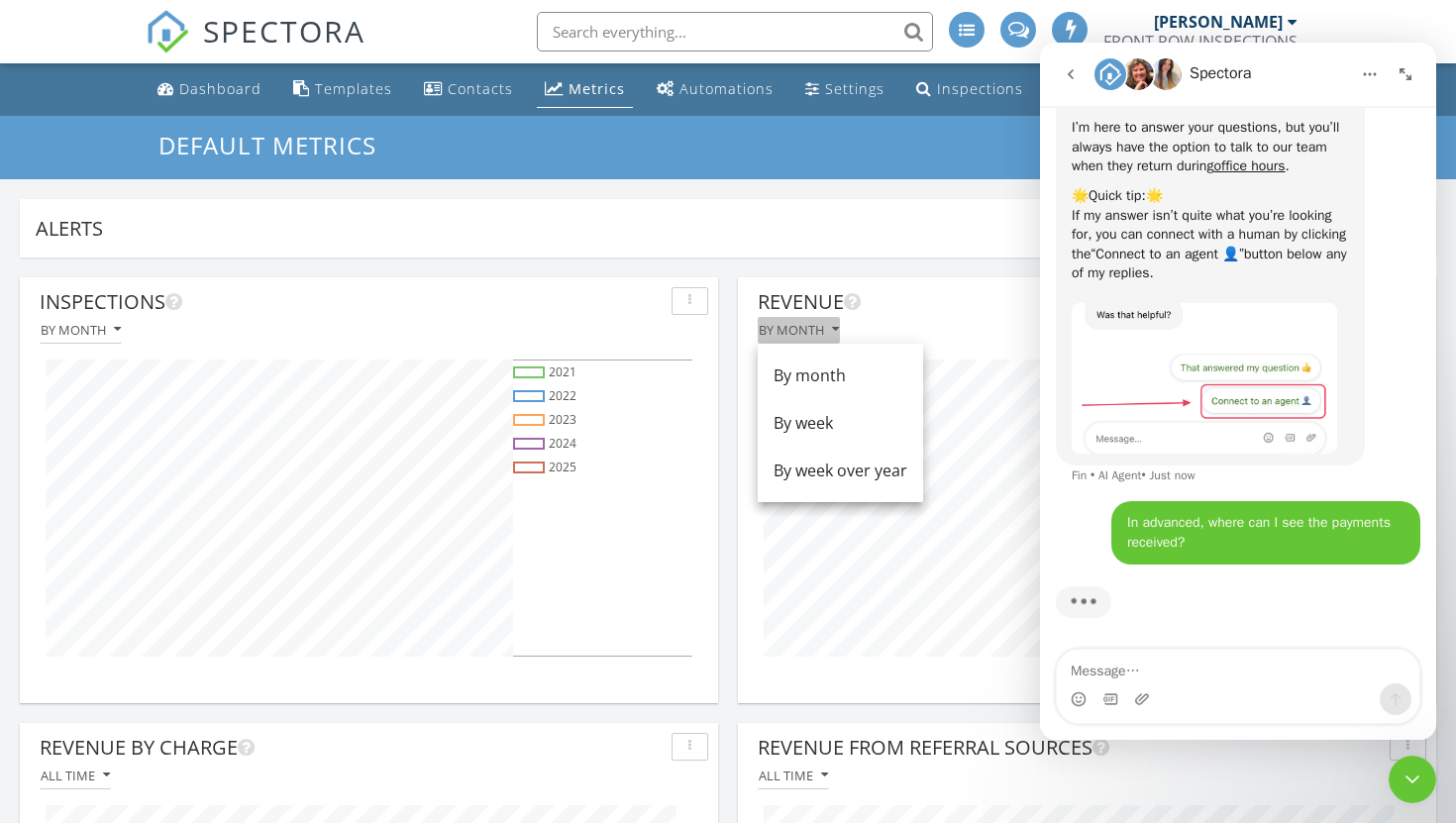 click on "By month" at bounding box center (798, 330) 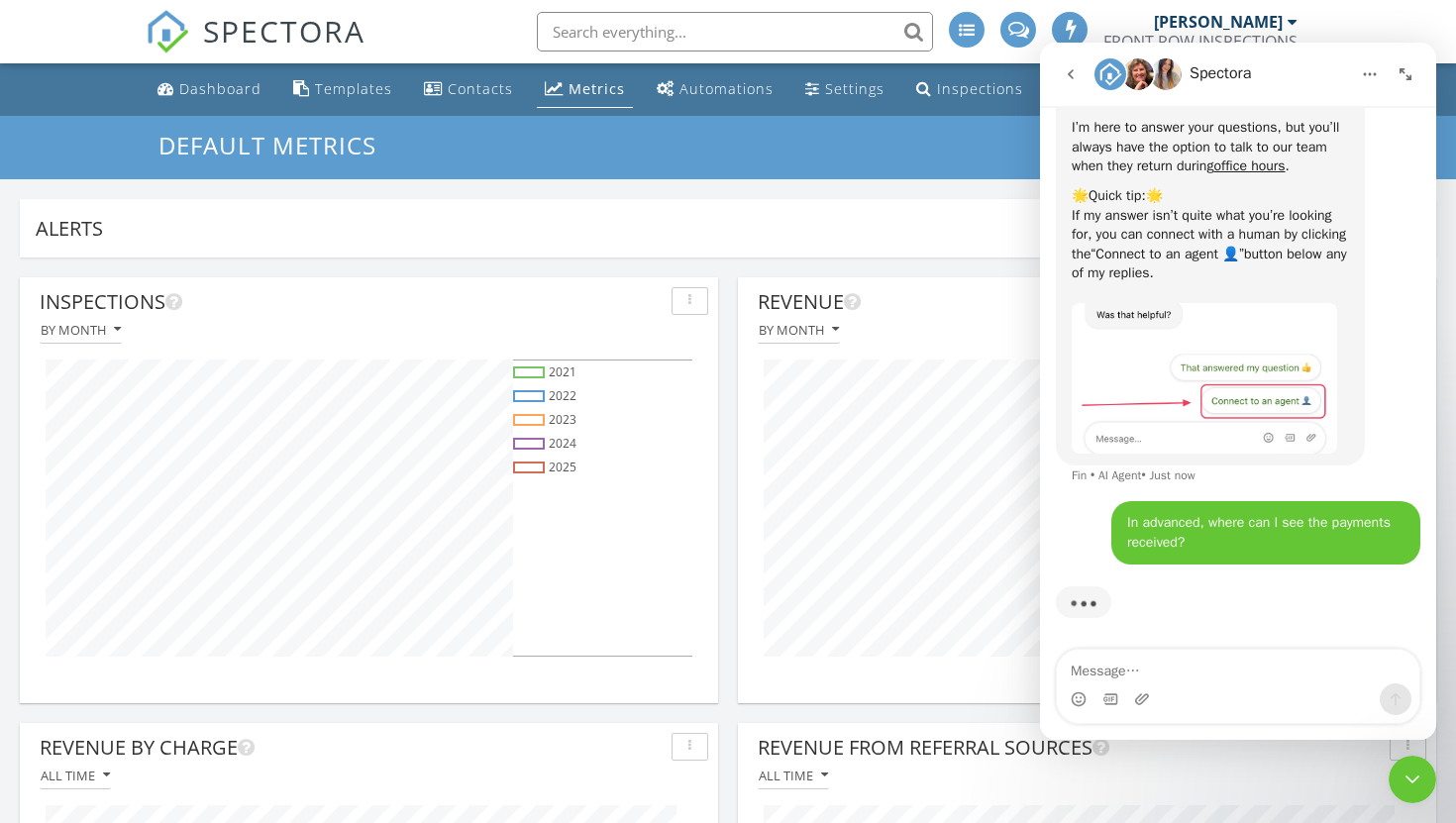 scroll, scrollTop: 3, scrollLeft: 0, axis: vertical 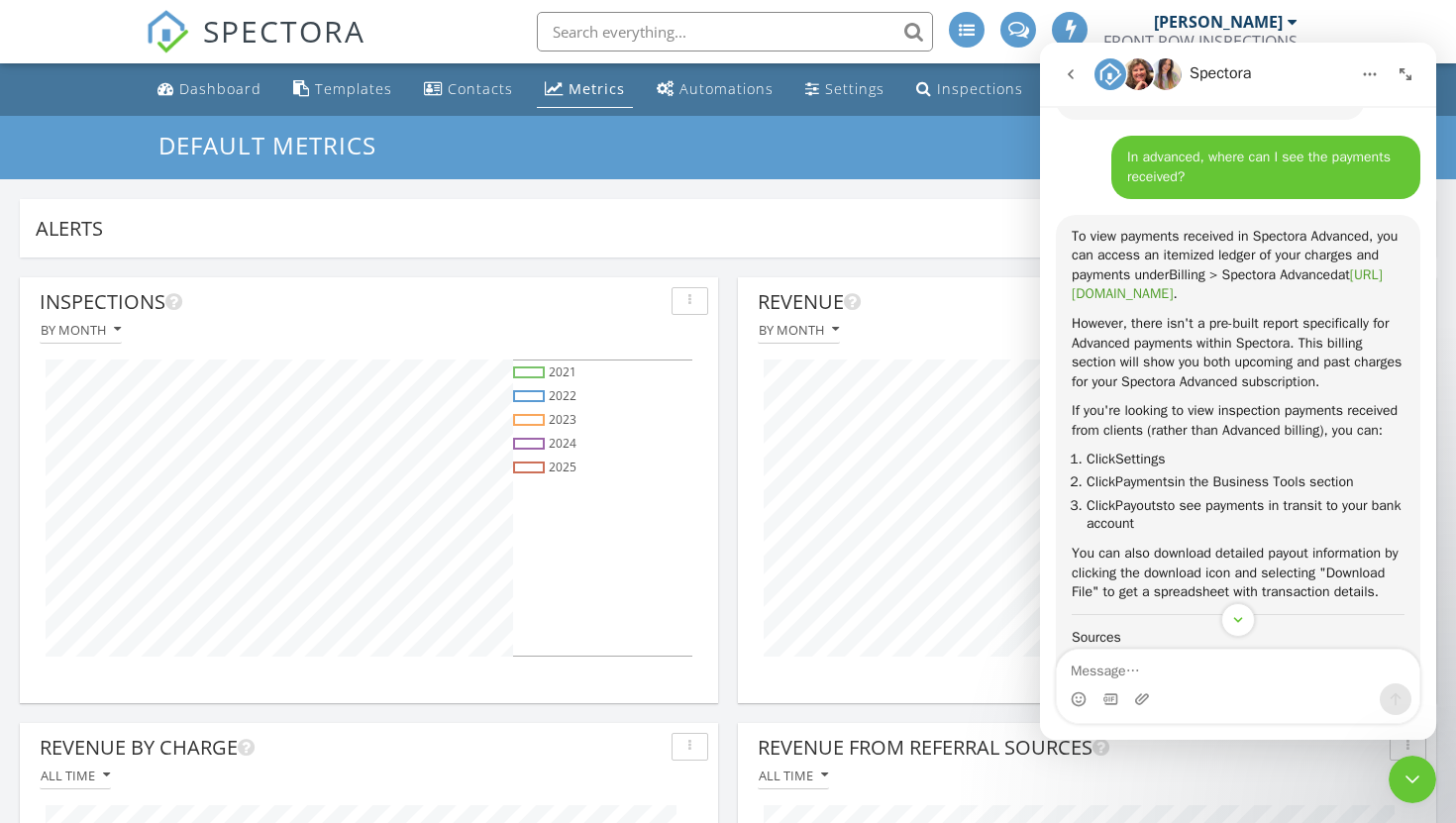 click on "https://app.spectora.com/advanced_billing" at bounding box center [1227, 284] 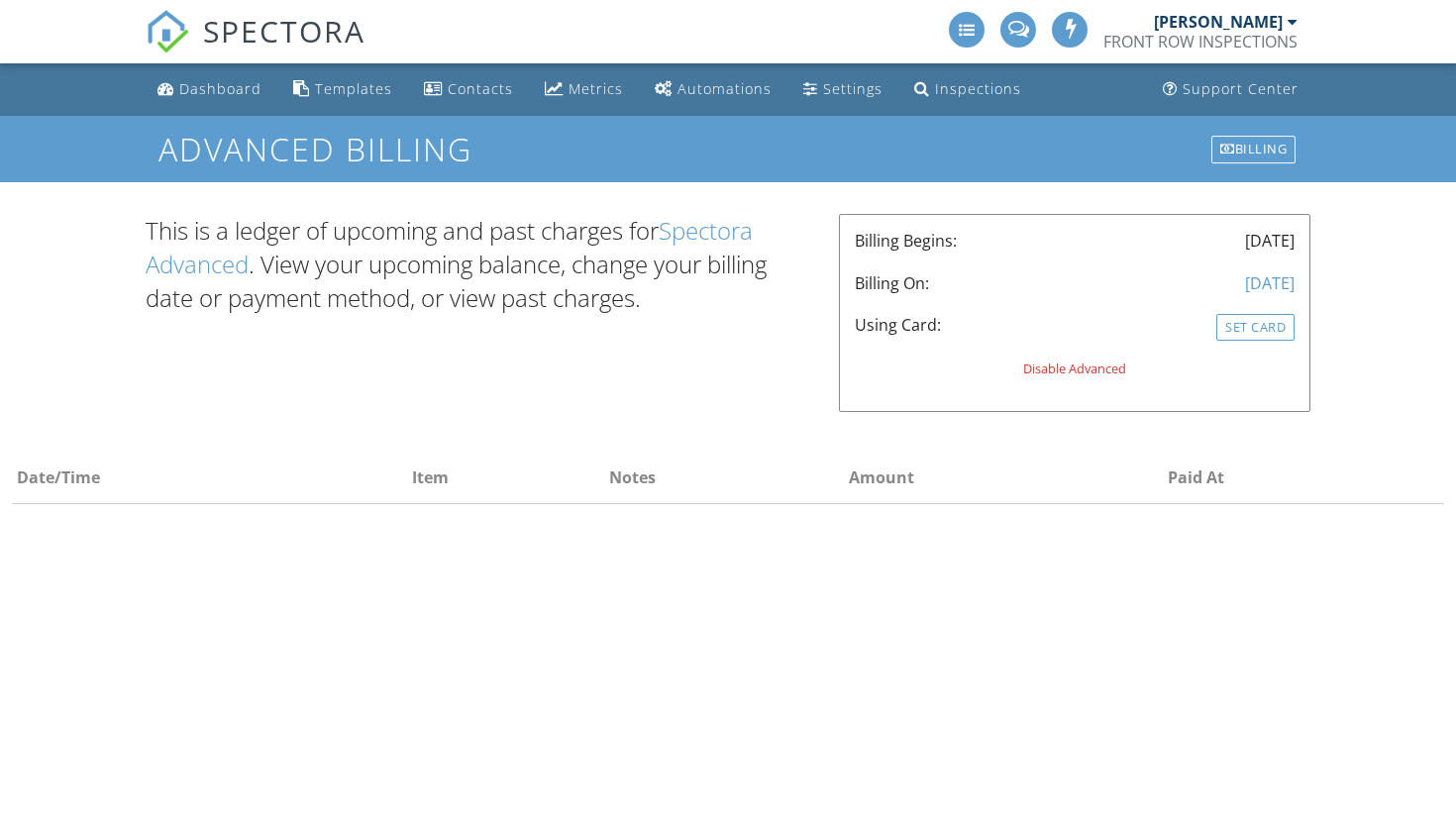 scroll, scrollTop: 0, scrollLeft: 0, axis: both 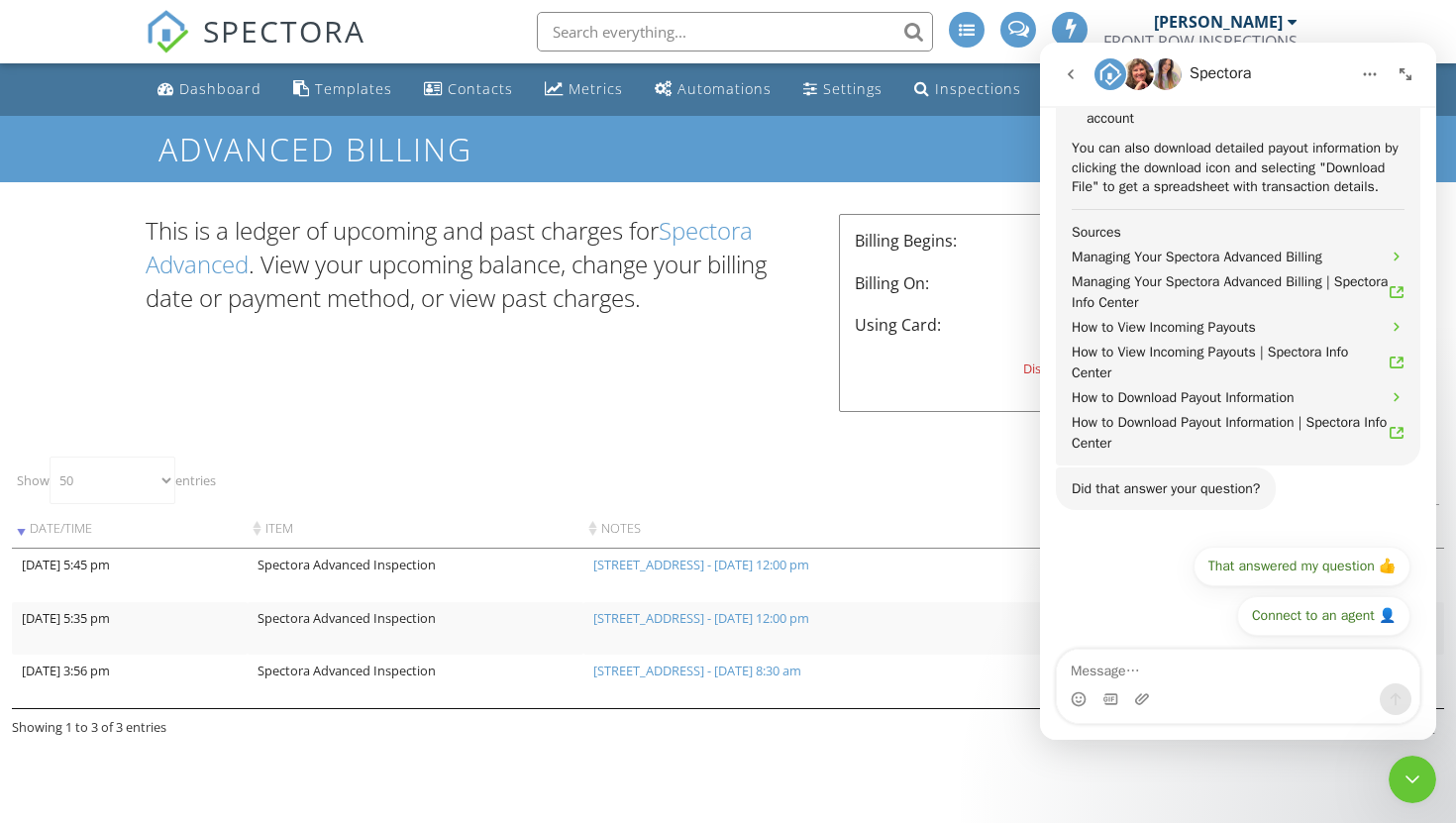 click 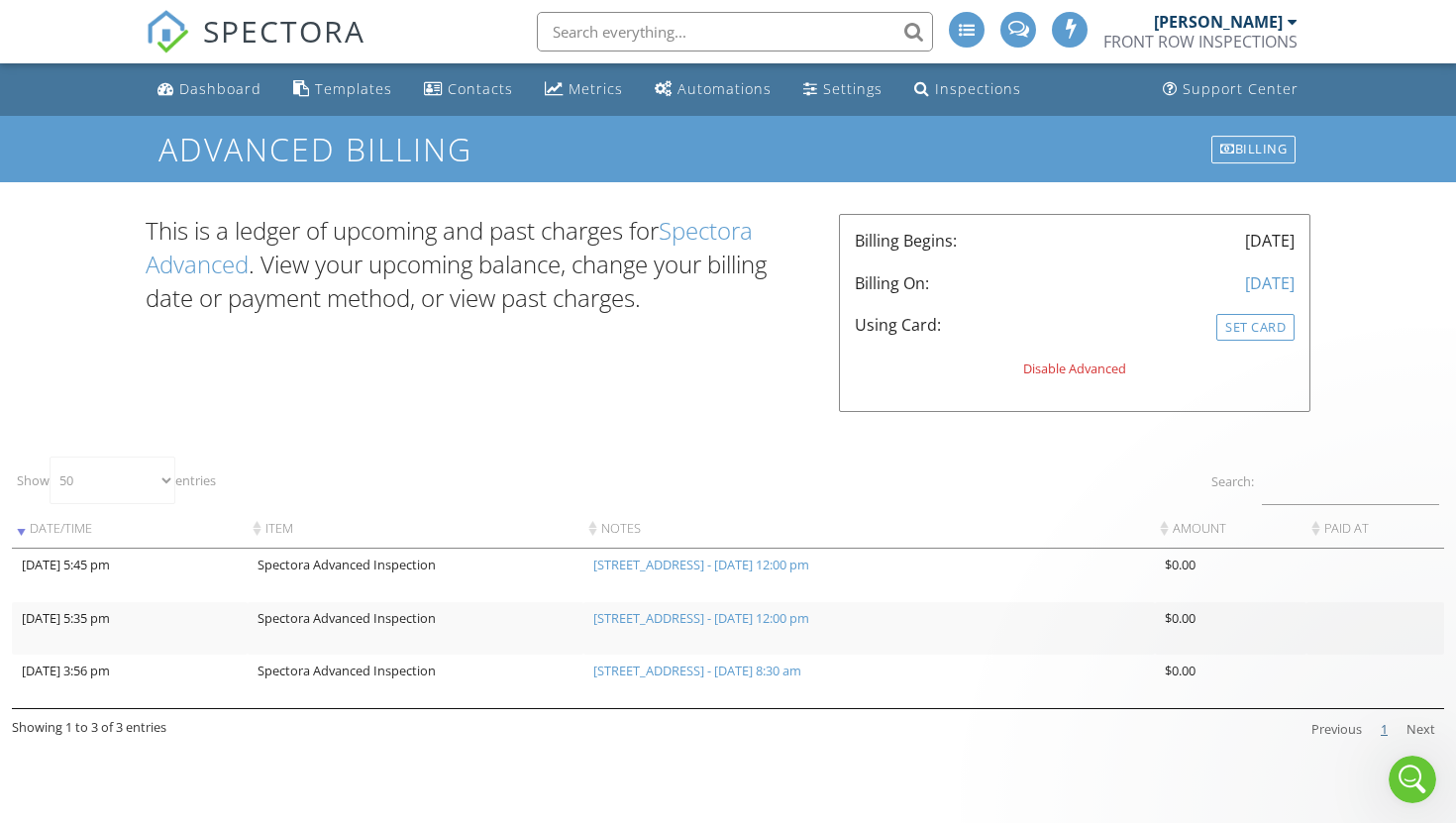 scroll, scrollTop: 0, scrollLeft: 0, axis: both 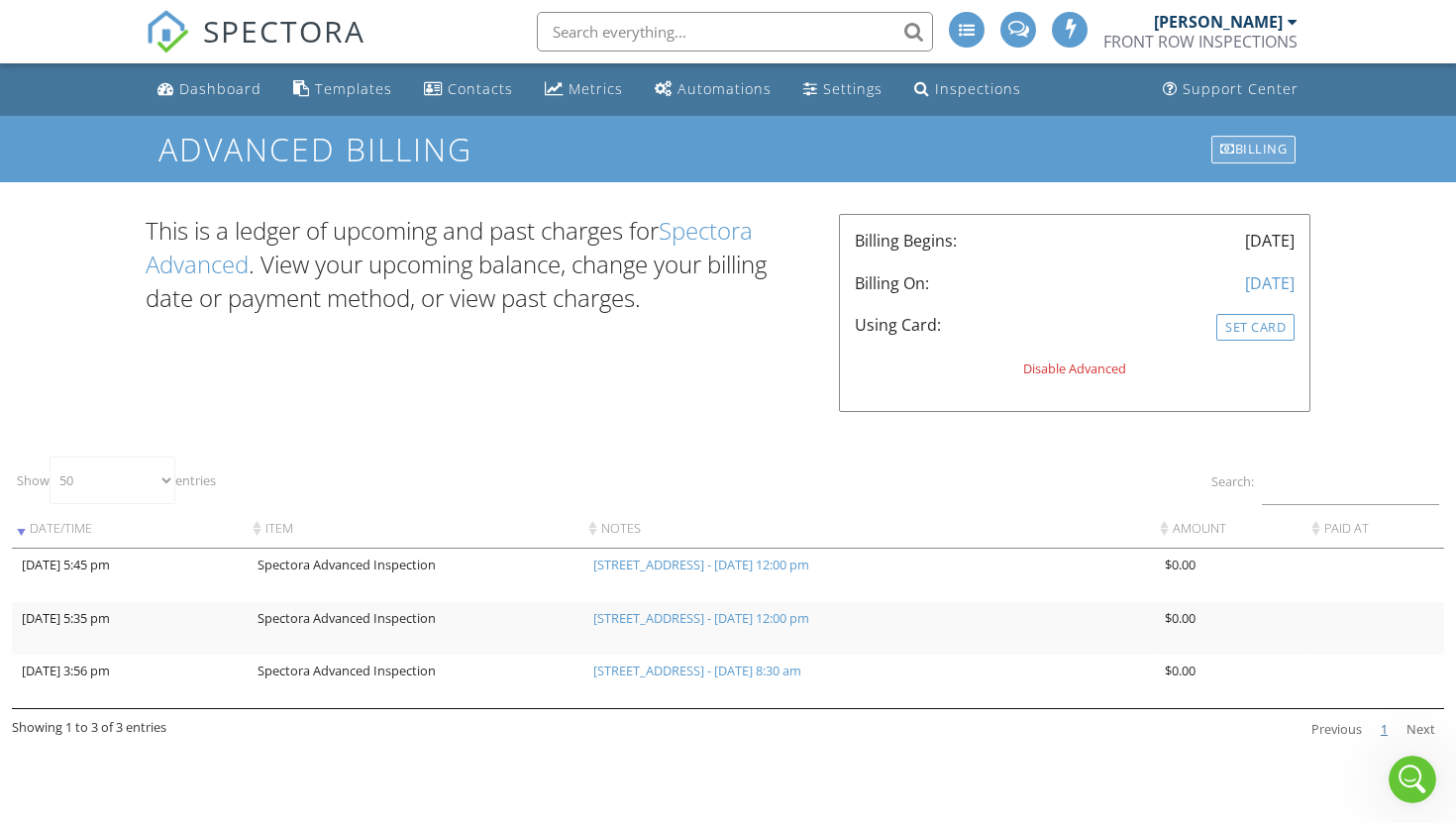 click on "Billing" at bounding box center (1253, 150) 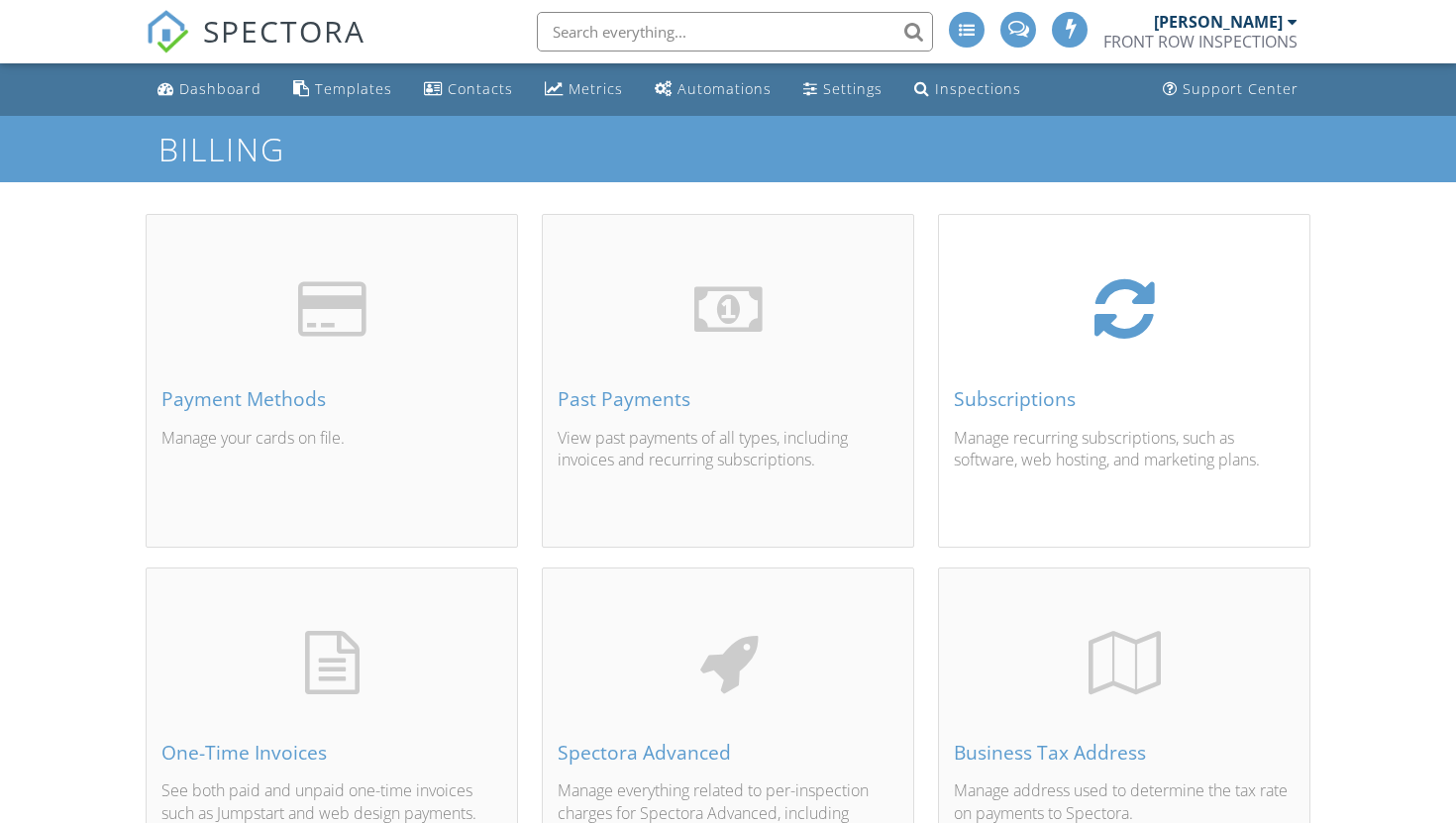 scroll, scrollTop: 0, scrollLeft: 0, axis: both 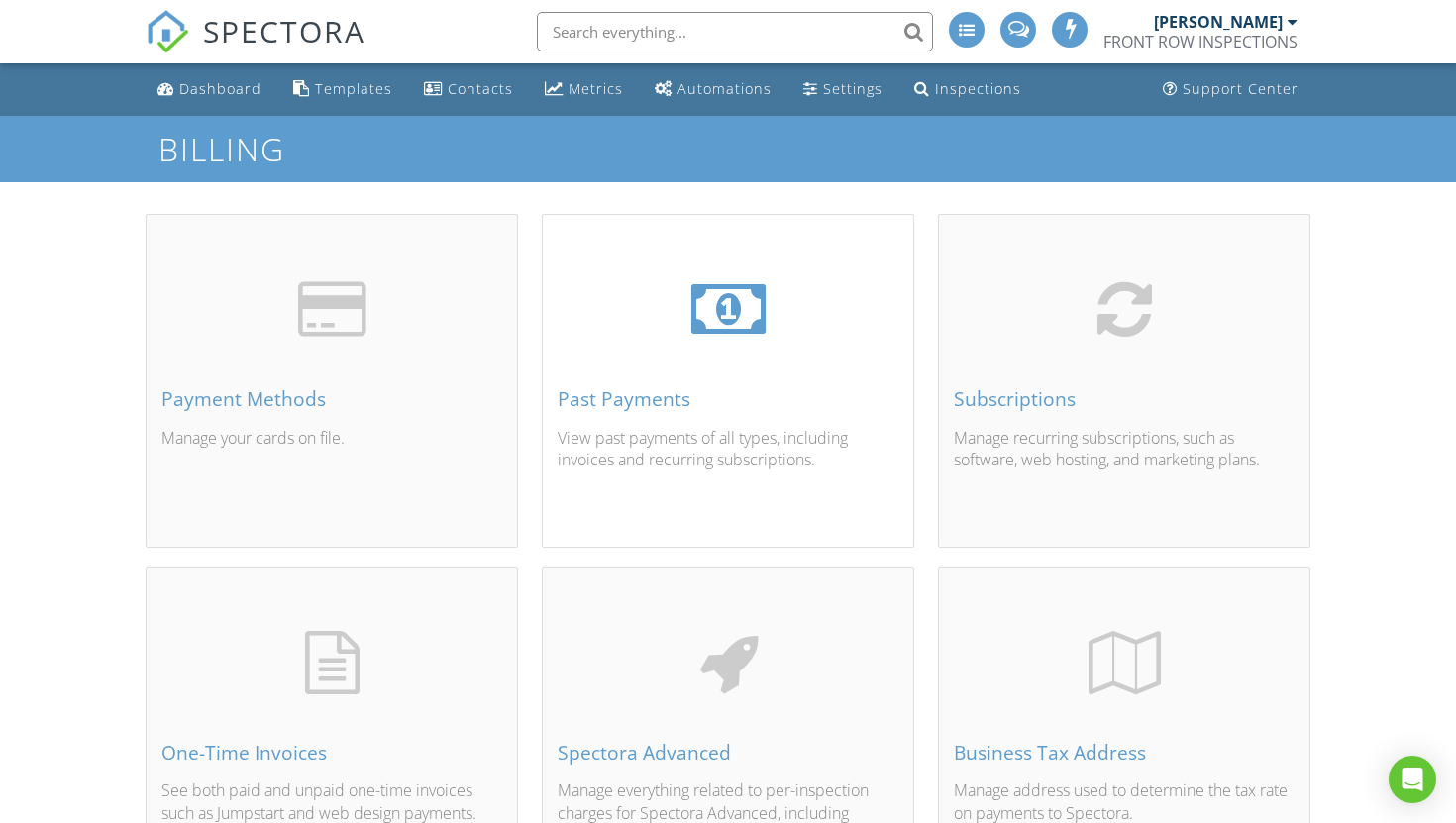 click on "Past Payments" at bounding box center (728, 399) 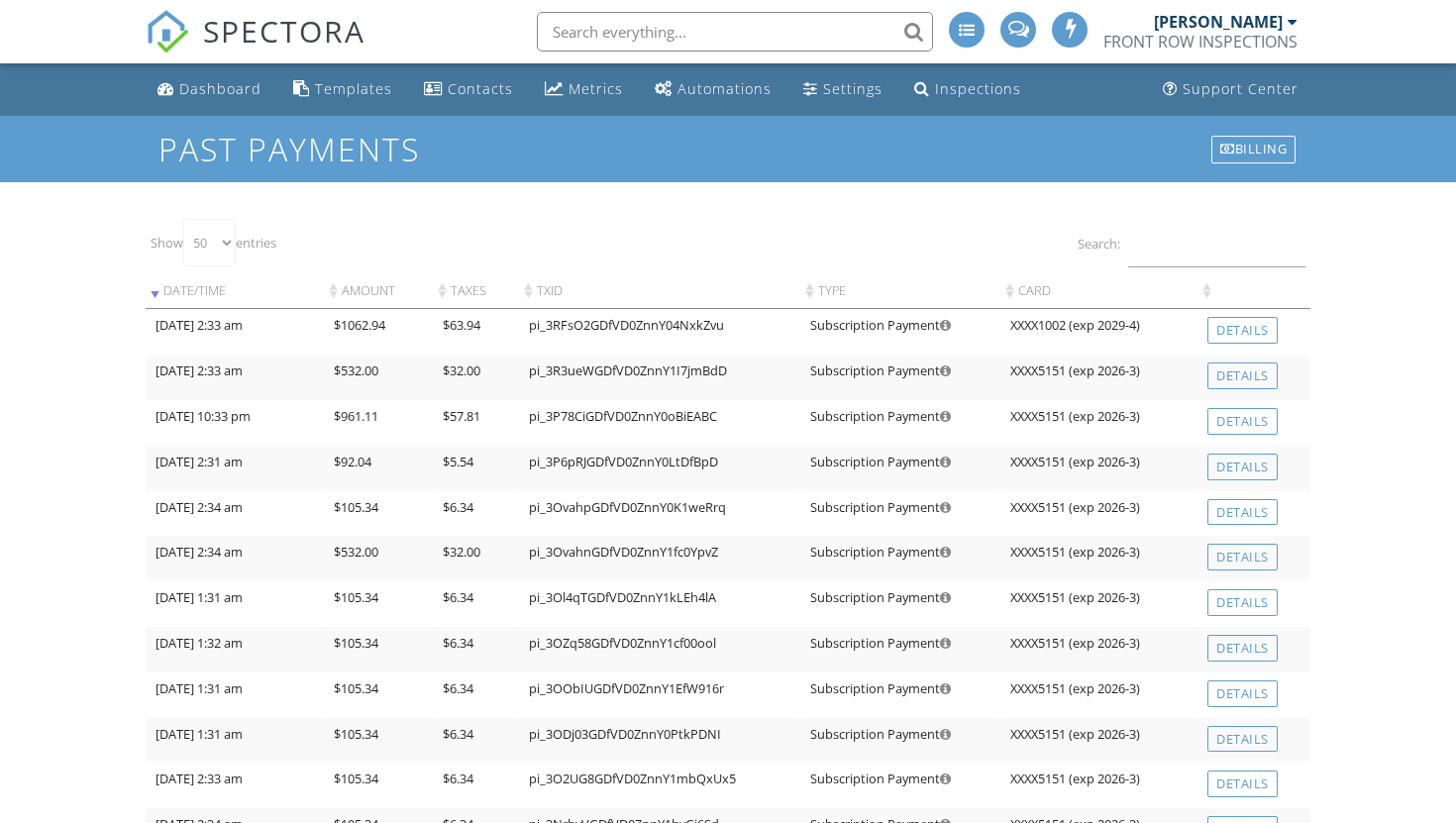 select on "50" 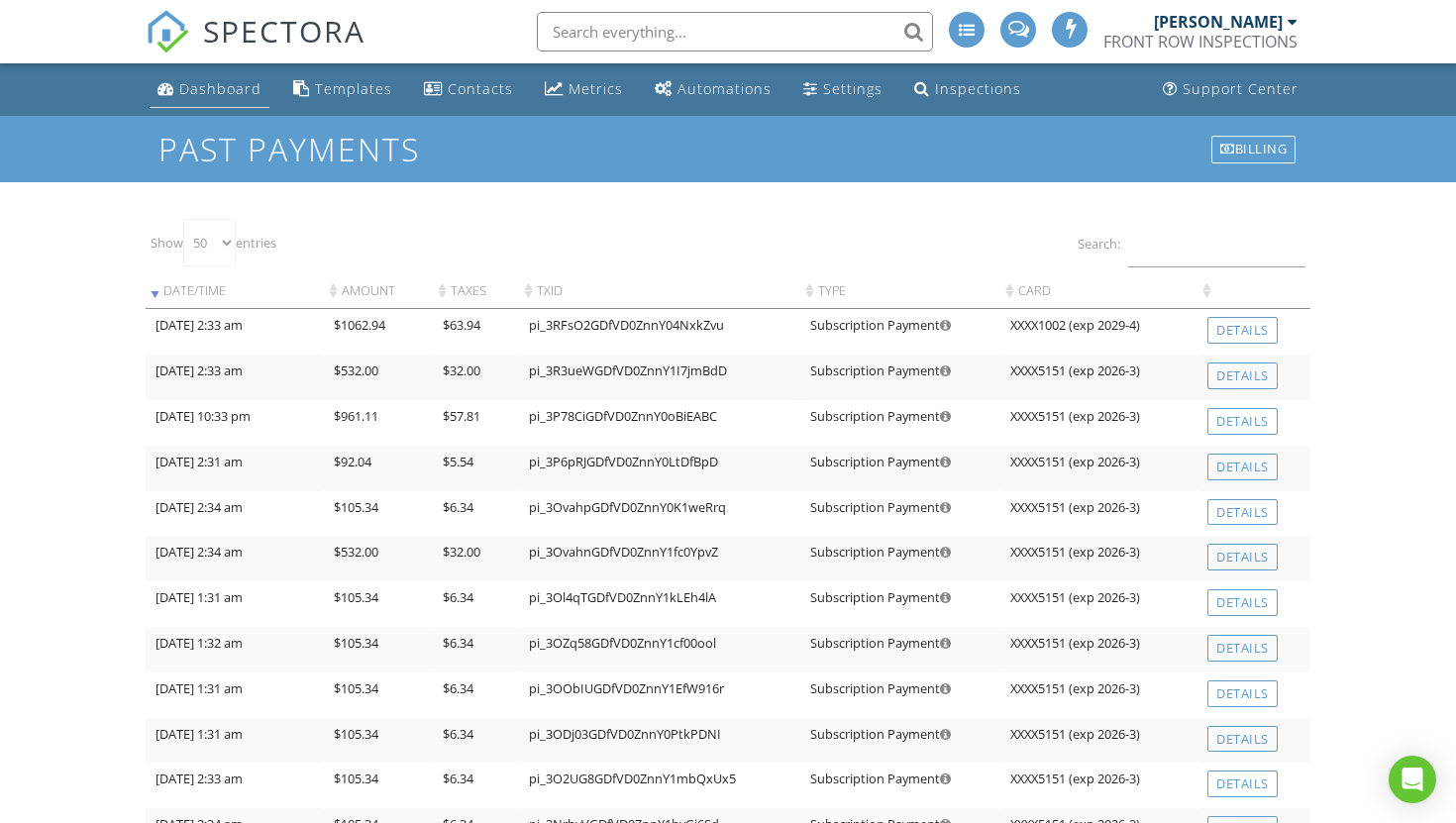 click on "Dashboard" at bounding box center [220, 88] 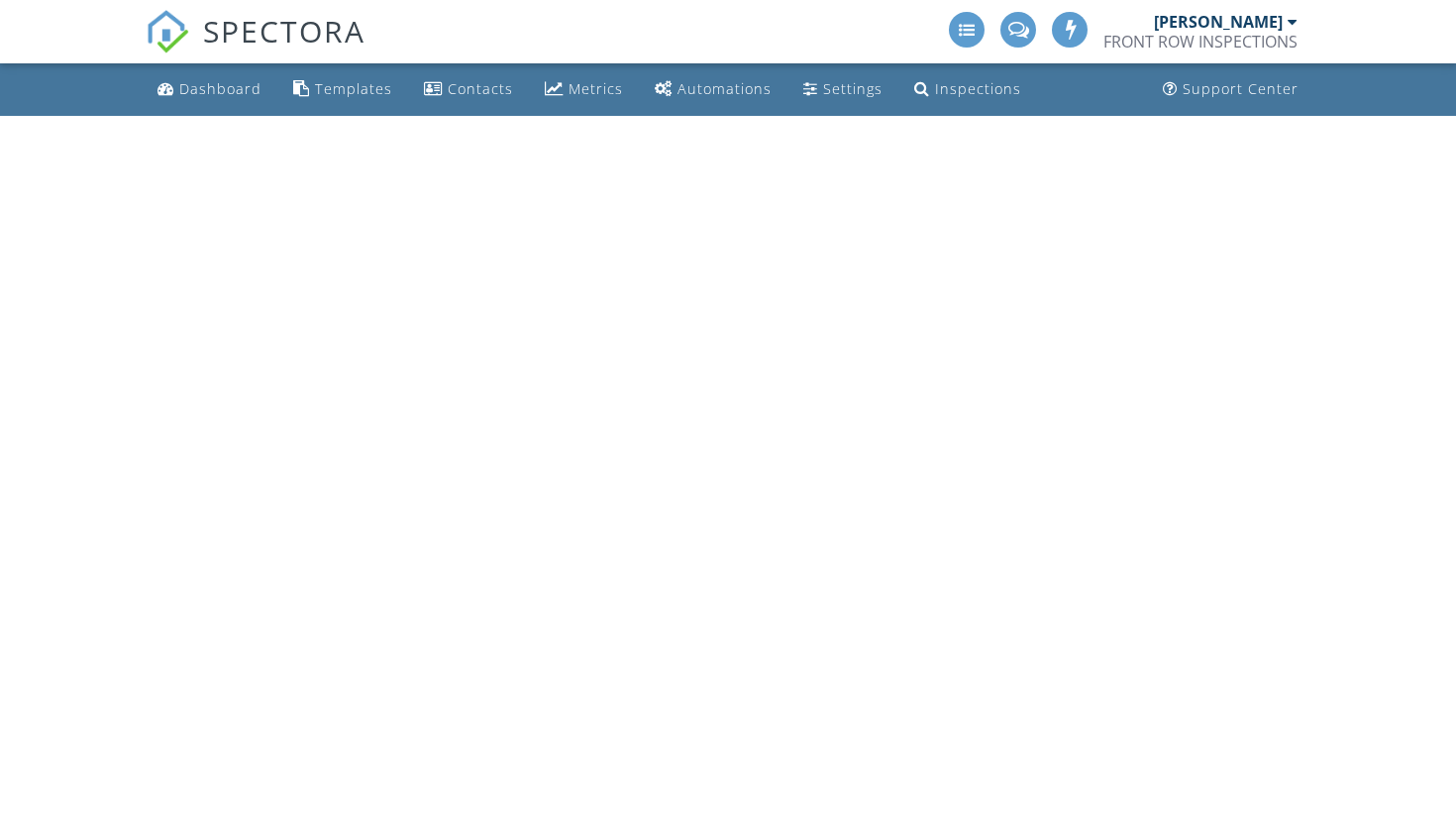 scroll, scrollTop: 0, scrollLeft: 0, axis: both 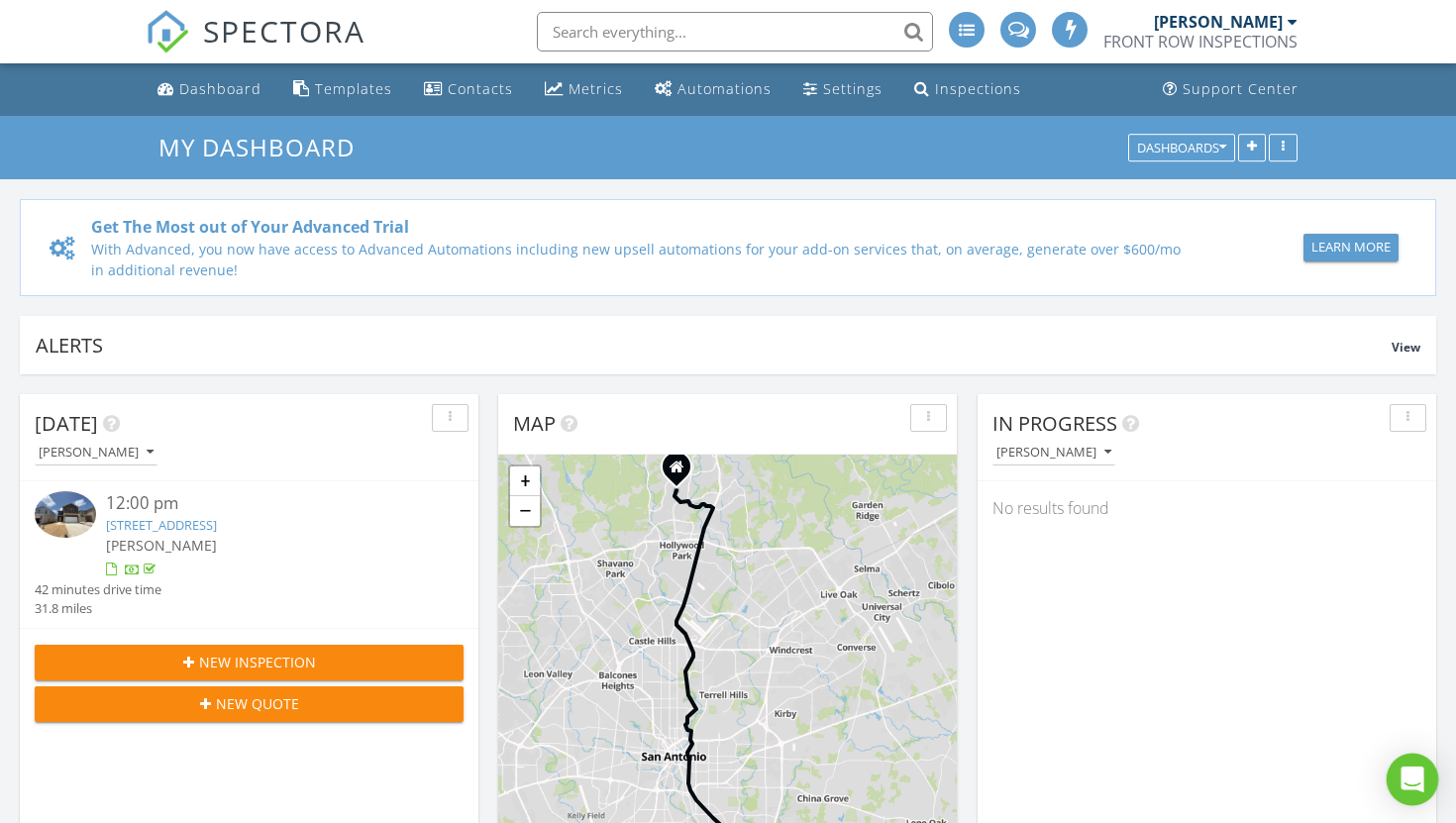click 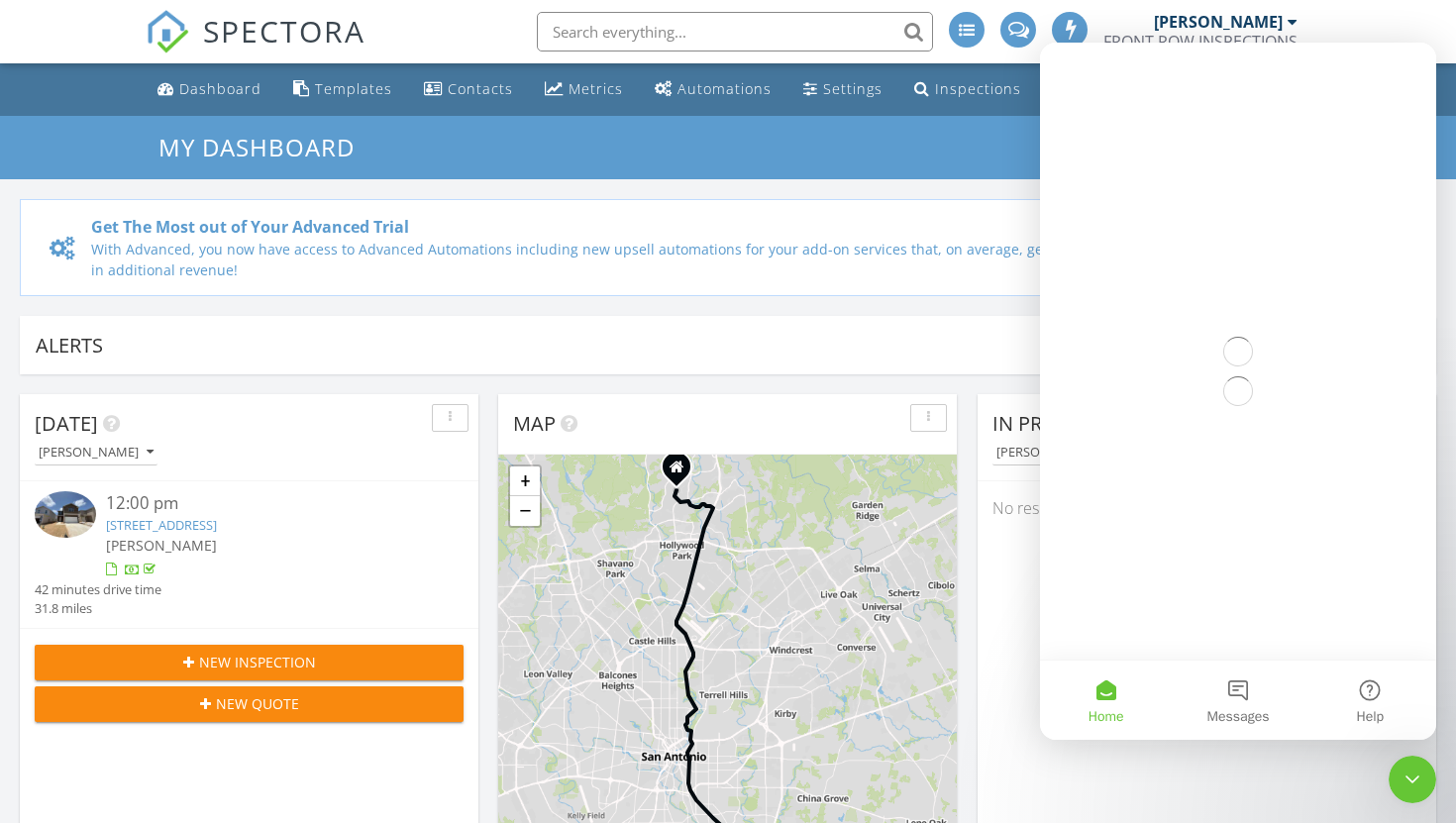 scroll, scrollTop: 0, scrollLeft: 0, axis: both 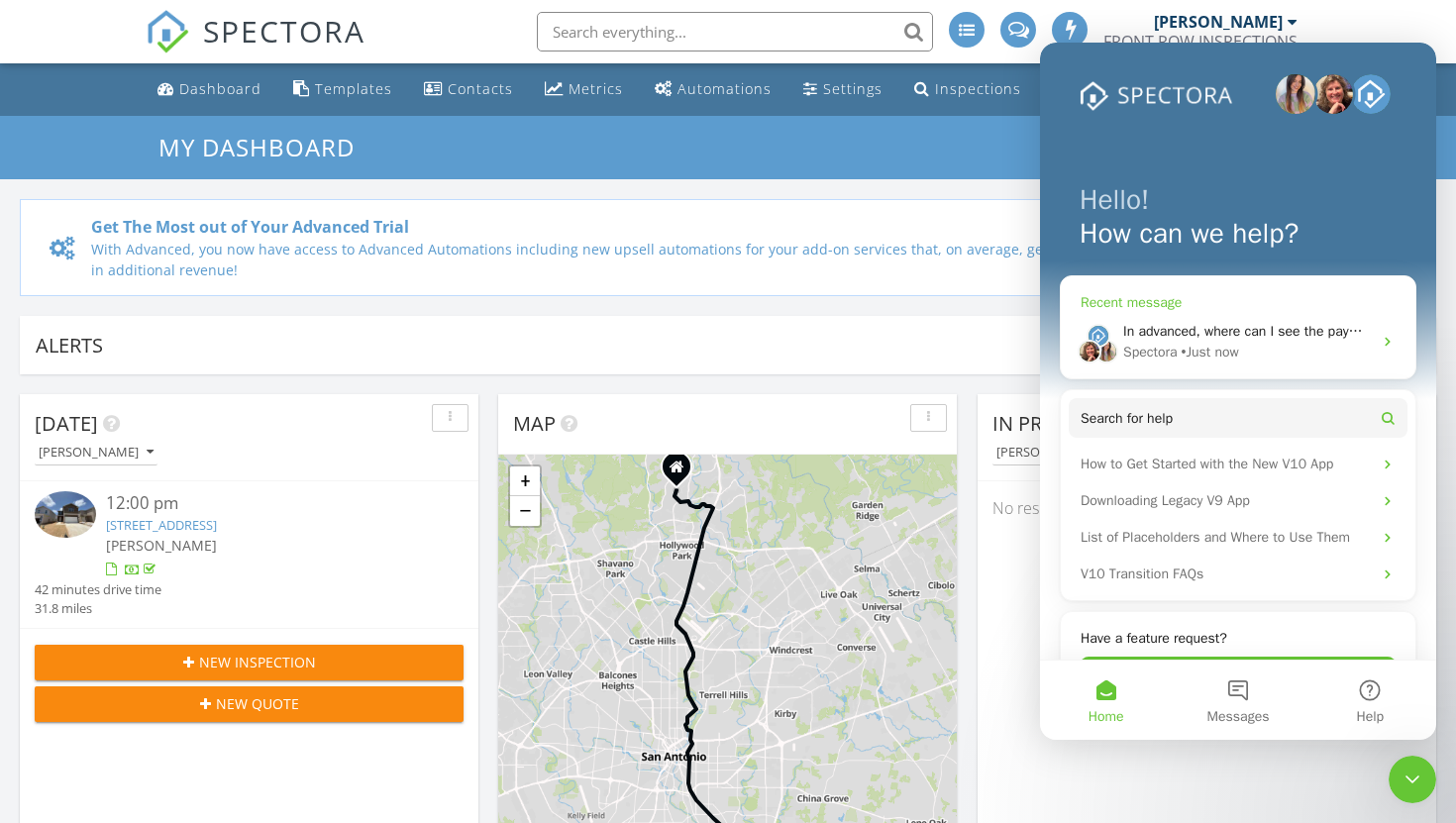click on "In advanced, where can I see the payments received?" at bounding box center (1286, 331) 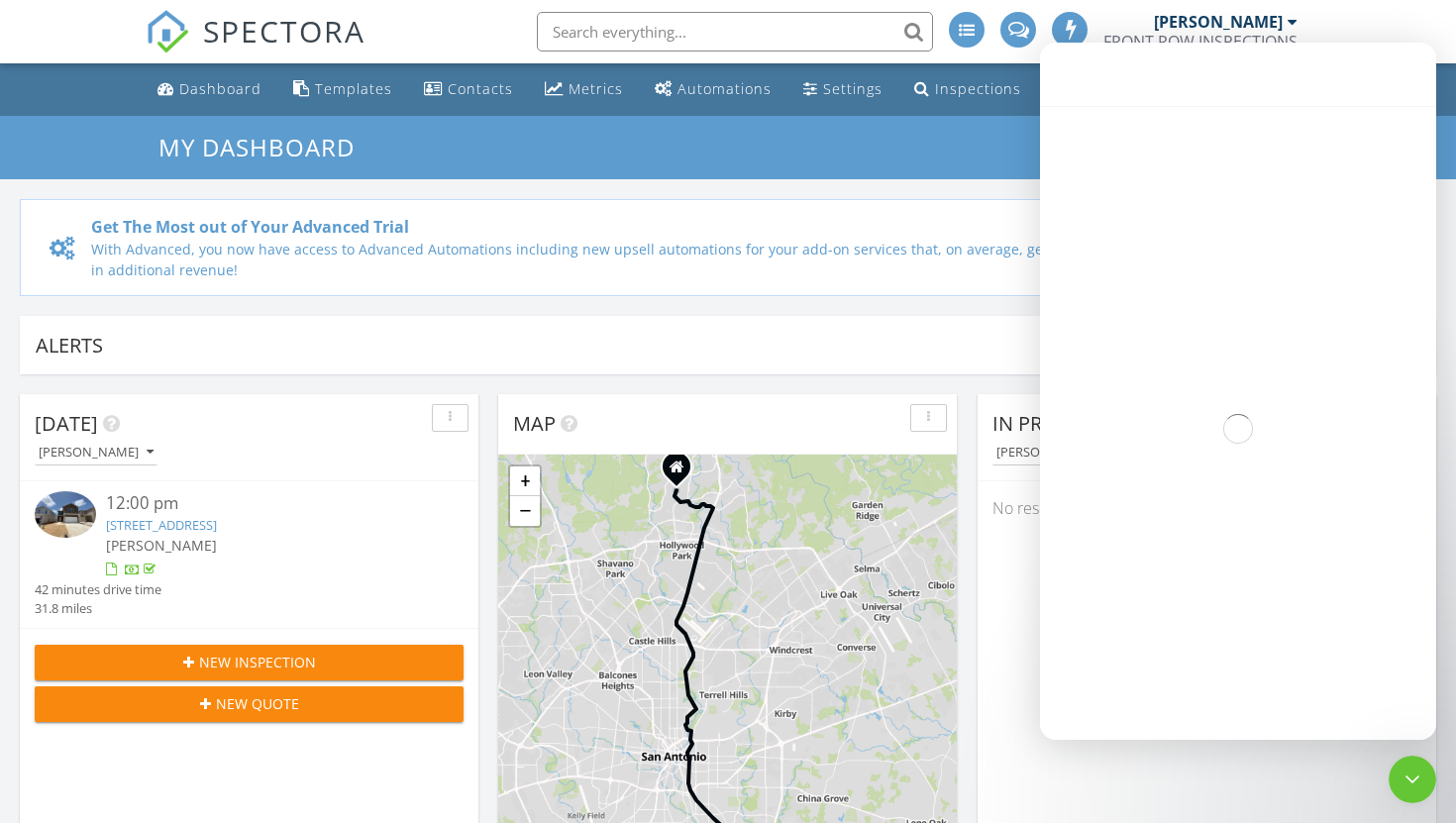 scroll, scrollTop: 920, scrollLeft: 0, axis: vertical 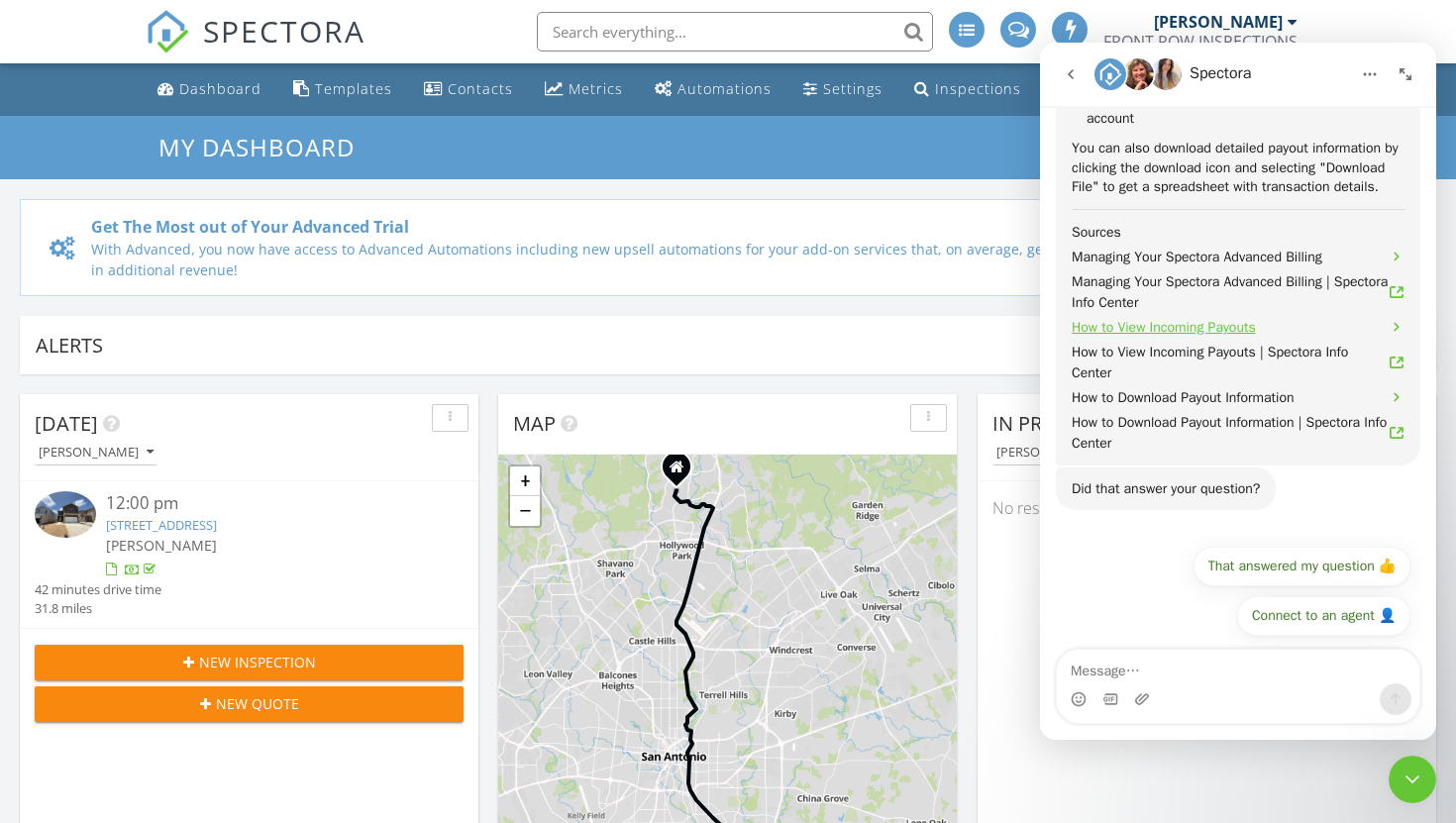 click on "How to View Incoming Payouts" at bounding box center (1164, 327) 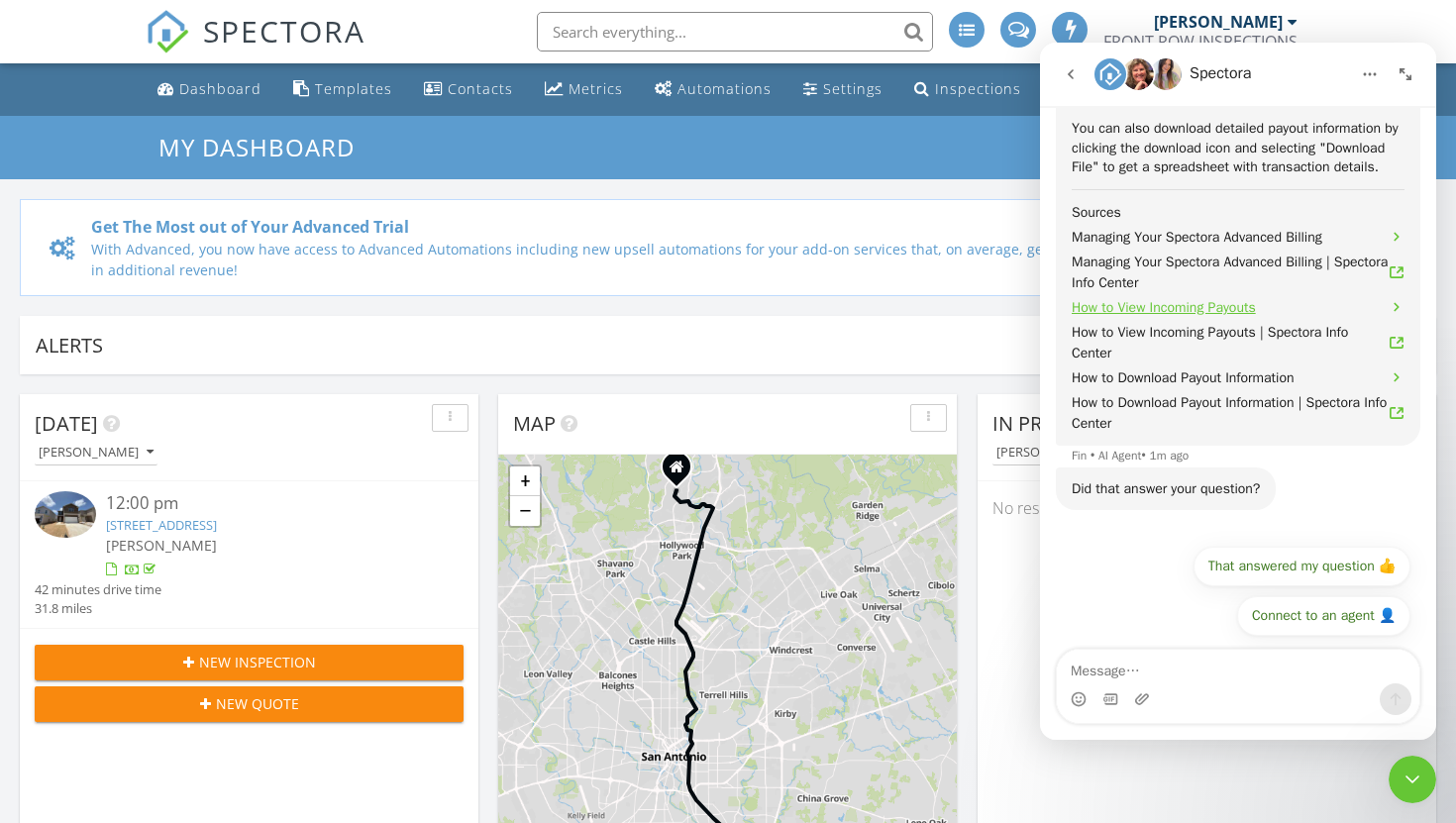 scroll, scrollTop: 0, scrollLeft: 0, axis: both 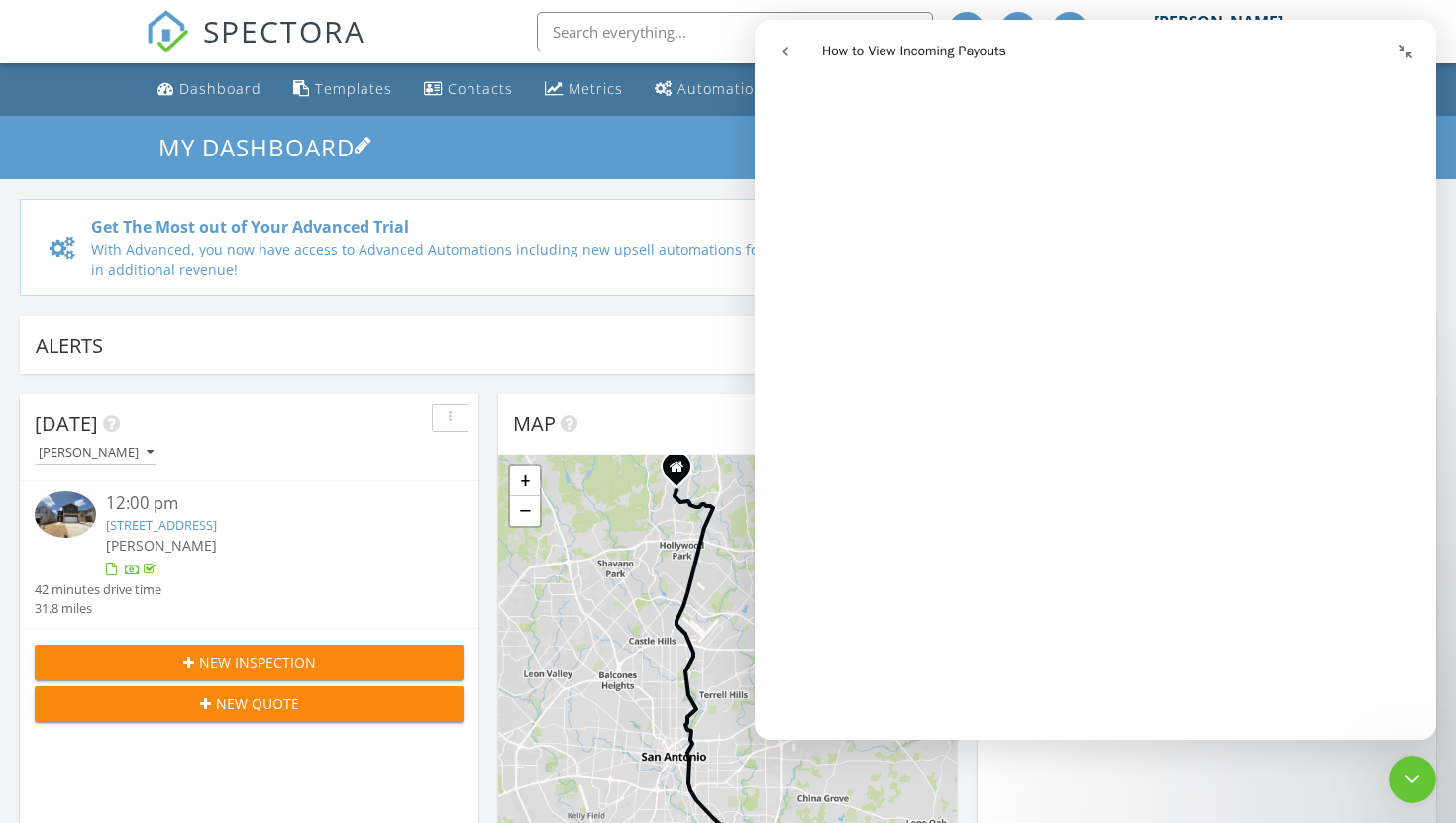 click on "My Dashboard" at bounding box center [728, 147] 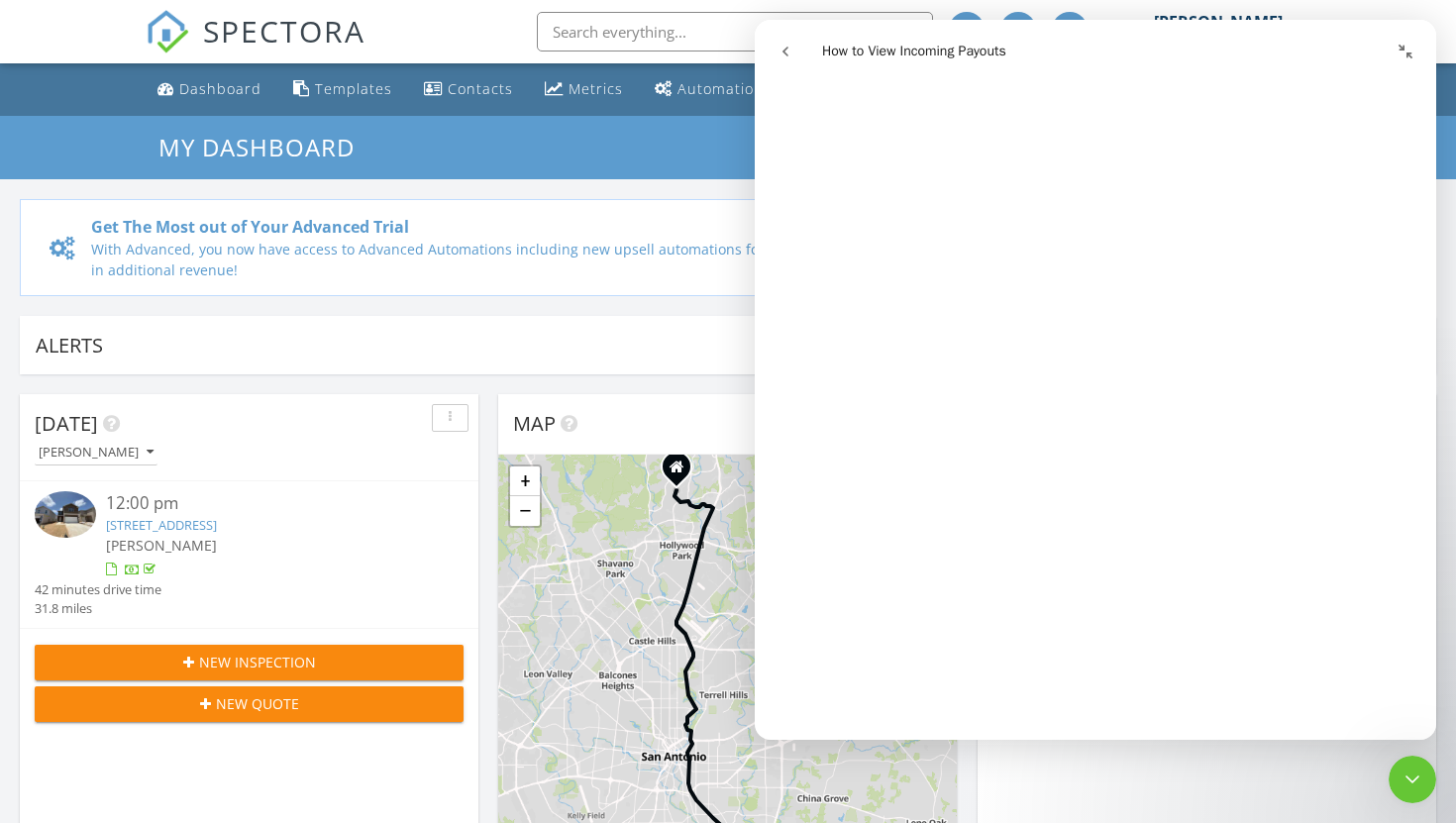 click on "In Progress
Sergio Lopez
No results found" at bounding box center (1206, 681) 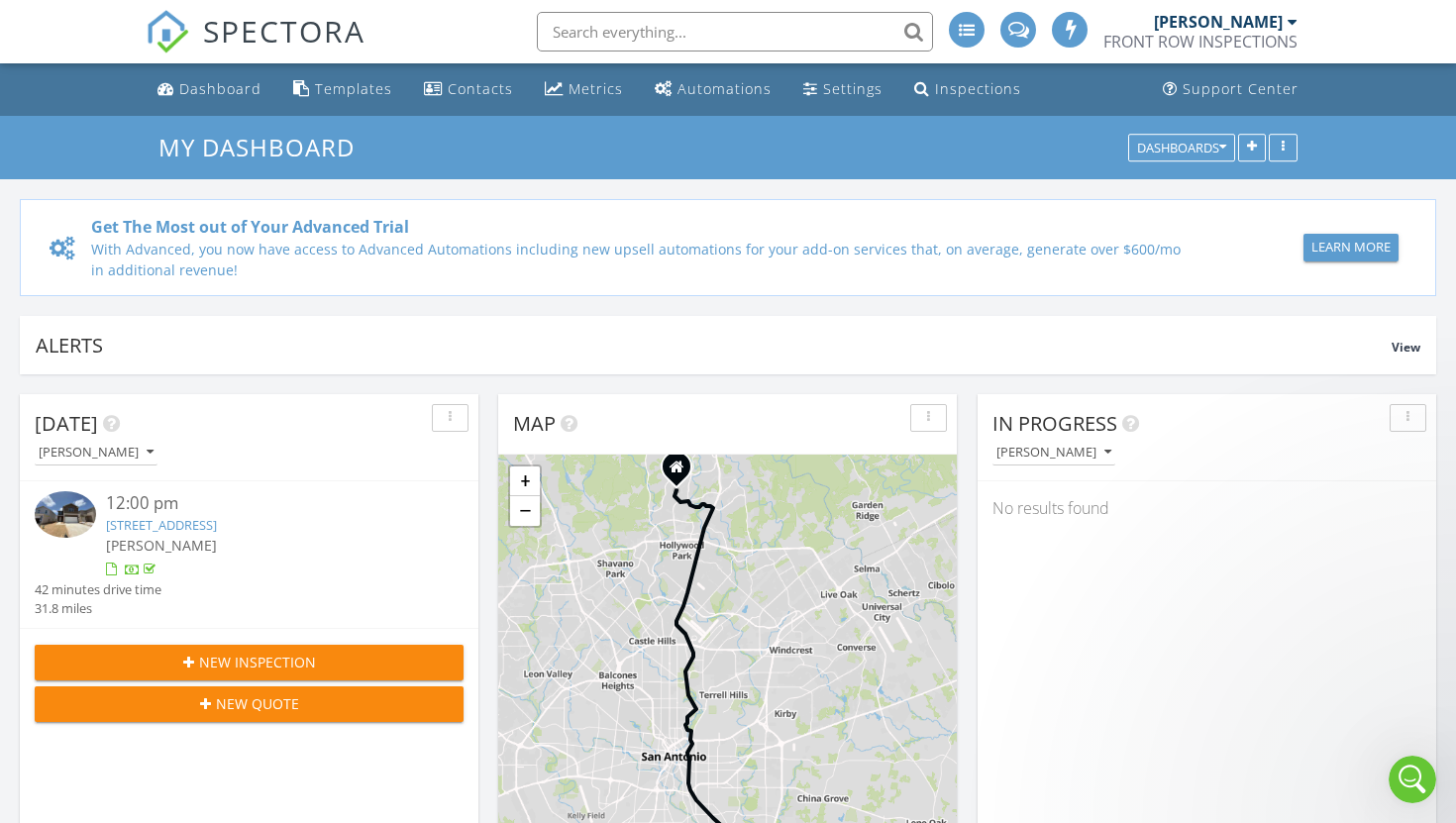 scroll, scrollTop: 0, scrollLeft: 0, axis: both 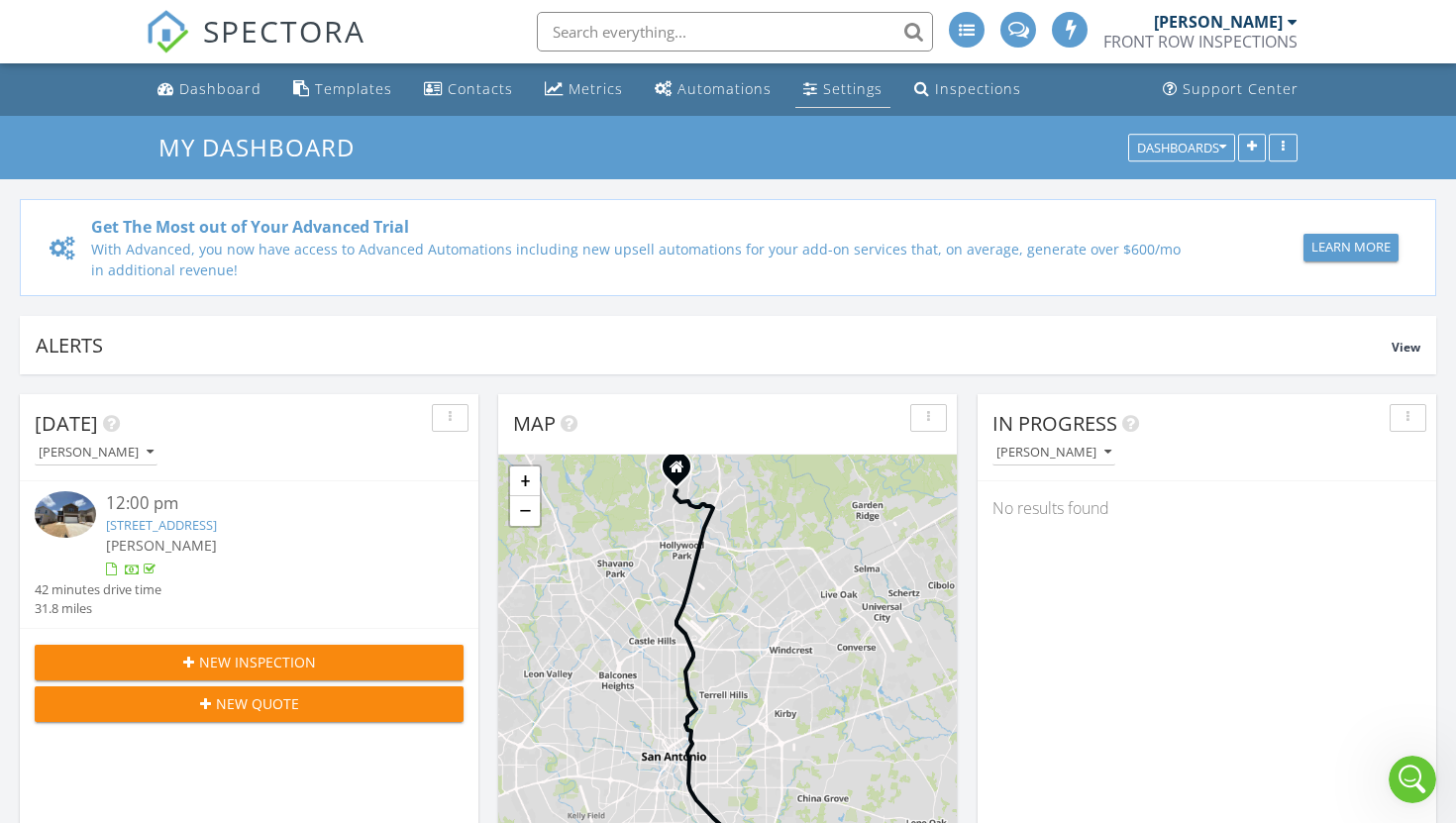 click on "Settings" at bounding box center [843, 89] 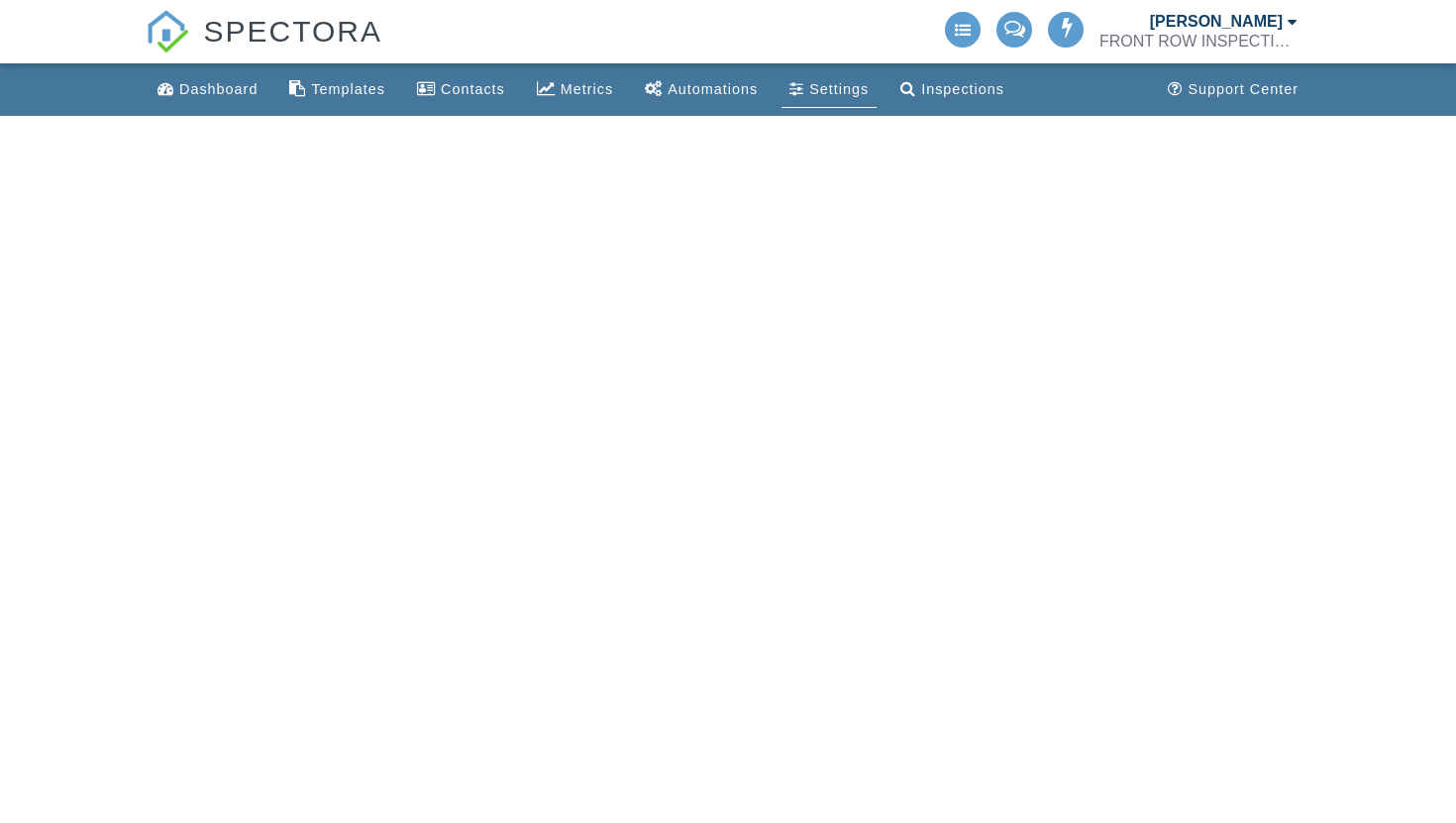 scroll, scrollTop: 0, scrollLeft: 0, axis: both 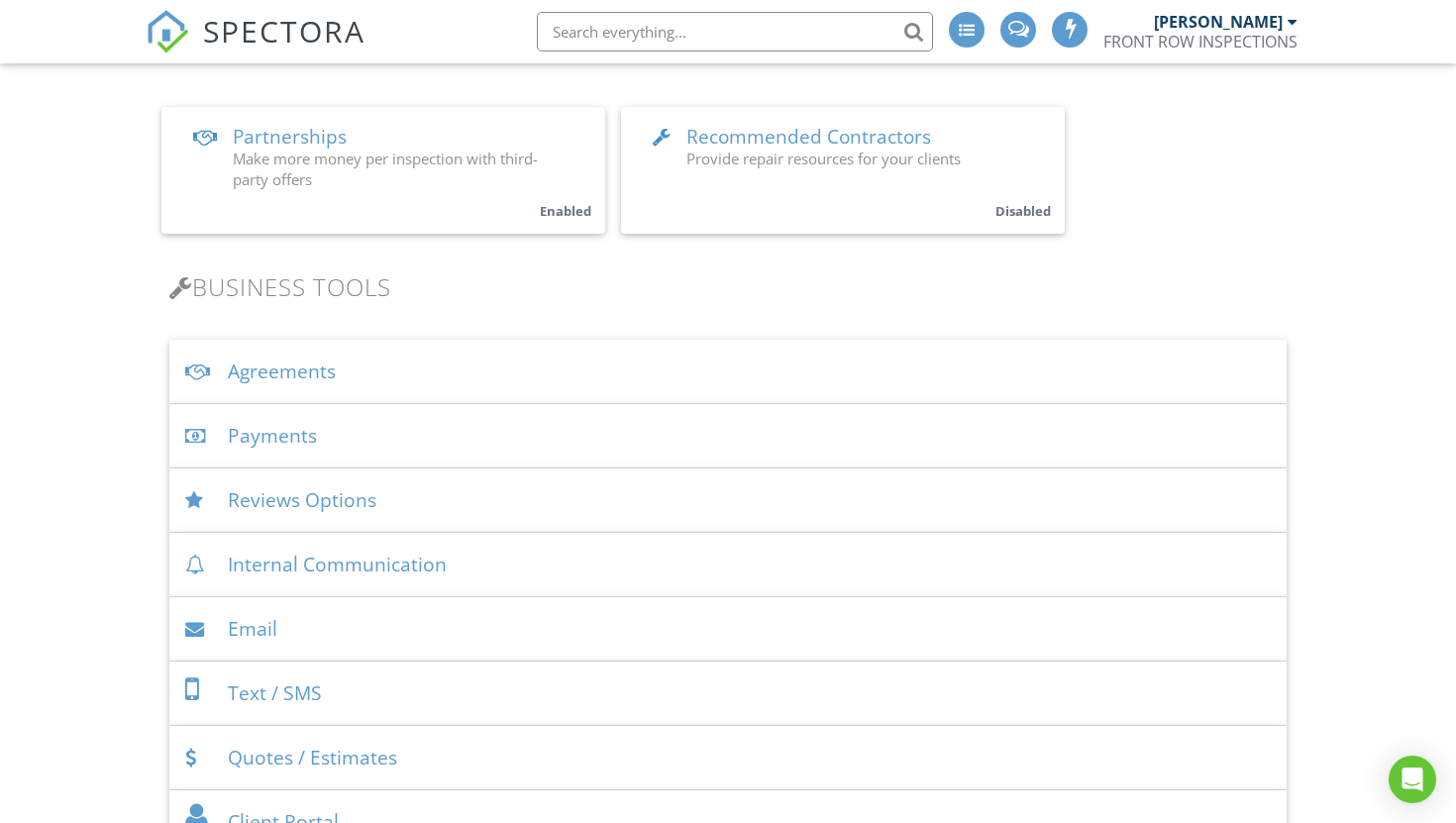 click on "Payments" at bounding box center [728, 436] 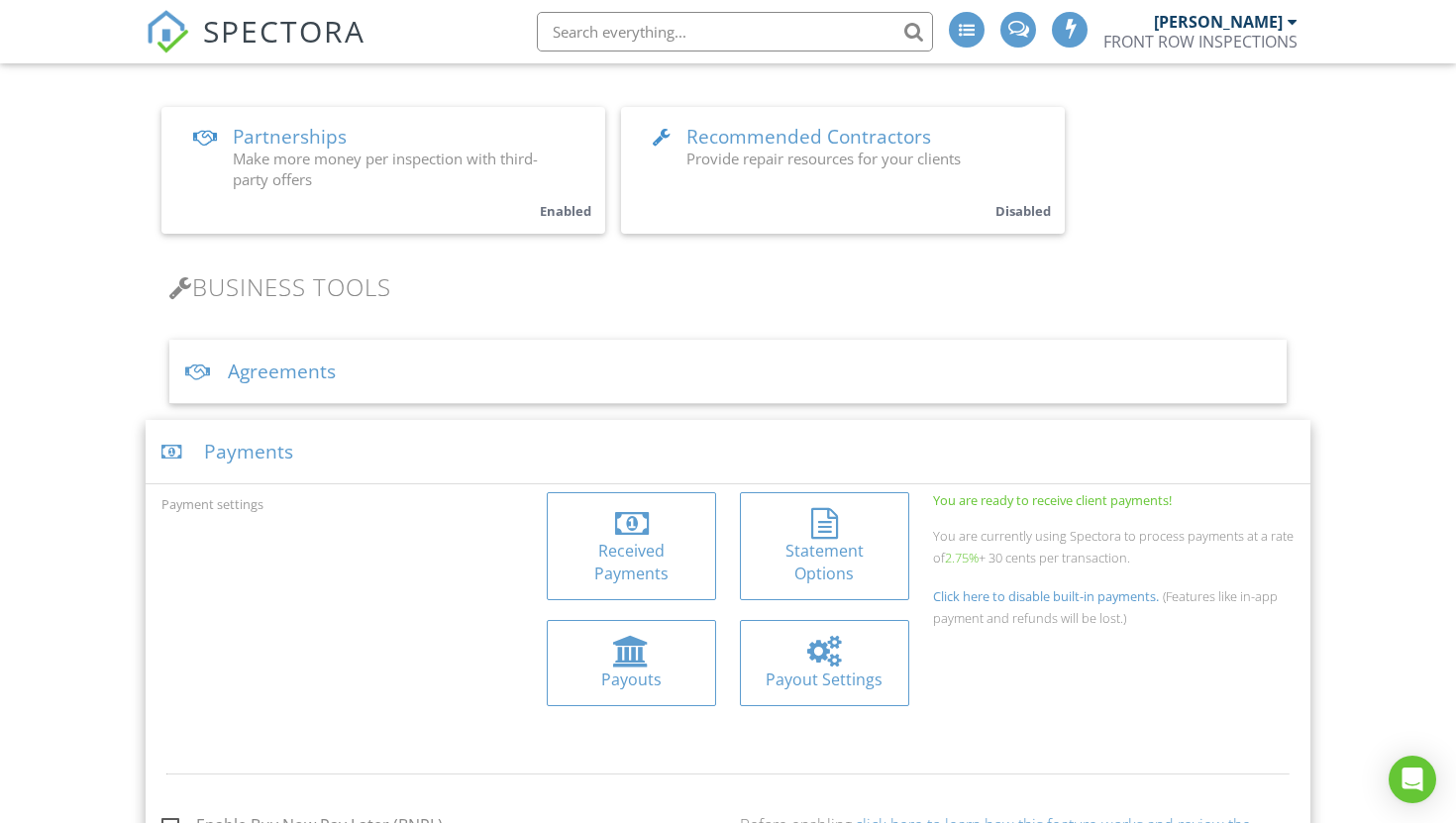 click on "Received Payments" at bounding box center (631, 562) 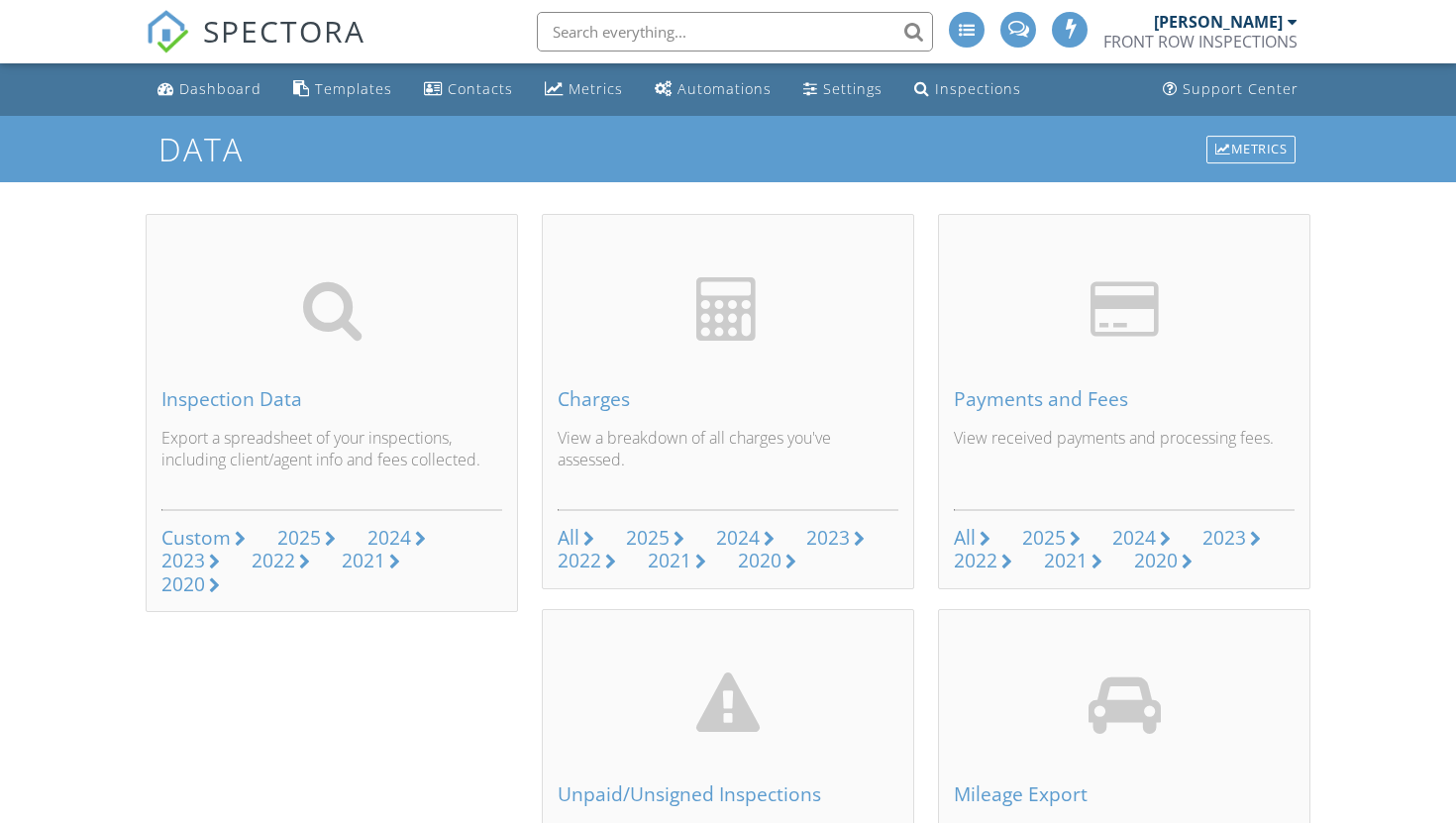 scroll, scrollTop: 0, scrollLeft: 0, axis: both 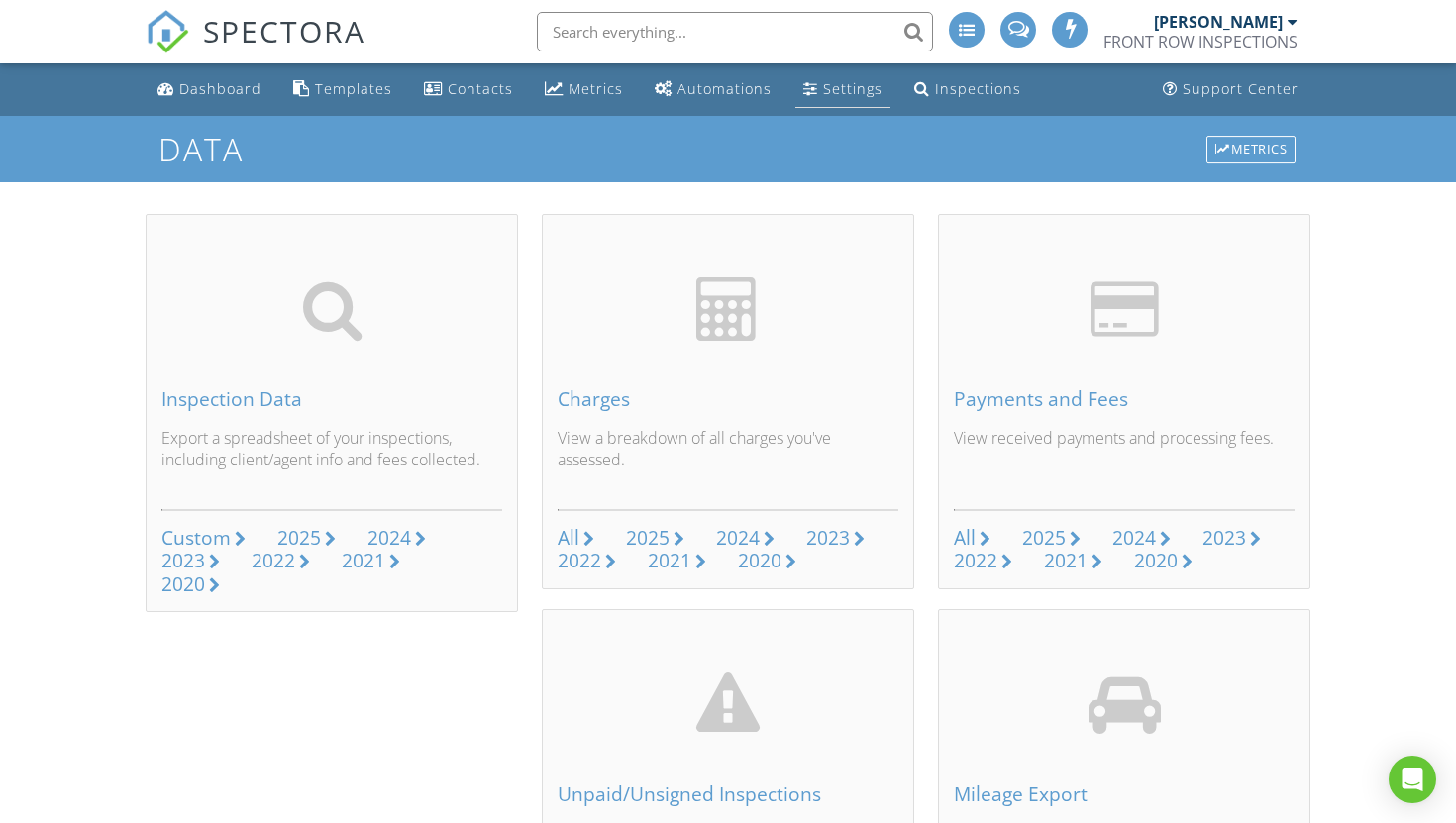 click on "Settings" at bounding box center (843, 89) 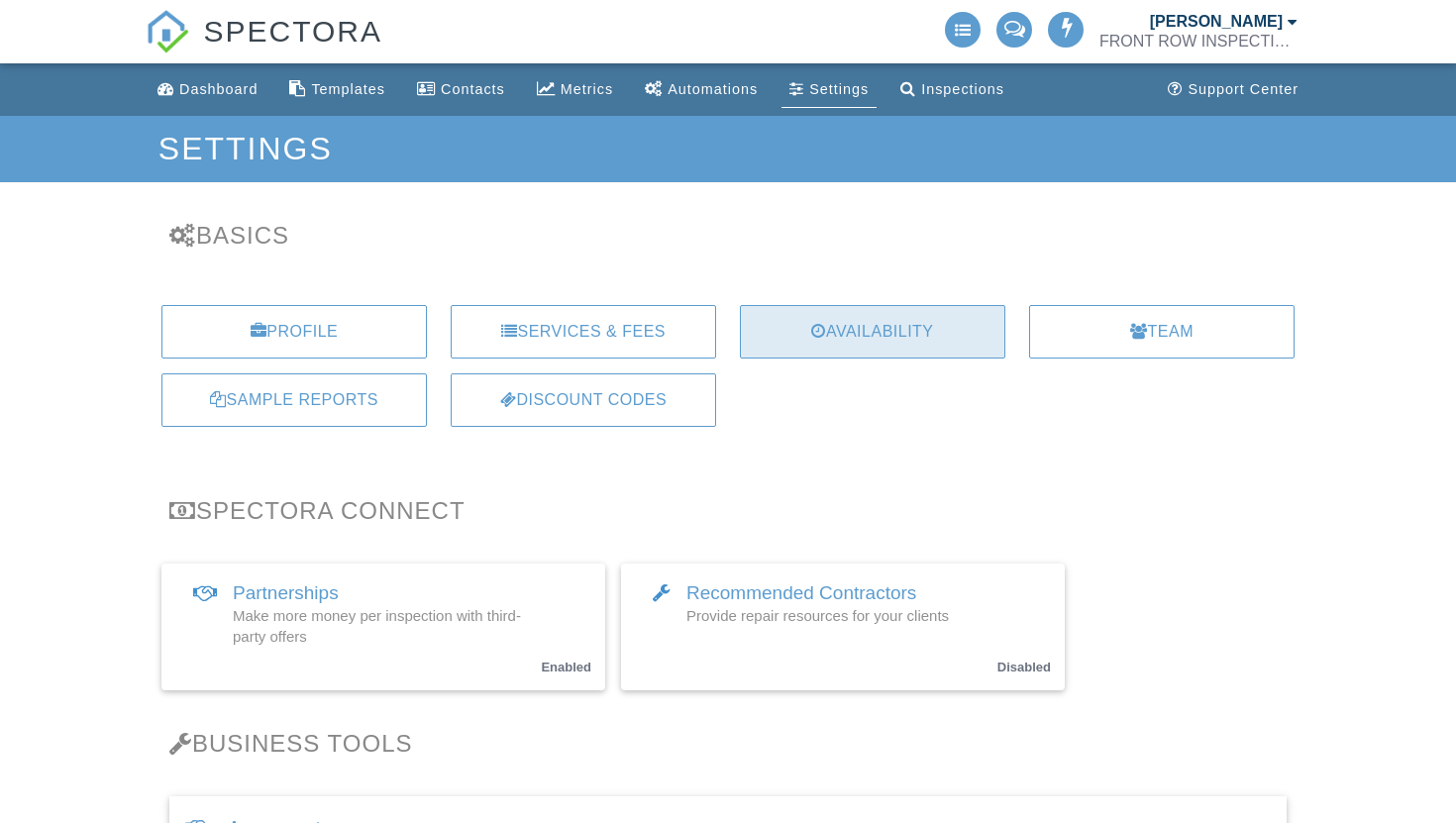 scroll, scrollTop: 0, scrollLeft: 0, axis: both 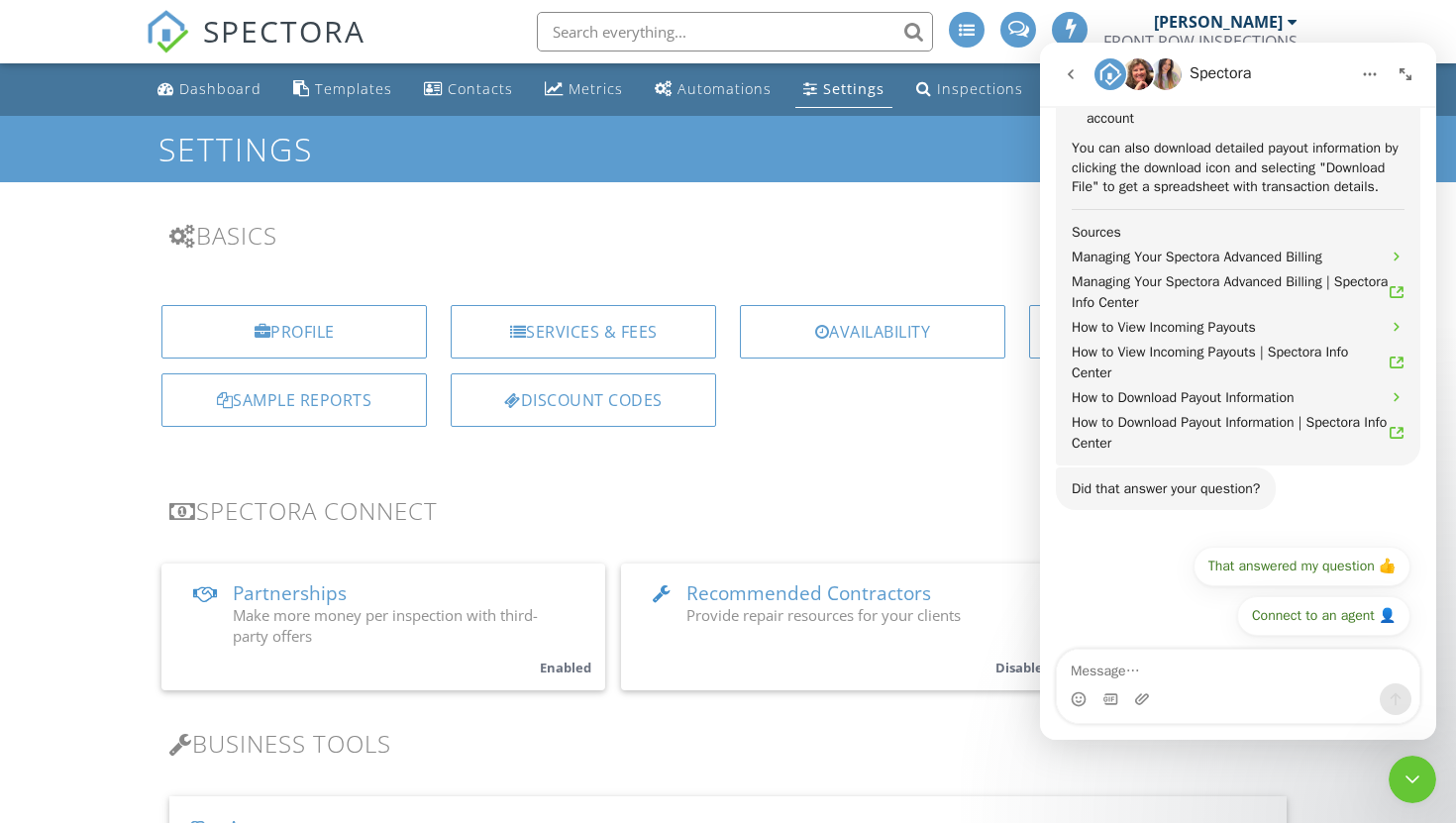 click 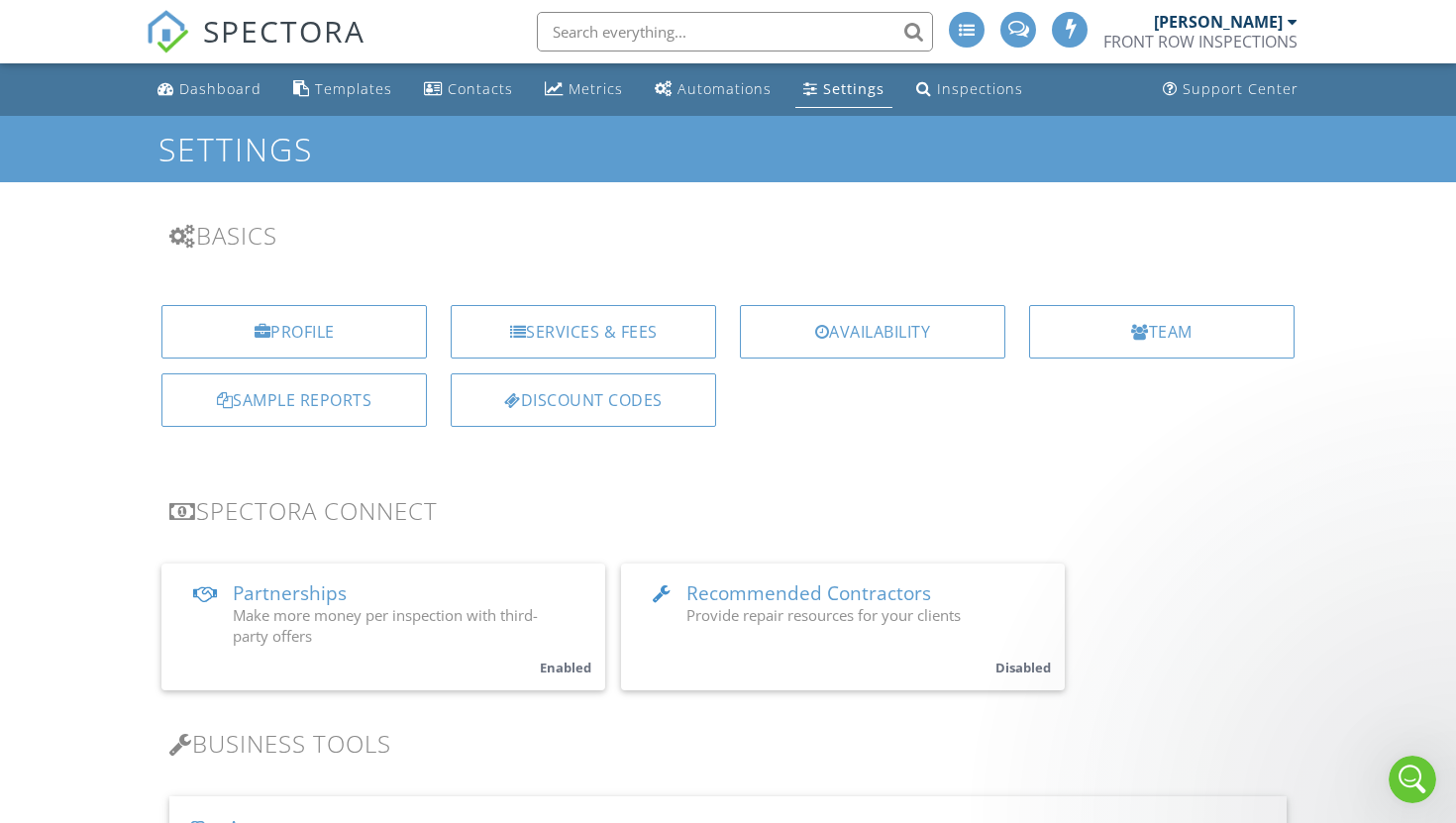 scroll, scrollTop: 0, scrollLeft: 0, axis: both 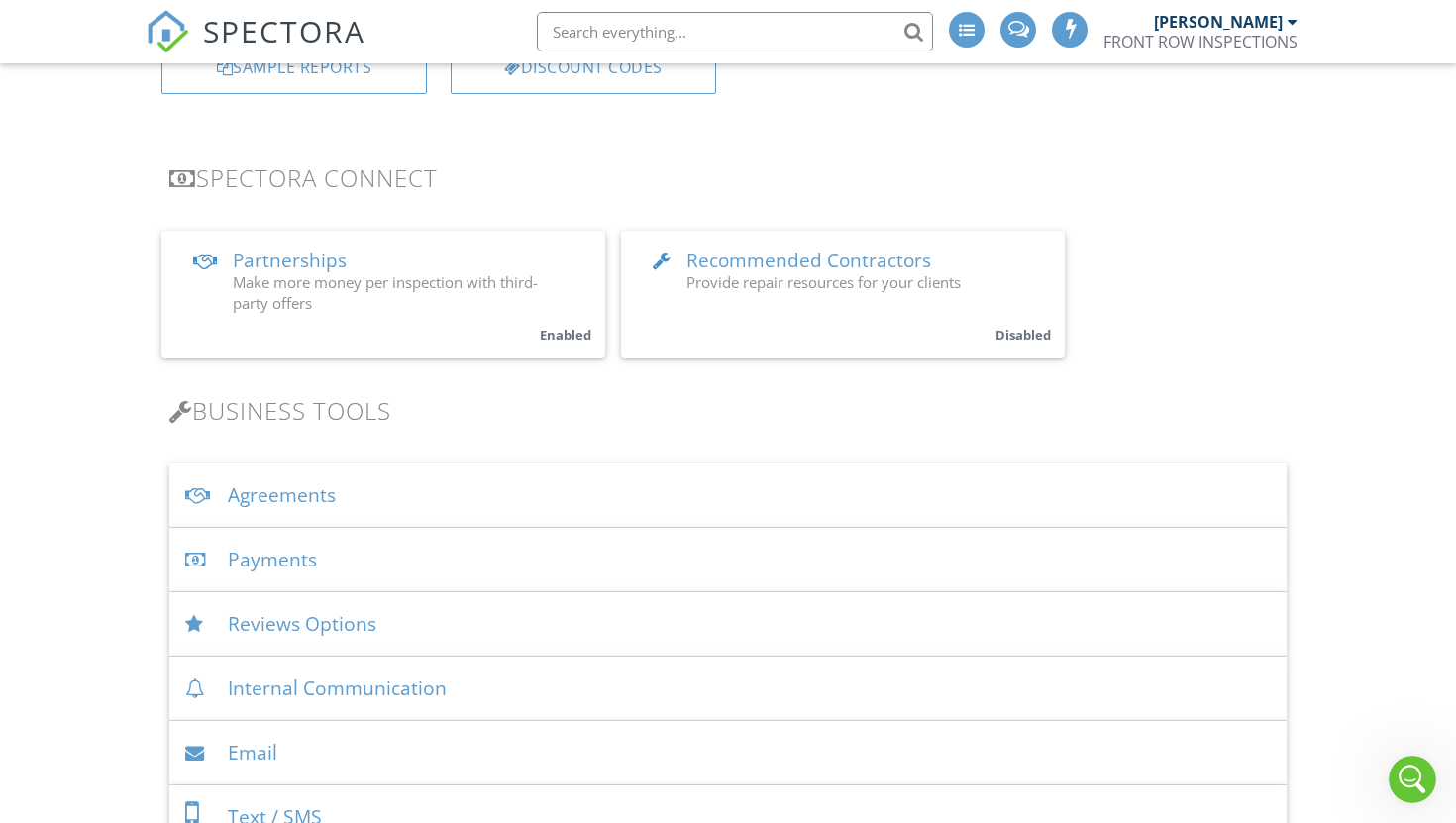 click on "Payments" at bounding box center [728, 560] 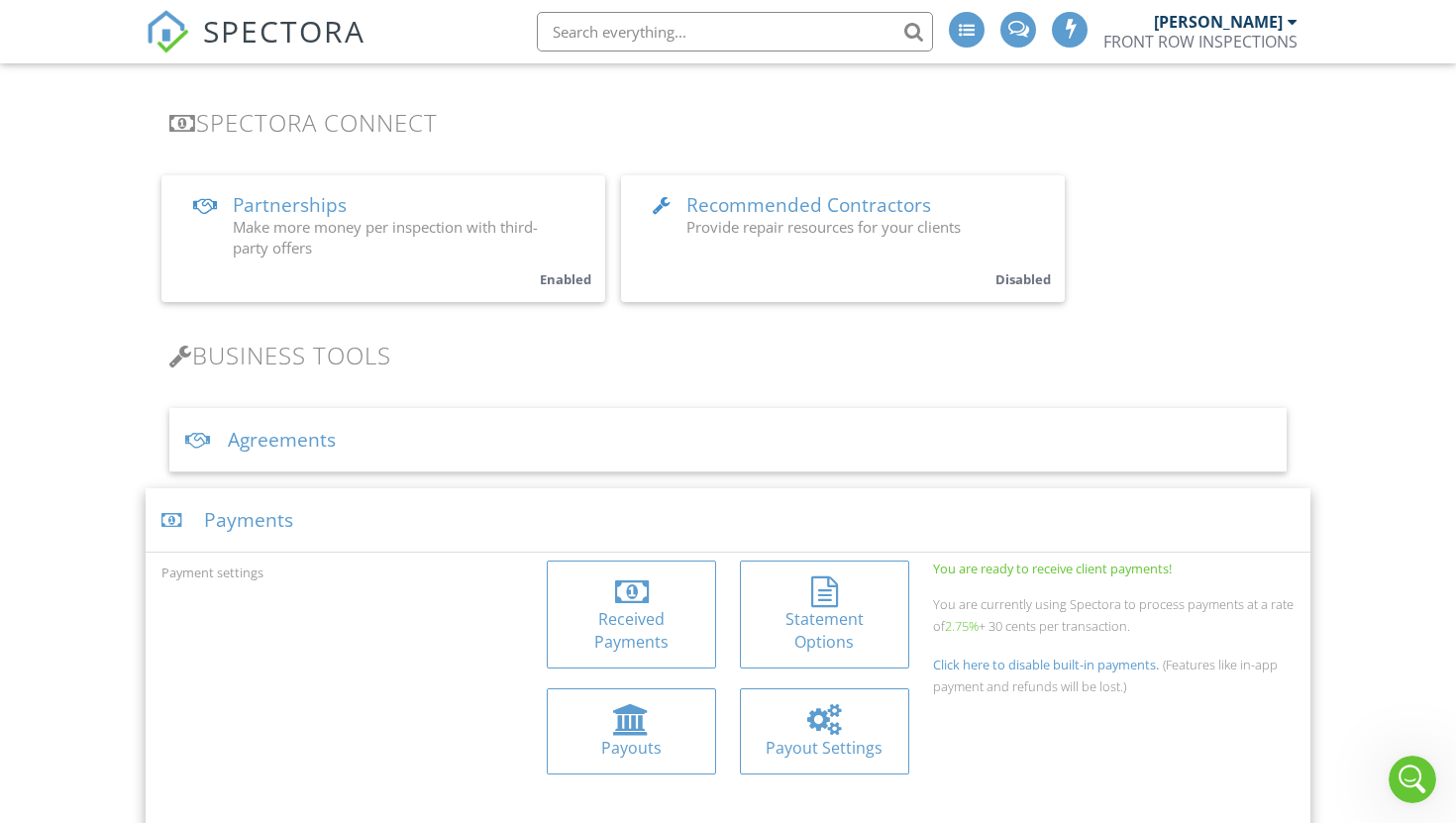 scroll, scrollTop: 391, scrollLeft: 0, axis: vertical 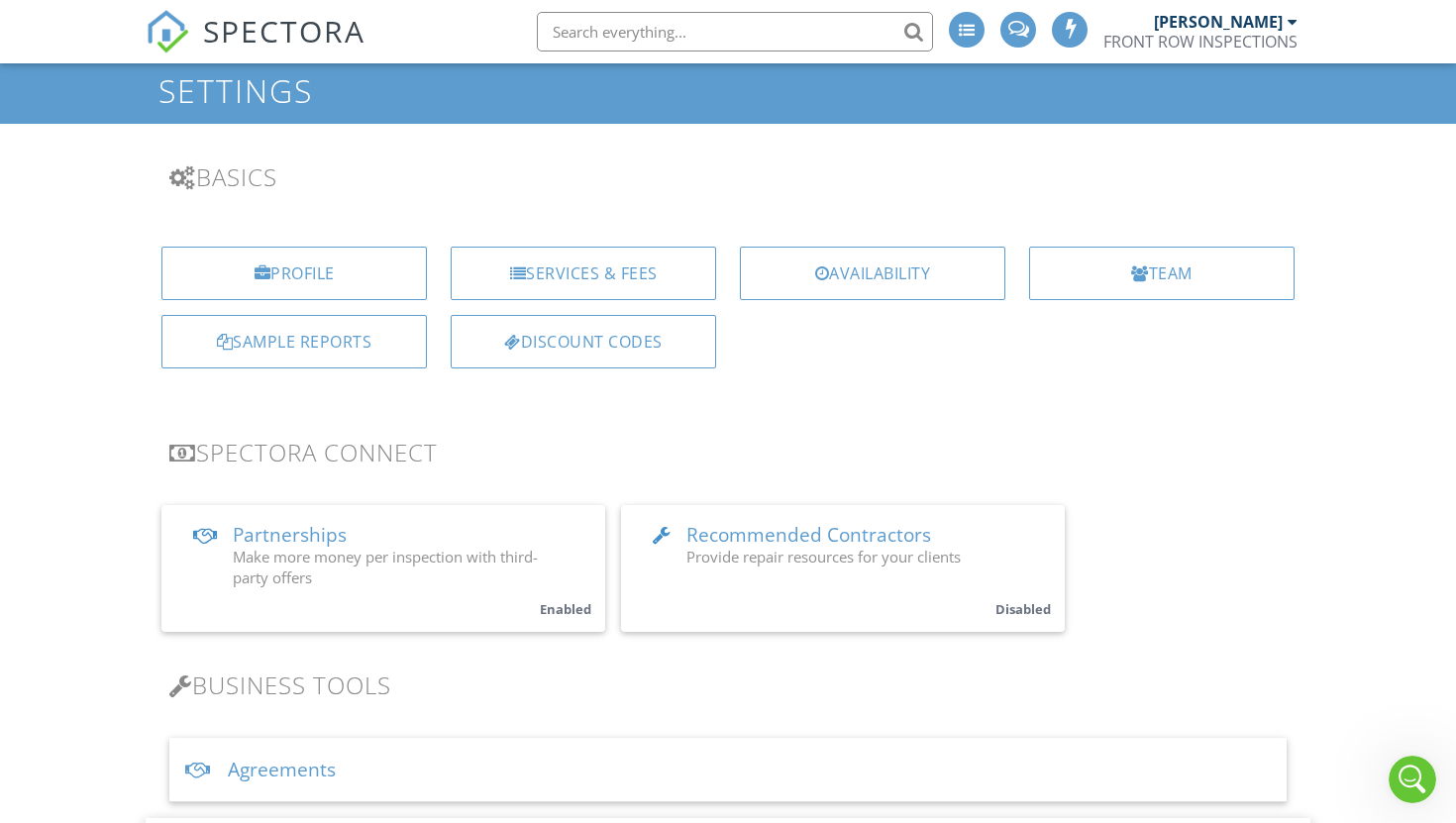 click 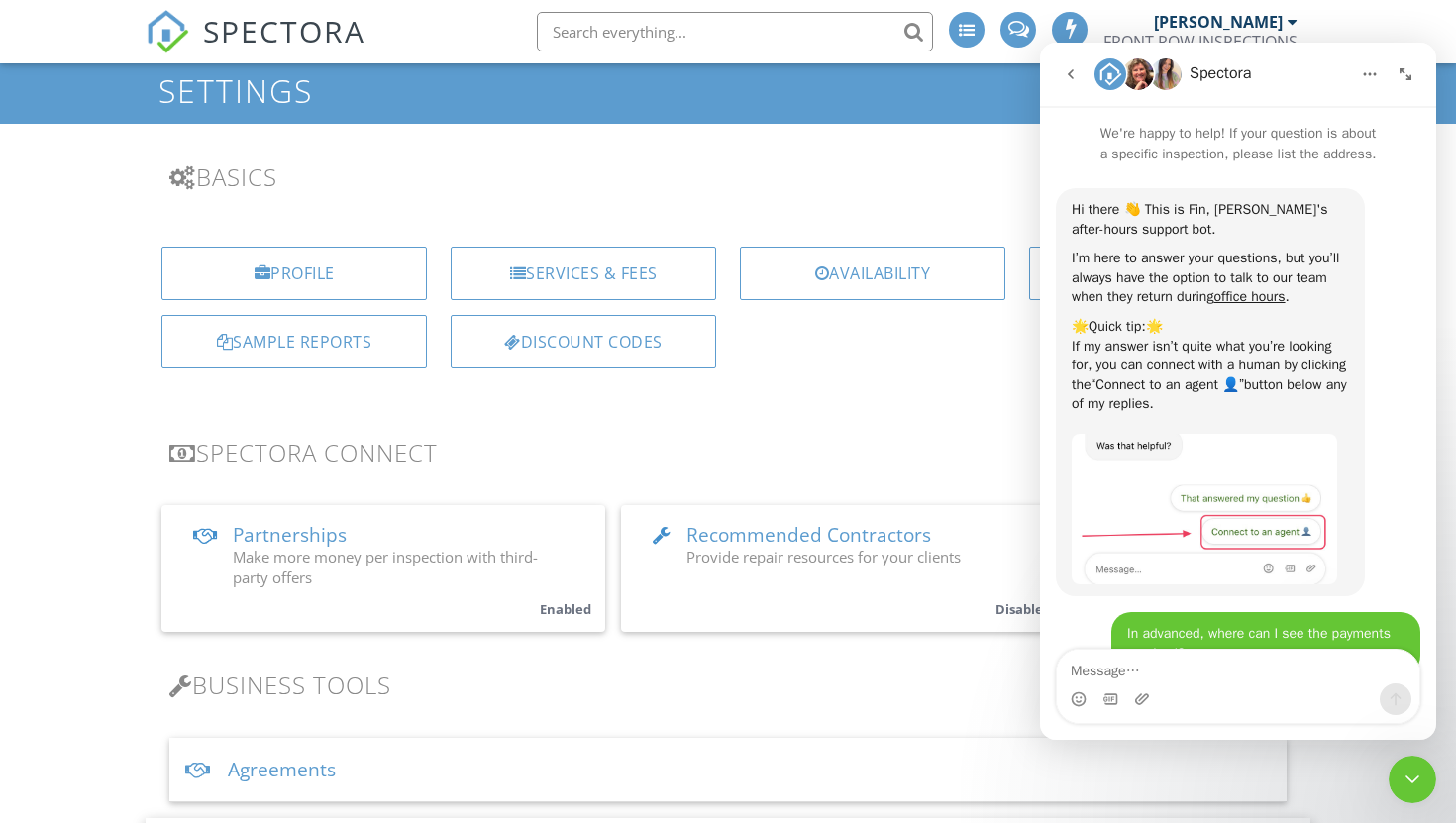scroll, scrollTop: 920, scrollLeft: 0, axis: vertical 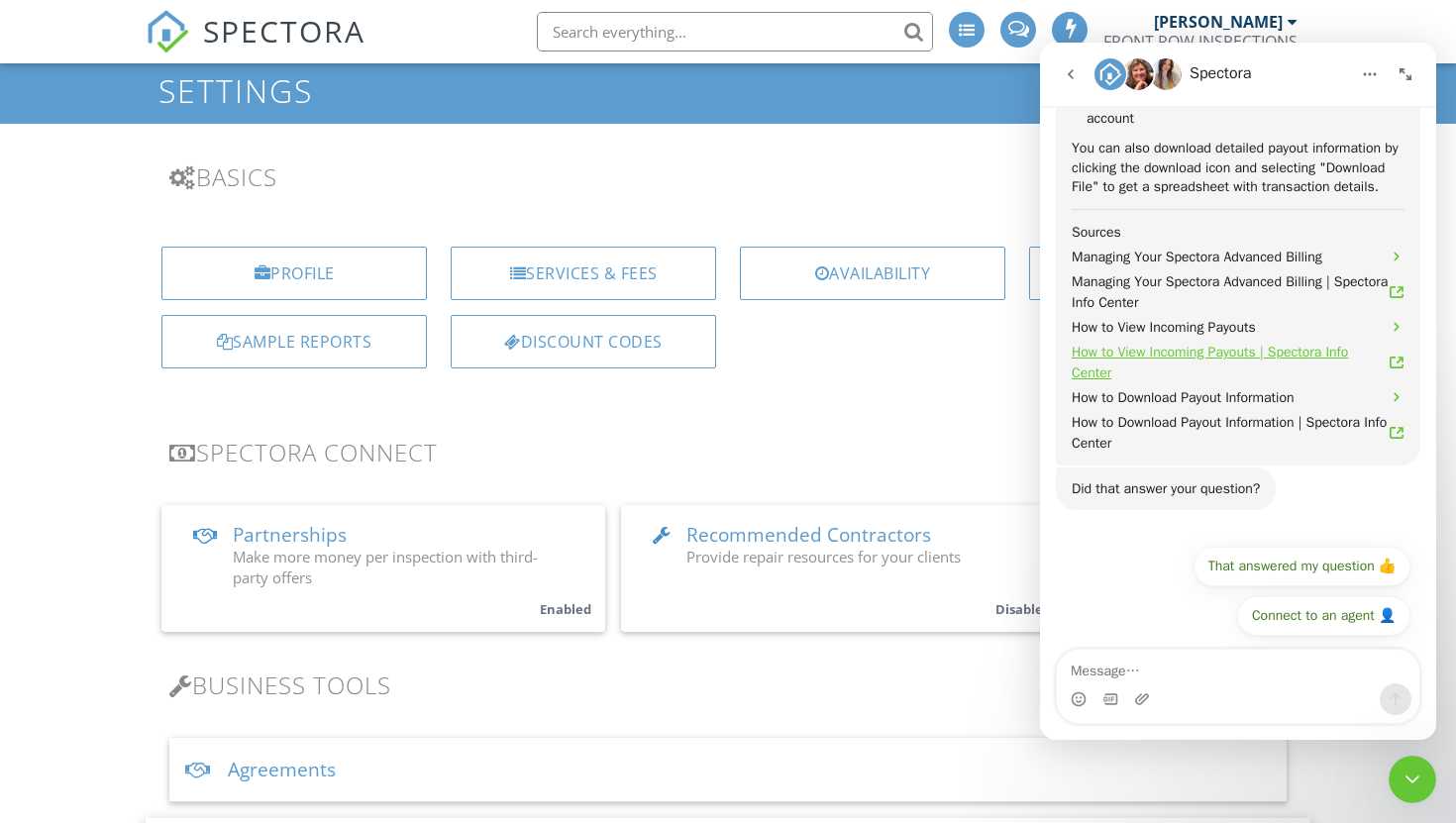 click on "How to View Incoming Payouts | Spectora Info Center" at bounding box center [1230, 362] 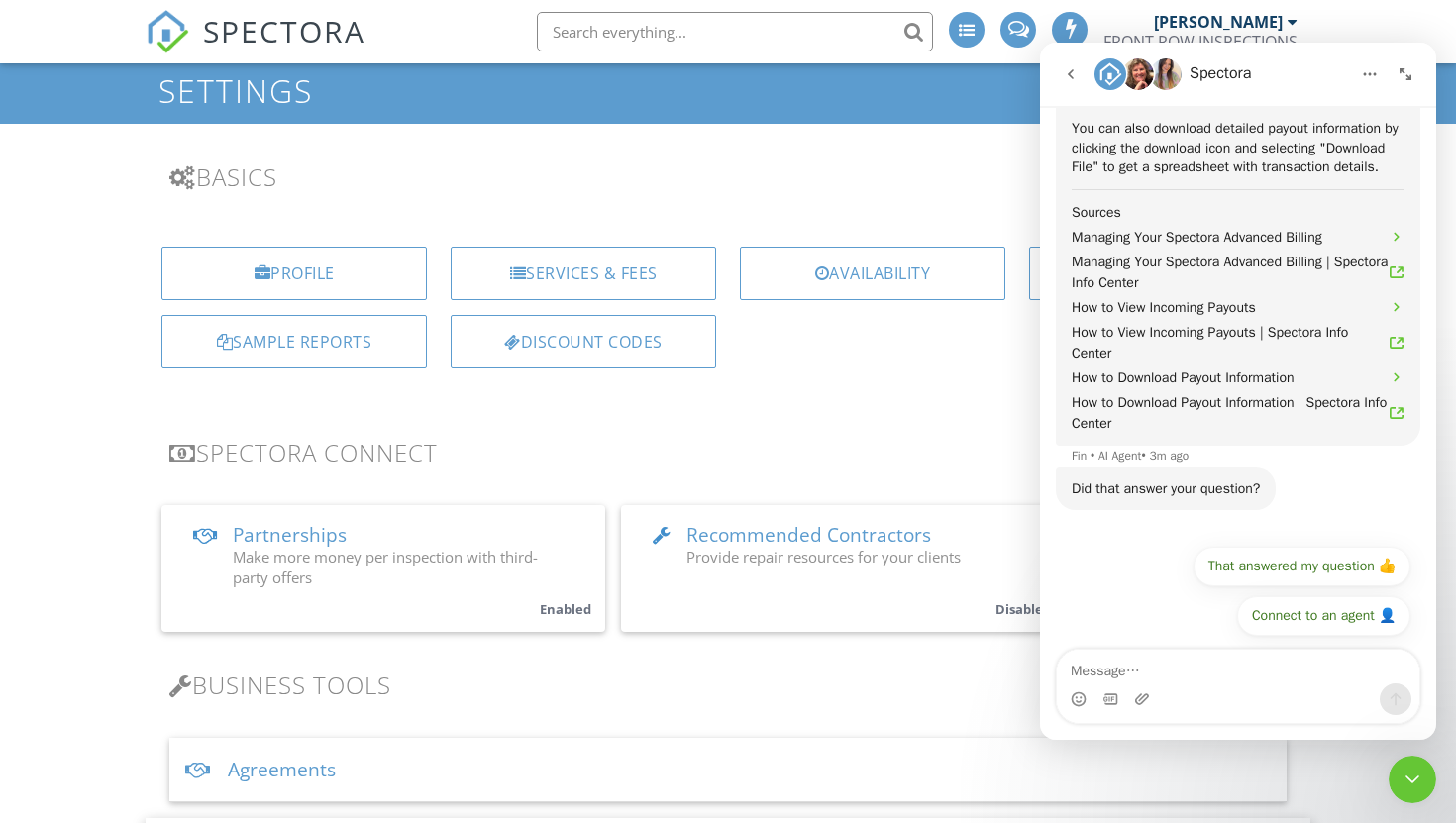 scroll, scrollTop: 940, scrollLeft: 0, axis: vertical 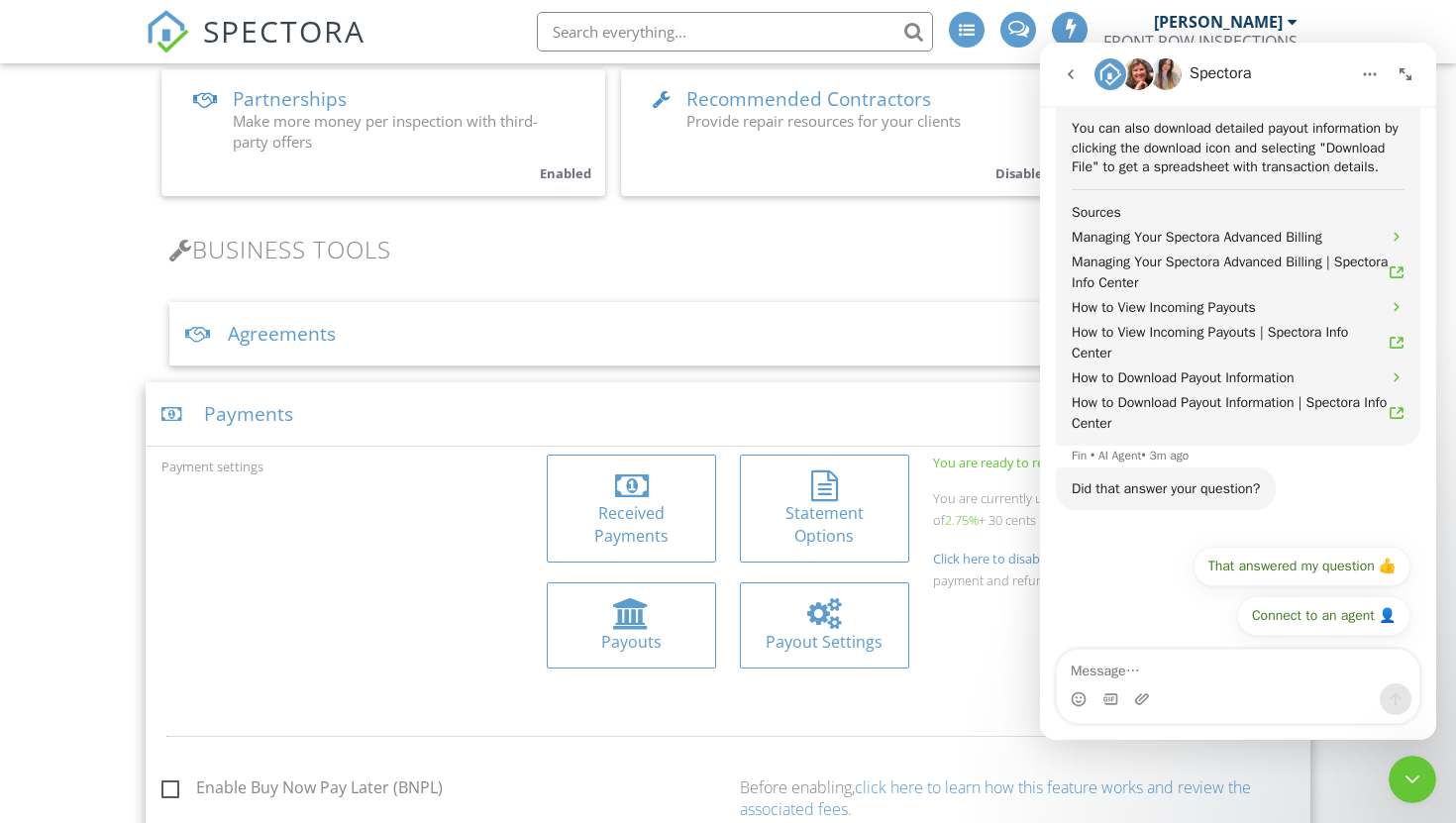 click 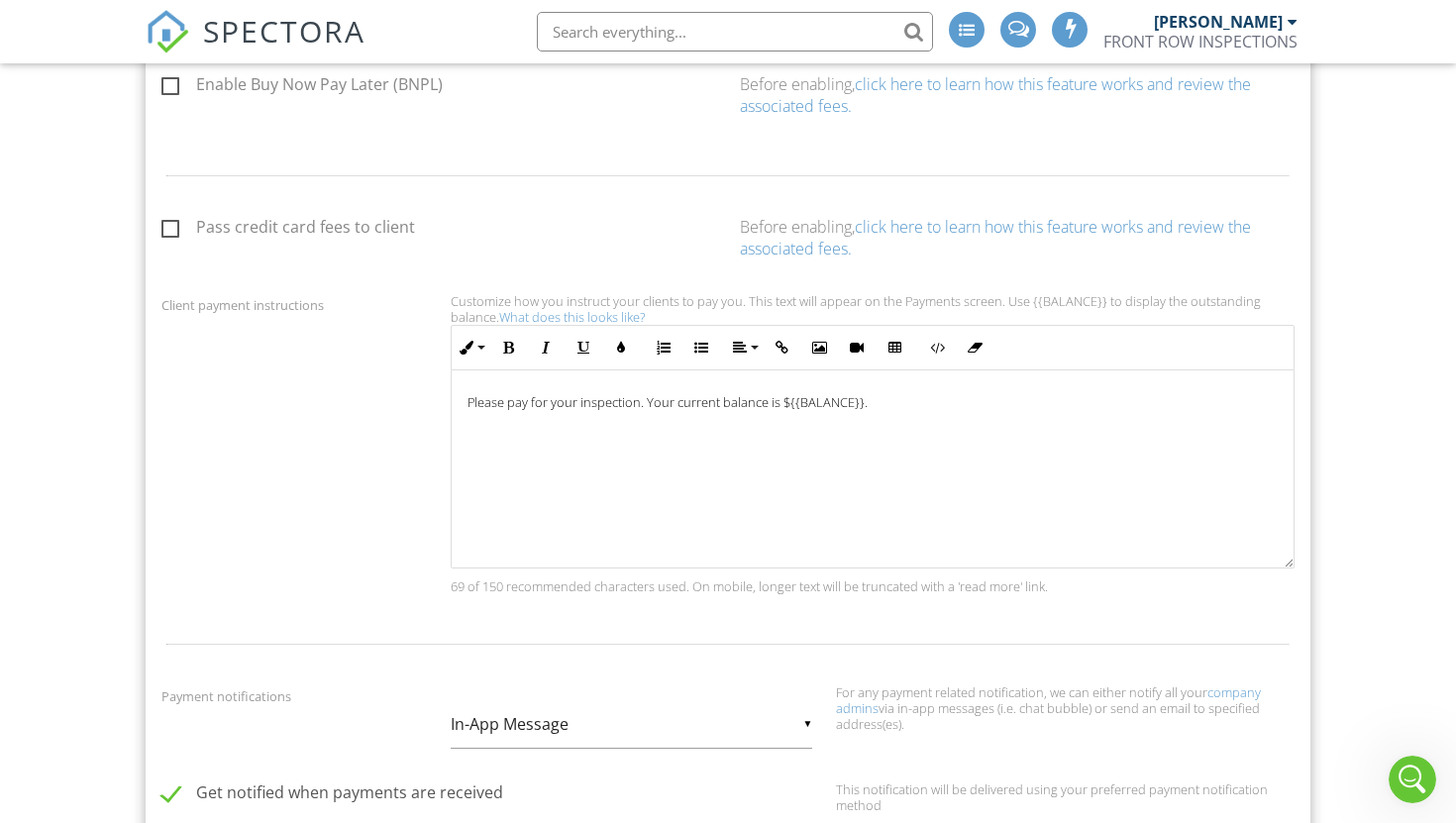 scroll, scrollTop: 1201, scrollLeft: 0, axis: vertical 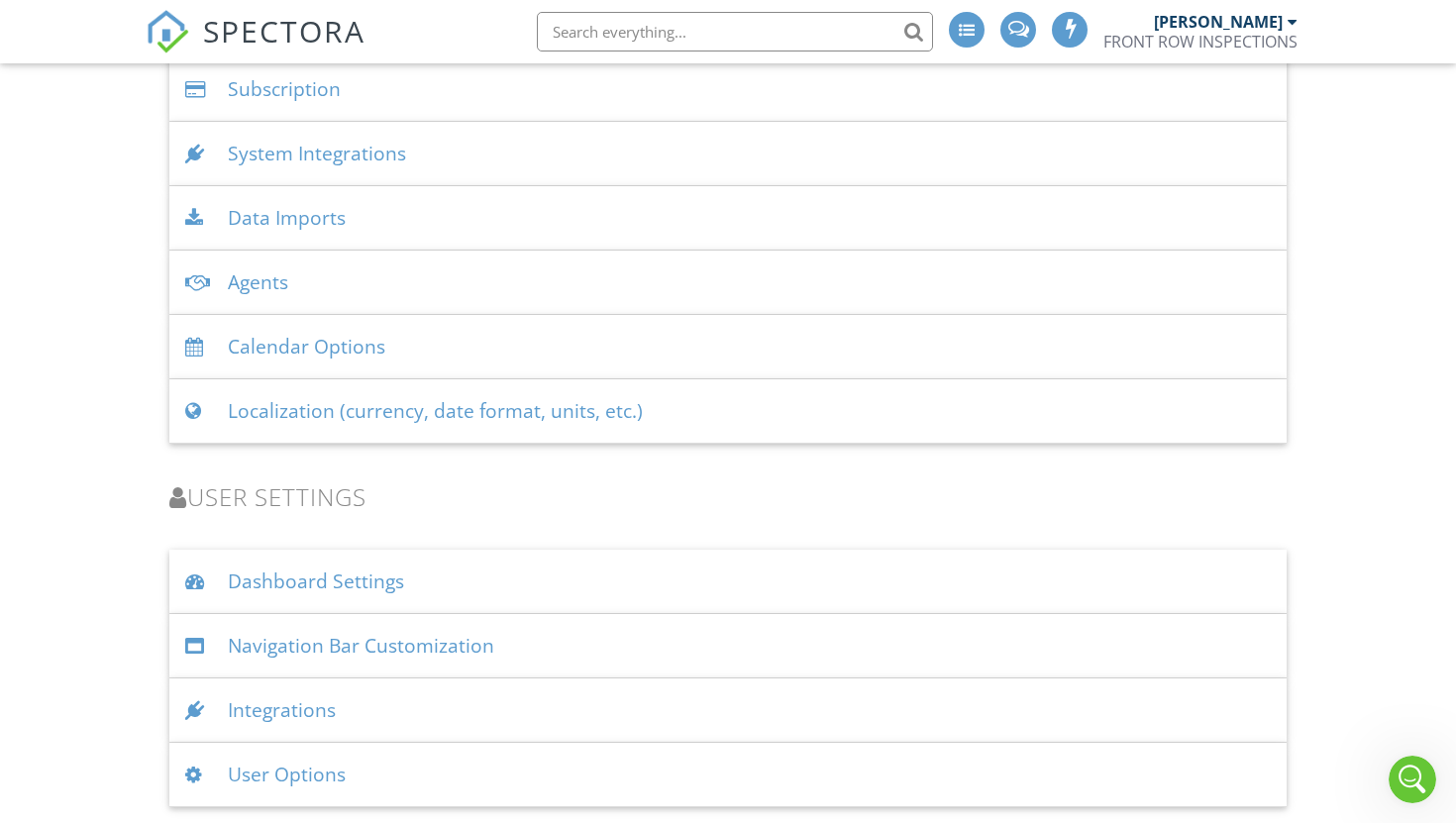 click on "Navigation Bar Customization" at bounding box center (728, 646) 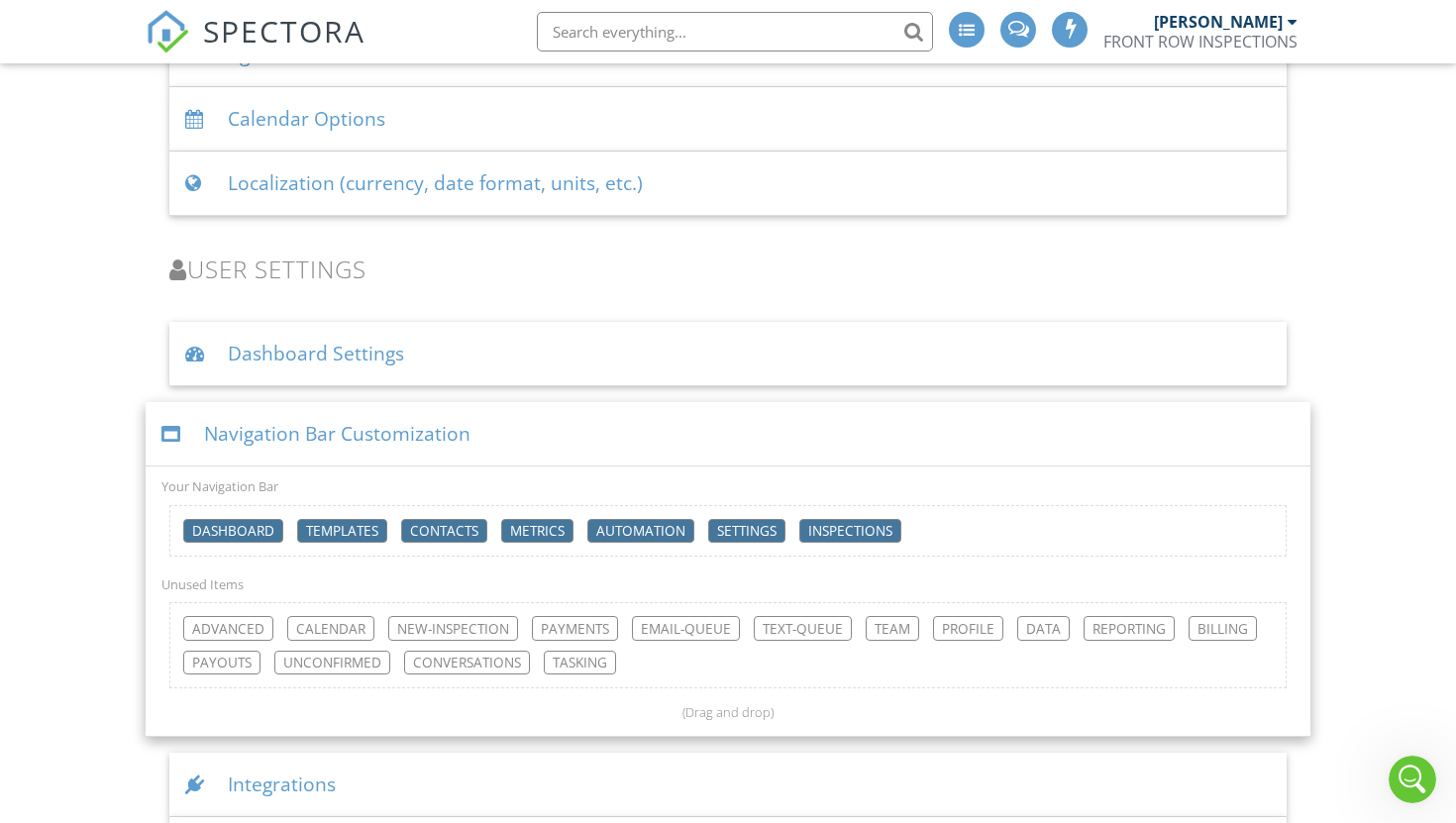 scroll, scrollTop: 4224, scrollLeft: 0, axis: vertical 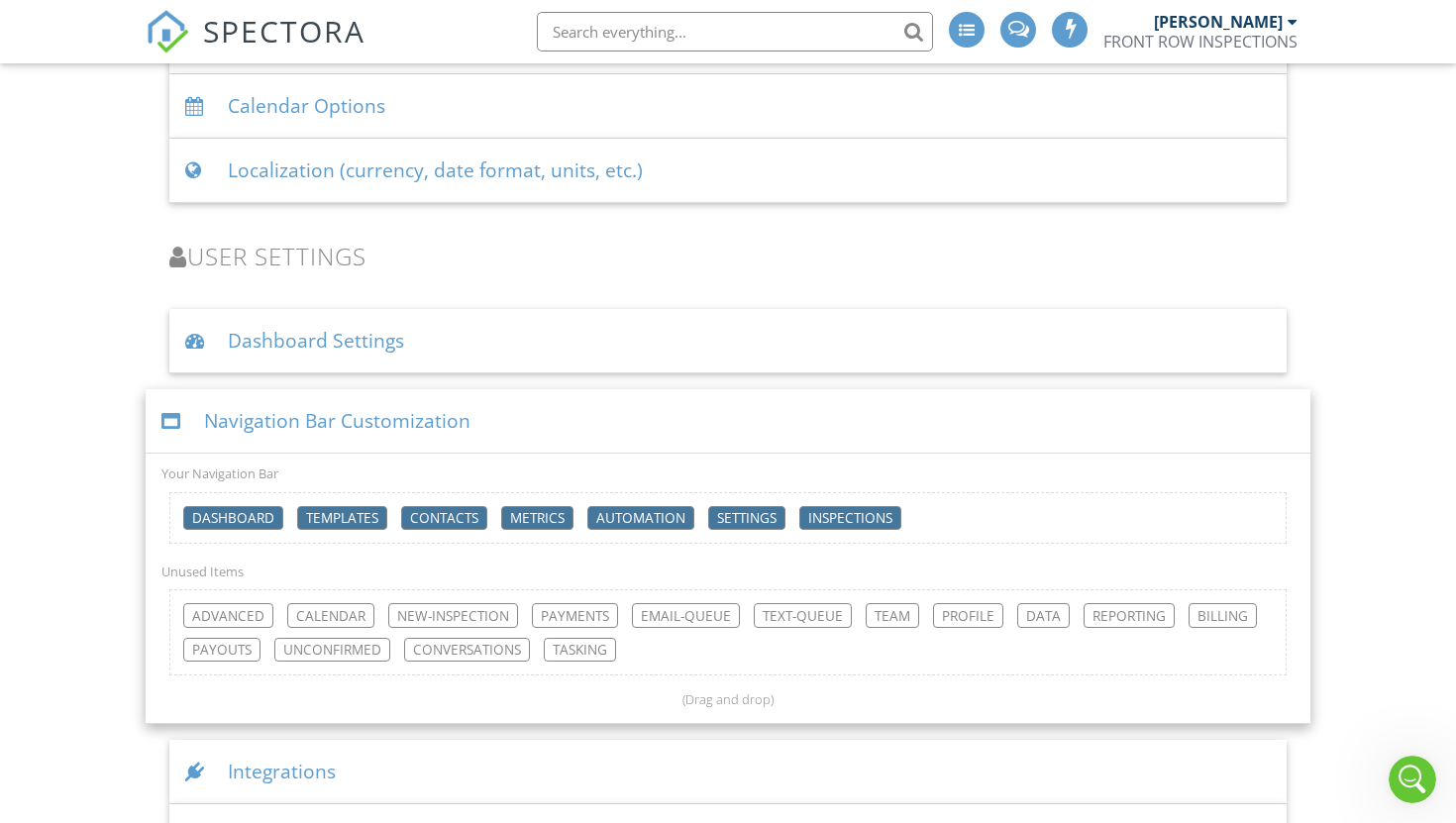 click 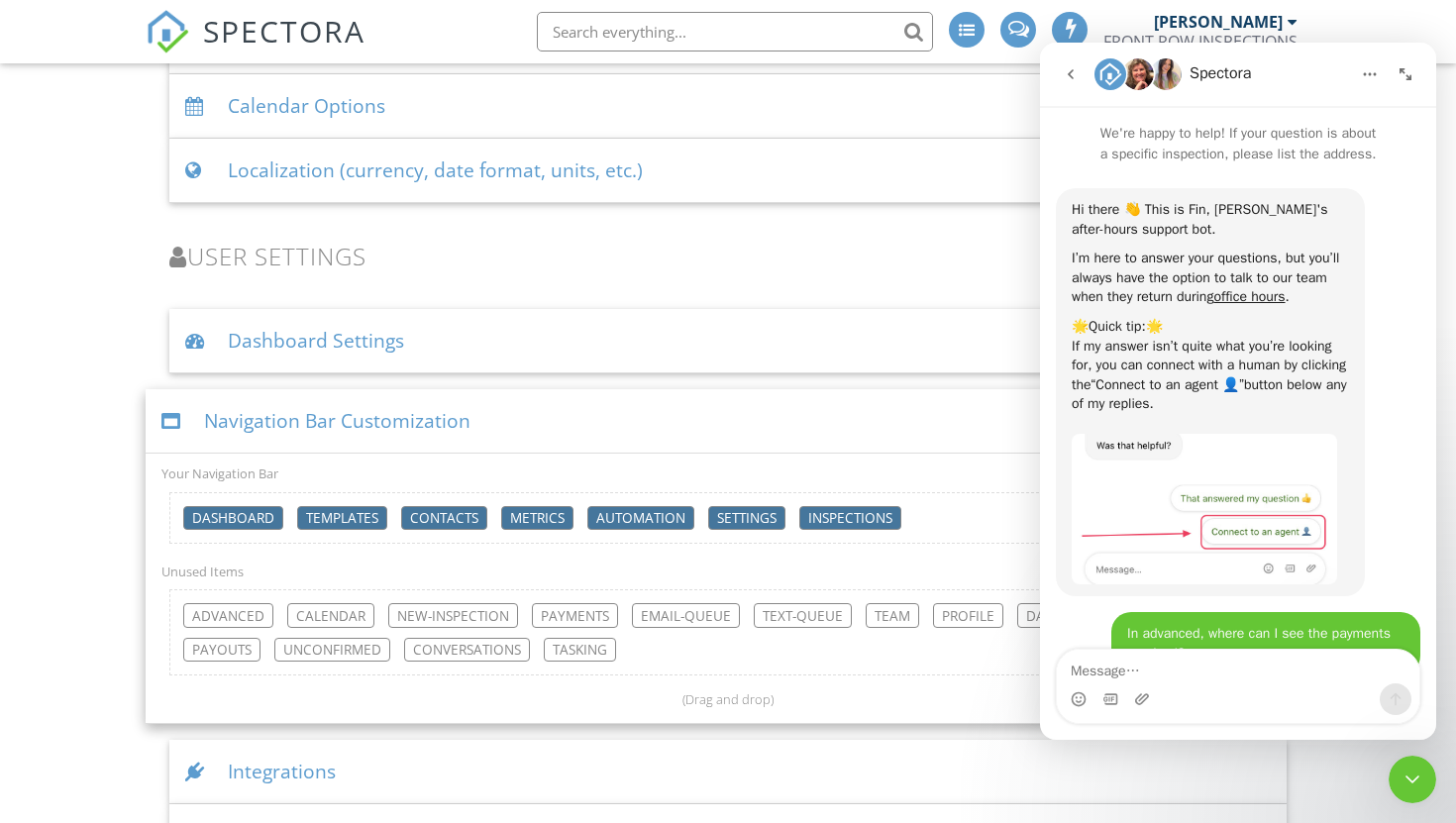 scroll, scrollTop: 920, scrollLeft: 0, axis: vertical 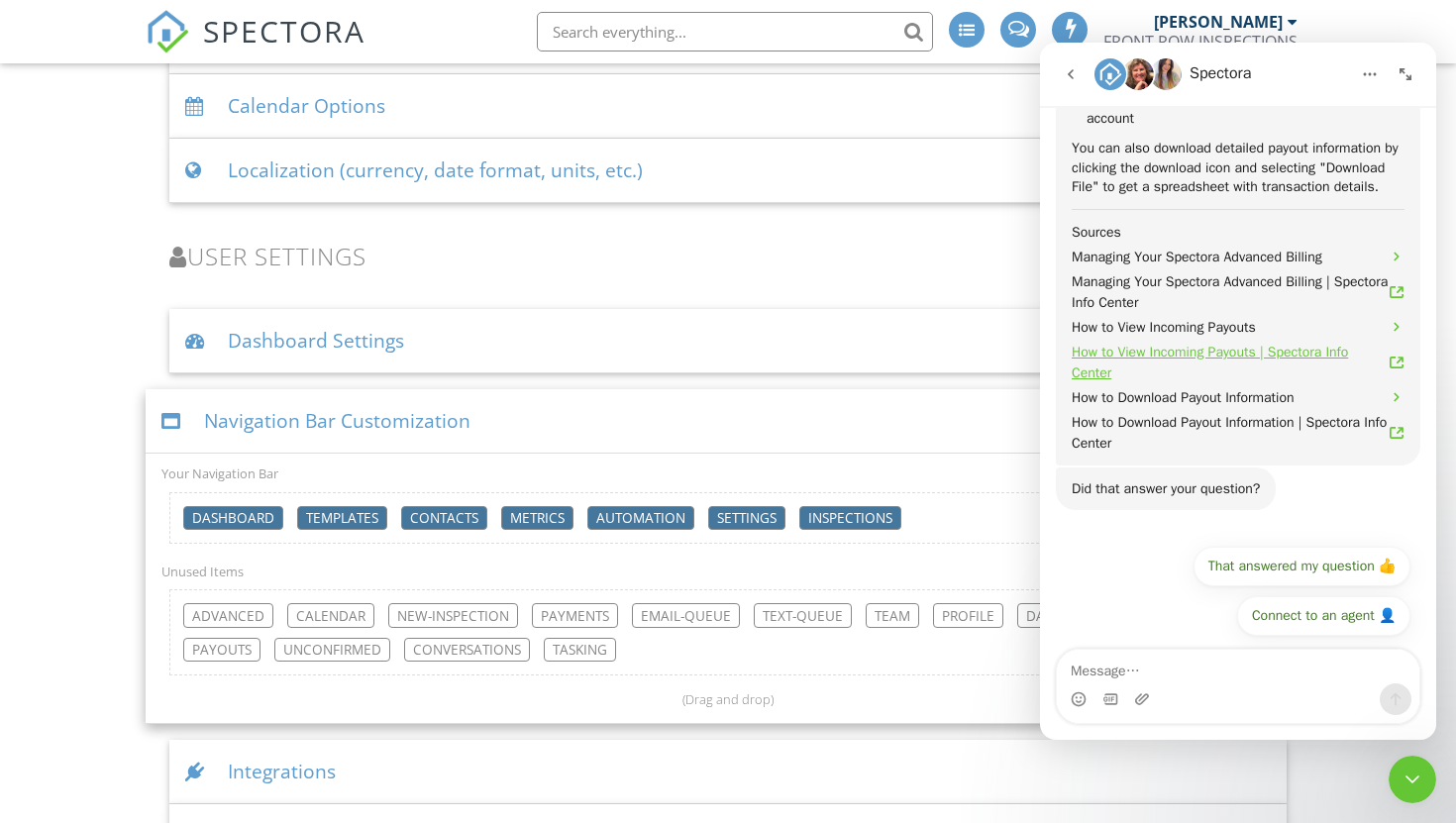 click on "How to View Incoming Payouts | Spectora Info Center" at bounding box center (1230, 362) 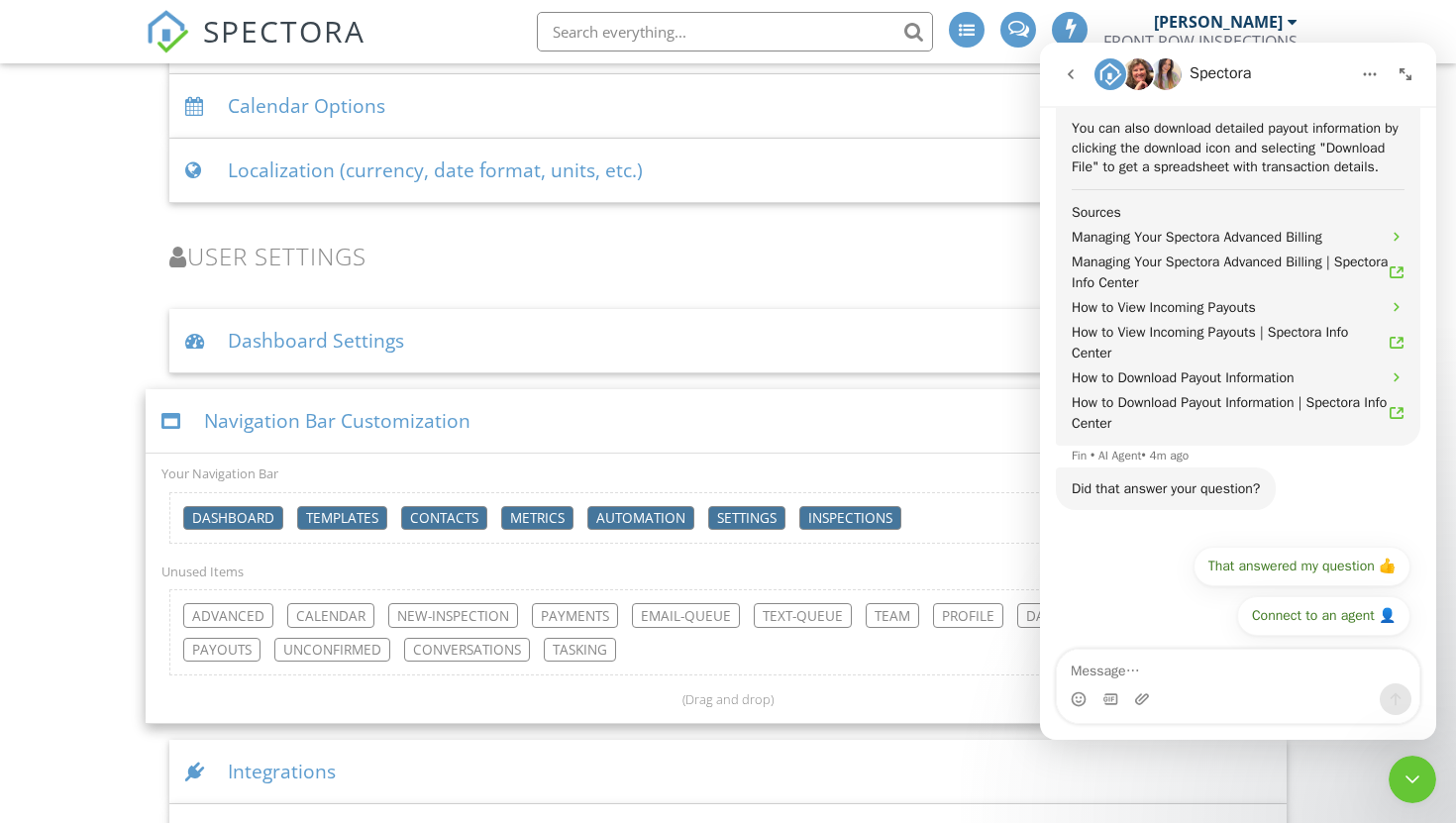 scroll, scrollTop: 940, scrollLeft: 0, axis: vertical 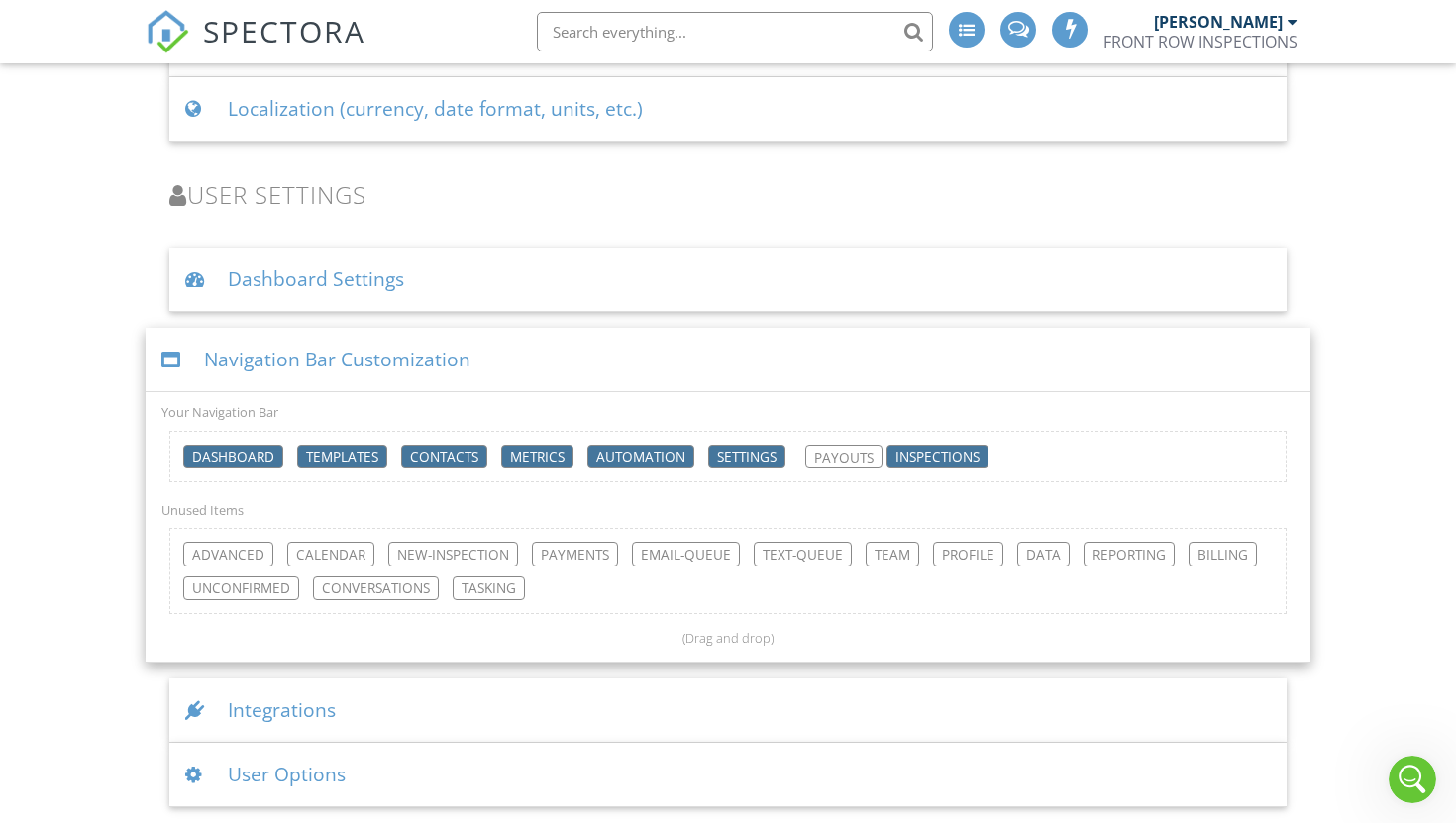 drag, startPoint x: 217, startPoint y: 593, endPoint x: 839, endPoint y: 463, distance: 635.44001 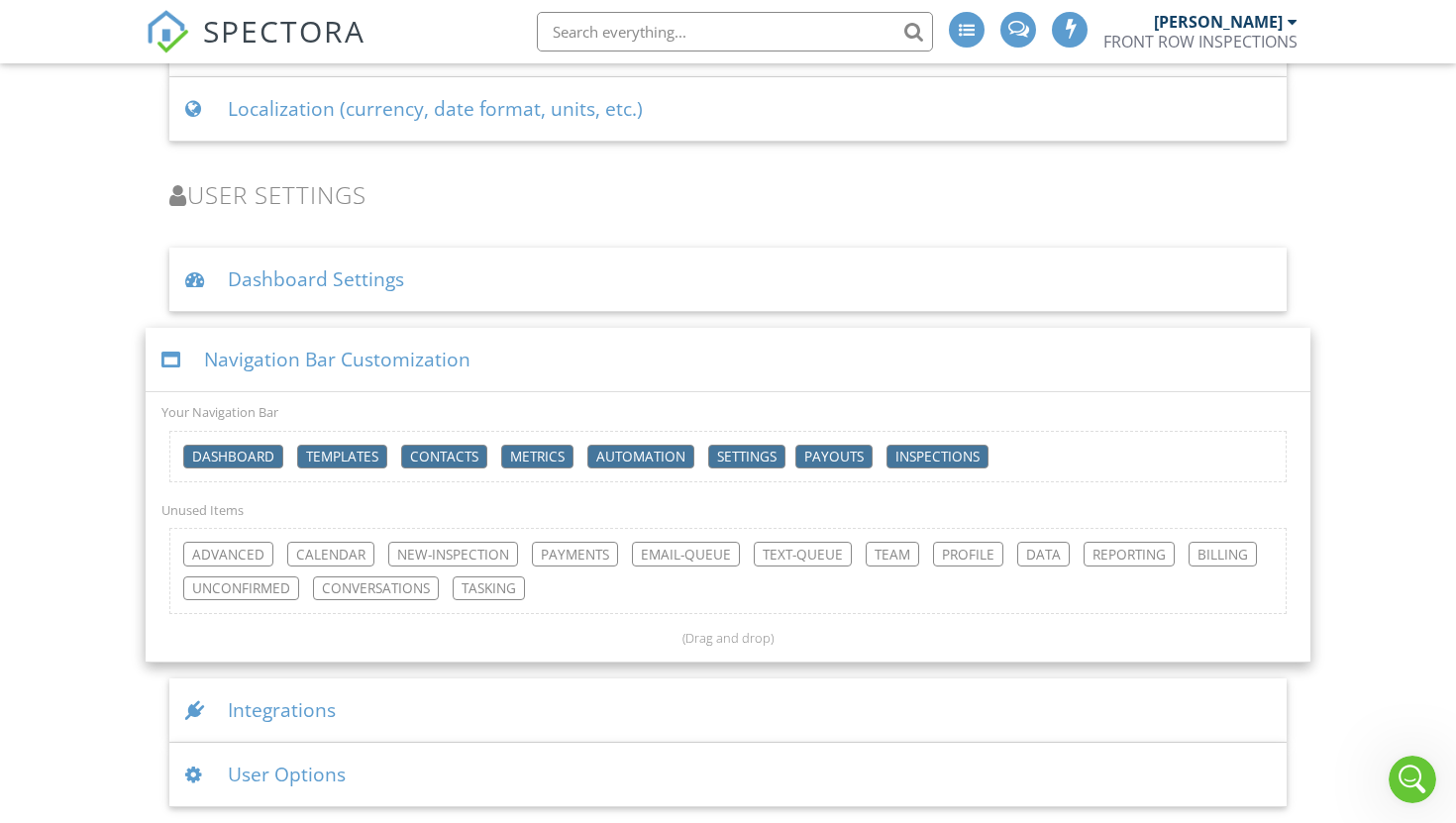 click on "Dashboard
Templates
Contacts
Metrics
Automations
Settings
Inspections
Support Center
Settings
Basics
Profile
Services & Fees
Availability
Team
Sample Reports
Discount Codes
Spectora Connect
Partnerships
Make more money per inspection with third-party offers
Enabled
Recommended Contractors
Provide repair resources for your clients
Disabled
Business Tools
Agreements
Signature Type
▼ E-signature (checkbox) E-signature (checkbox) Written Signature E-signature (checkbox)
Written Signature
Client agreement instructions
This text will appear on the client portal under "Sign Agreement(s)"
Inline Style XLarge Large Normal Small Light Small/Light Bold Italic Underline Colors Ordered List Unordered List Align" at bounding box center (728, -1707) 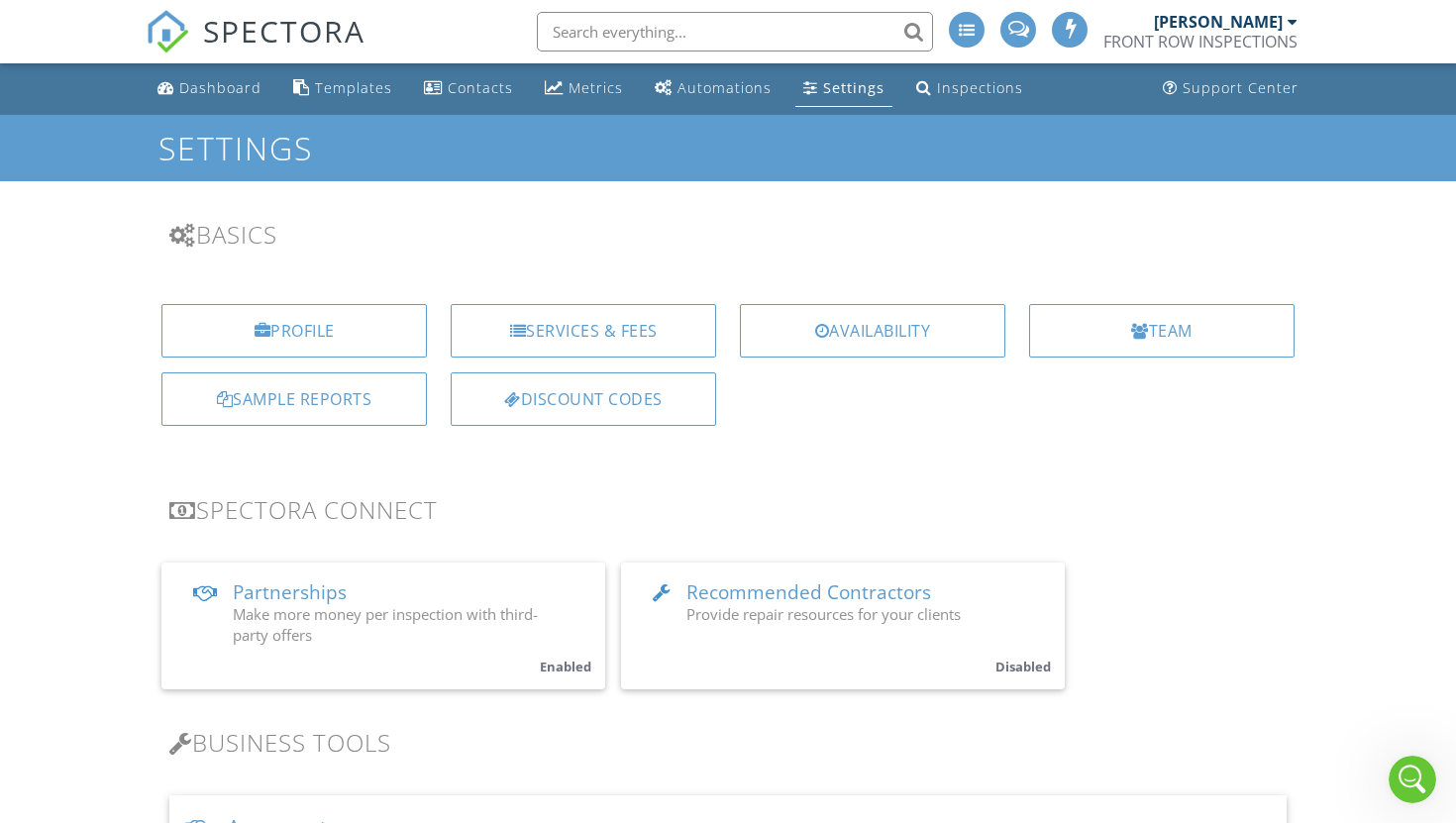 scroll, scrollTop: 0, scrollLeft: 0, axis: both 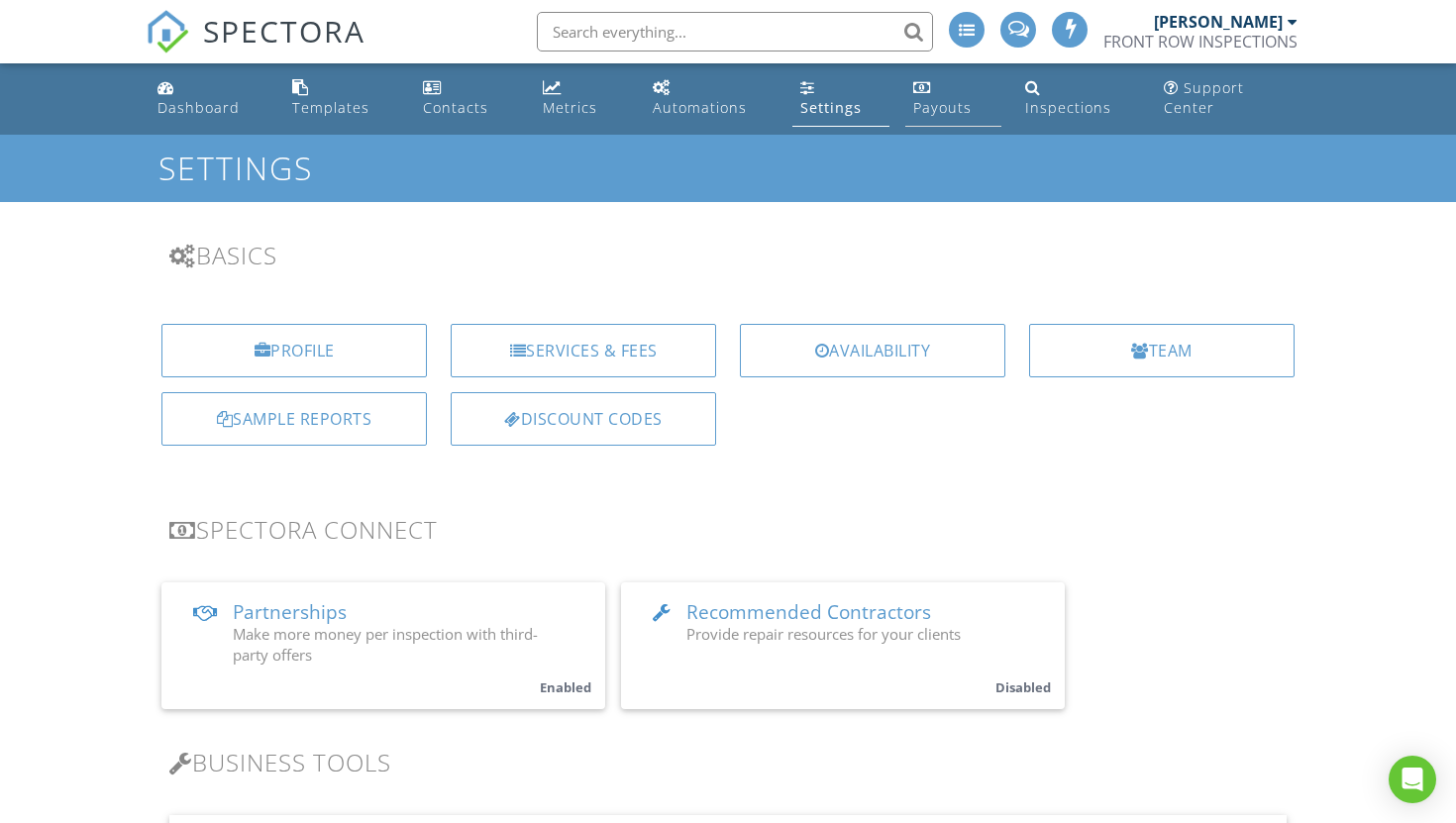 click on "Payouts" at bounding box center (942, 107) 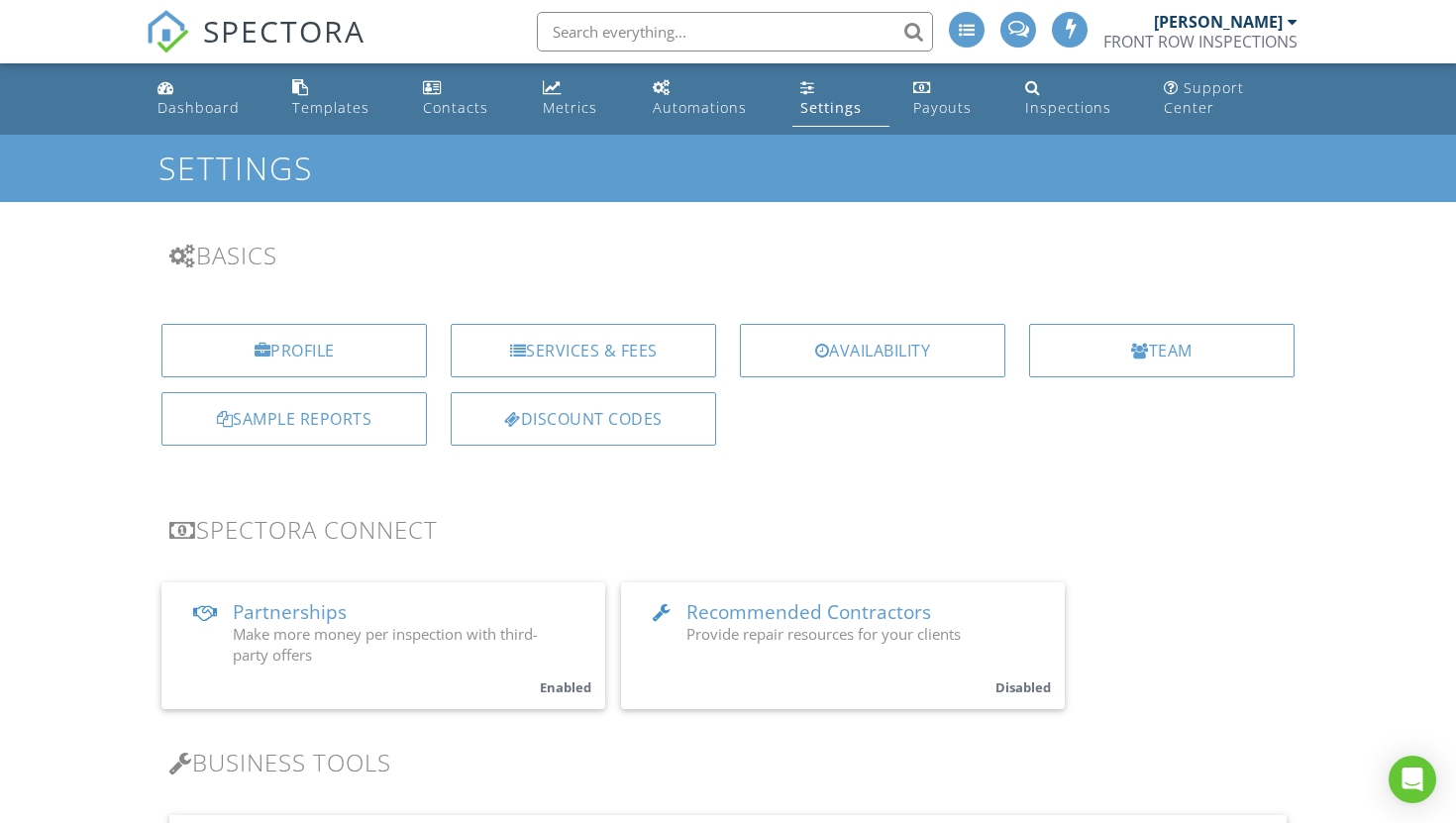 scroll, scrollTop: 0, scrollLeft: 0, axis: both 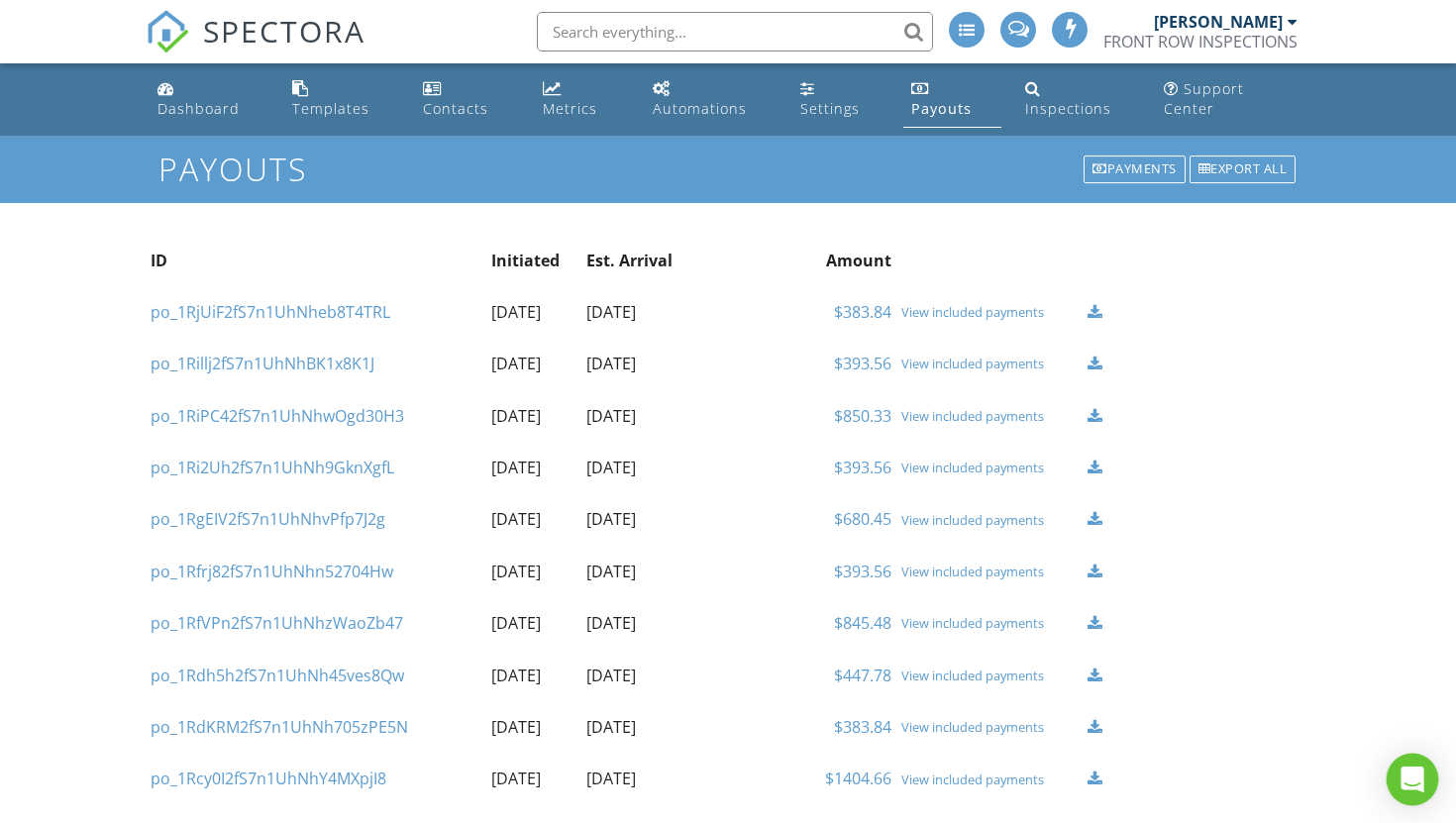 click 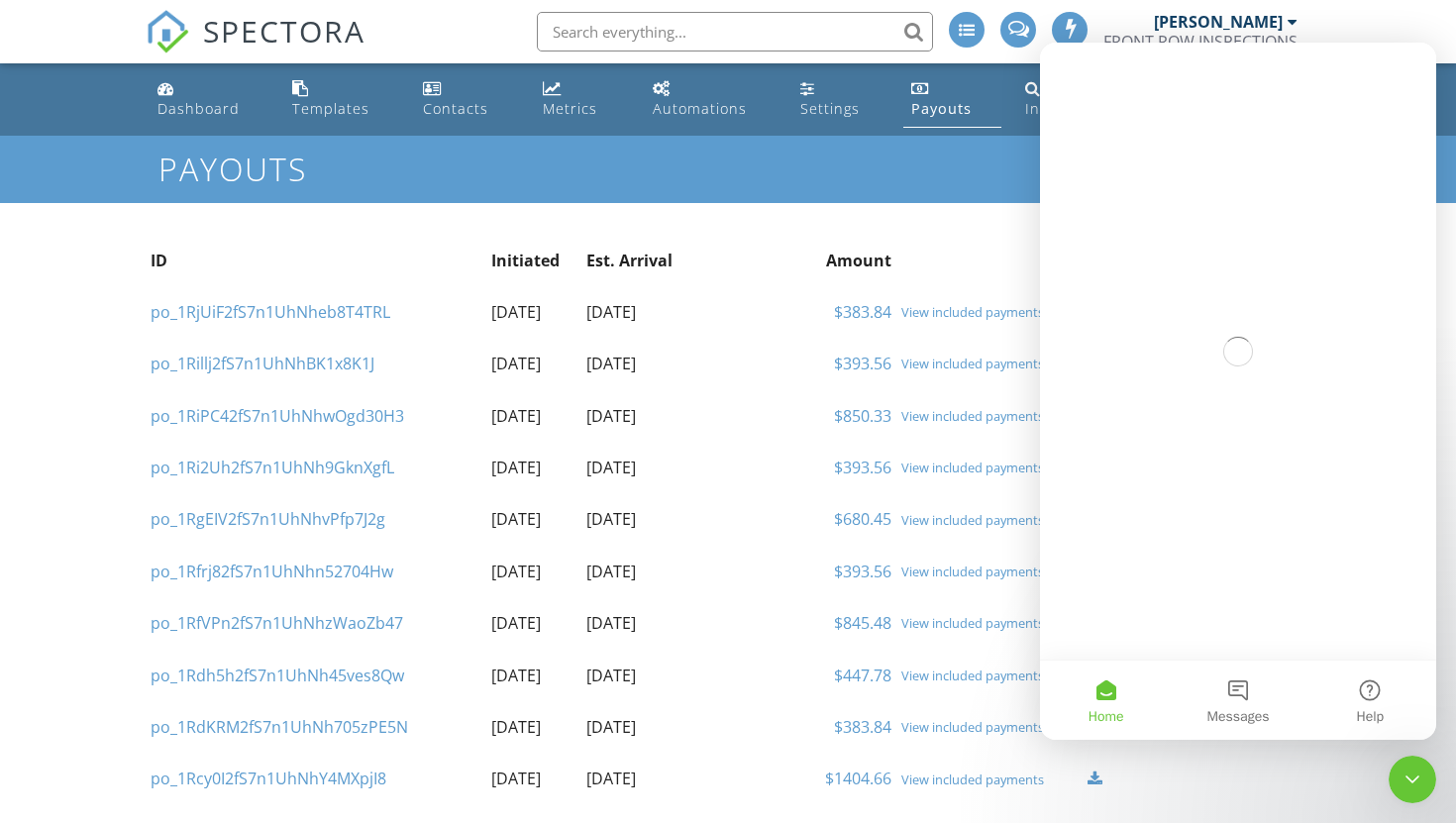 scroll, scrollTop: 0, scrollLeft: 0, axis: both 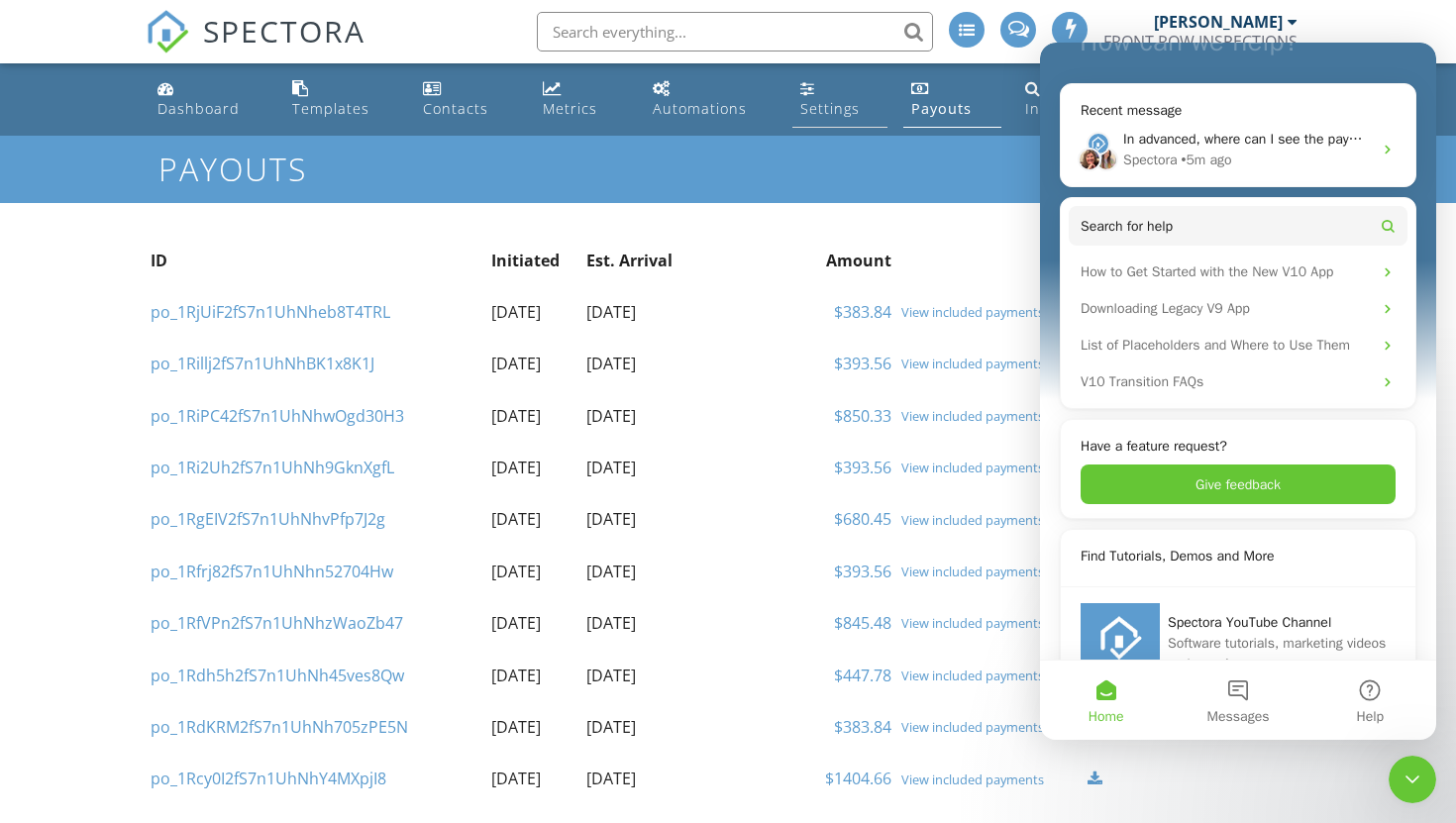 click on "Settings" at bounding box center [830, 108] 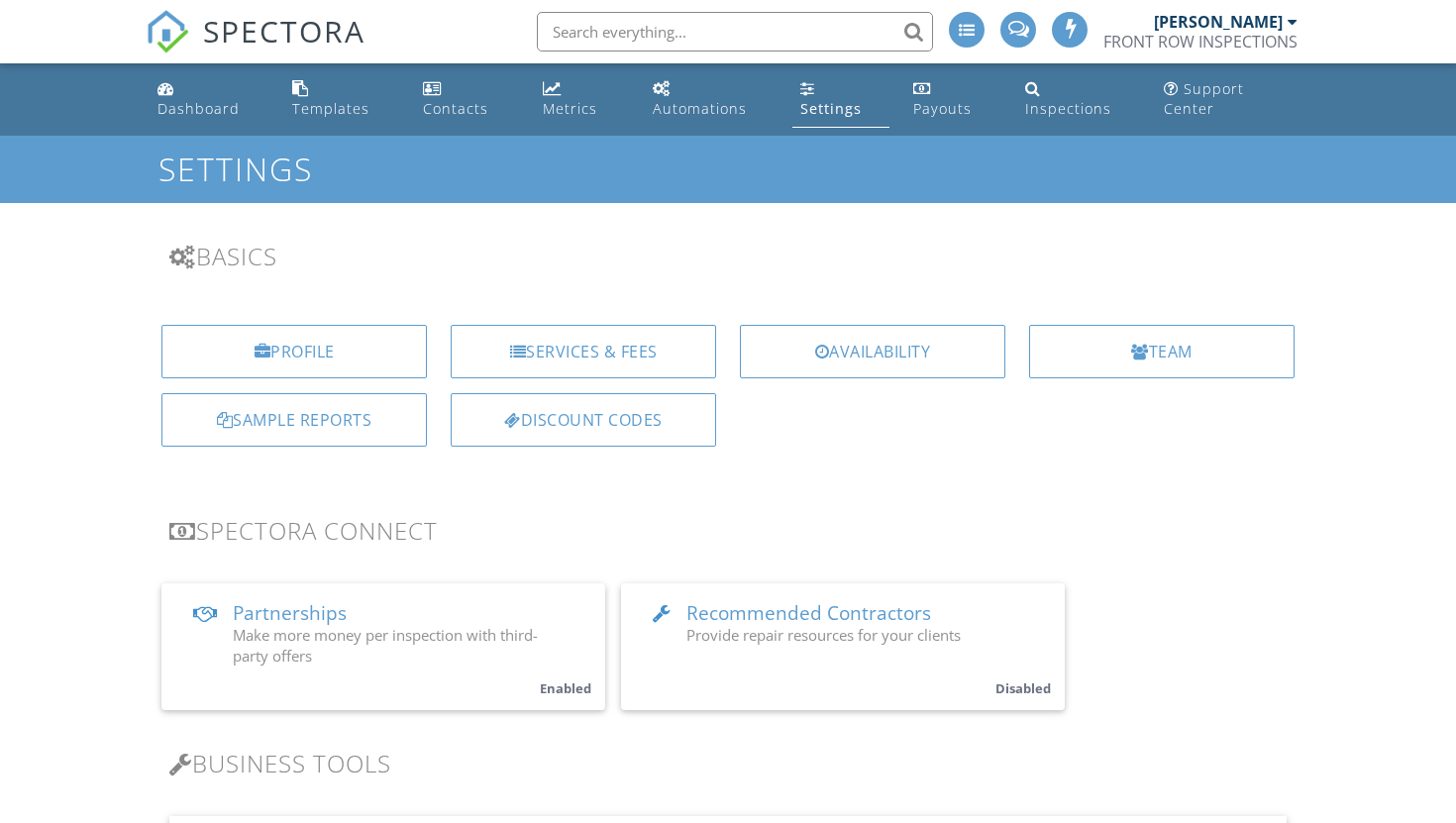 scroll, scrollTop: 0, scrollLeft: 0, axis: both 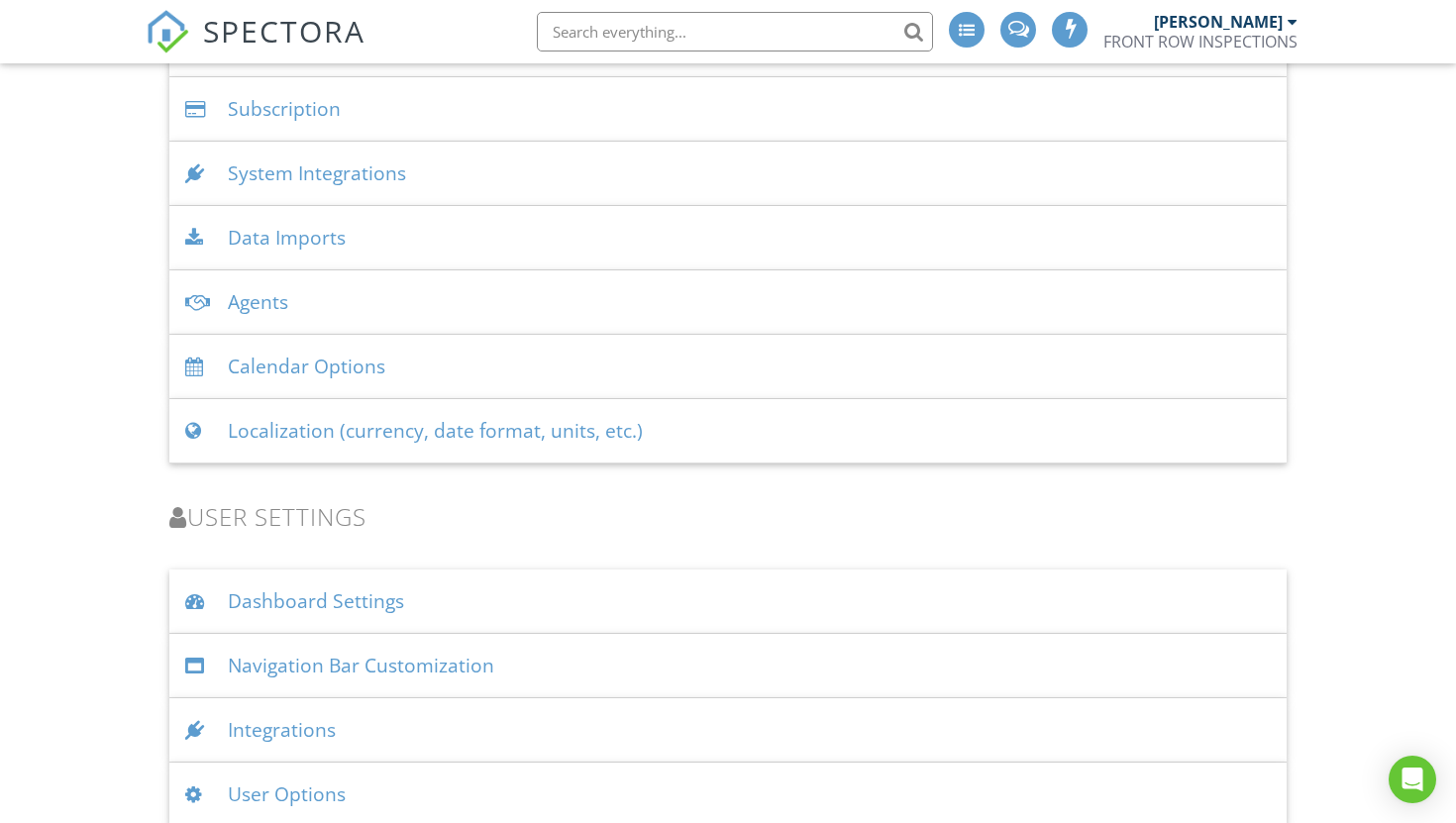 click on "Navigation Bar Customization" at bounding box center (728, 666) 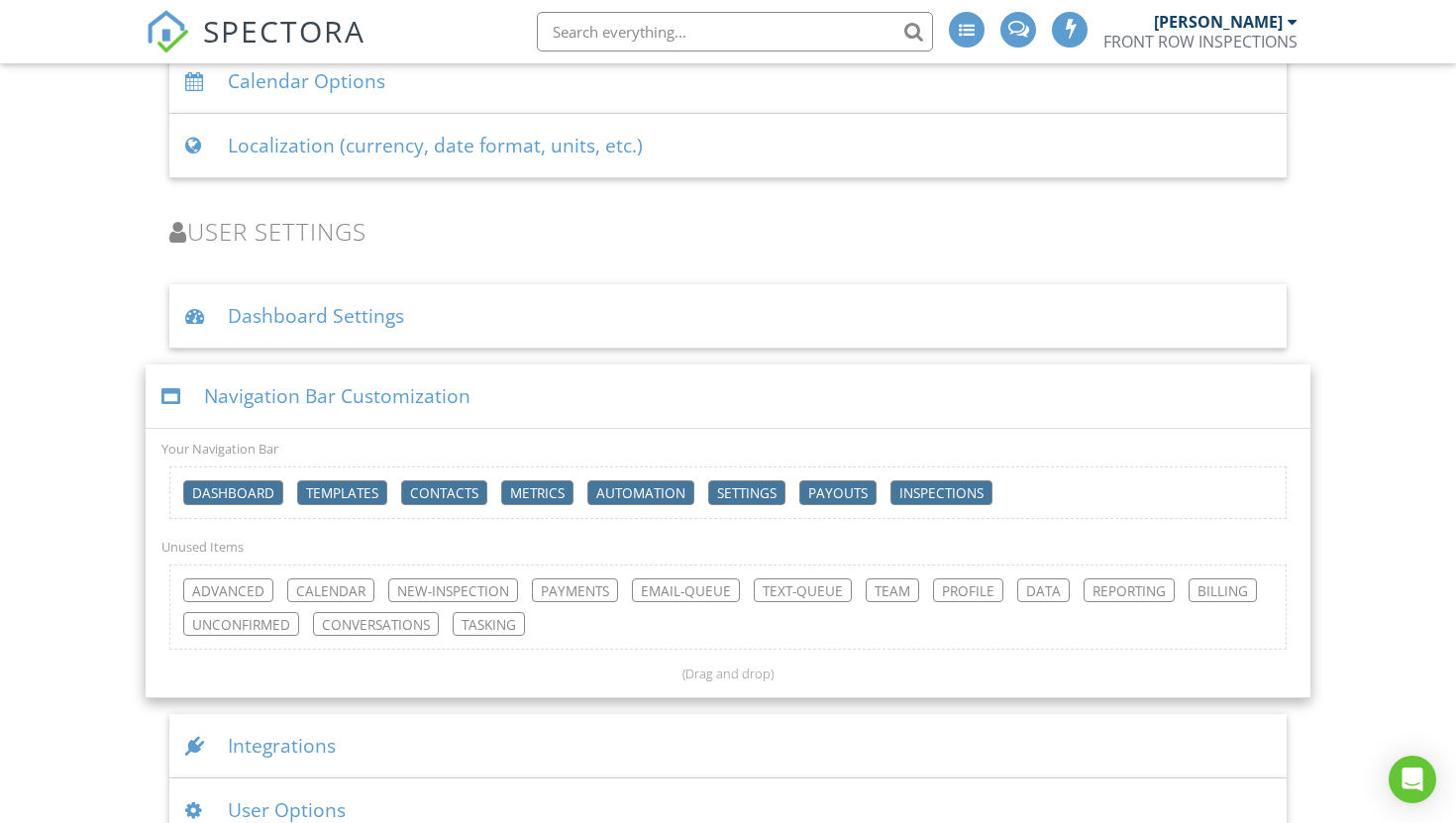 scroll, scrollTop: 2772, scrollLeft: 0, axis: vertical 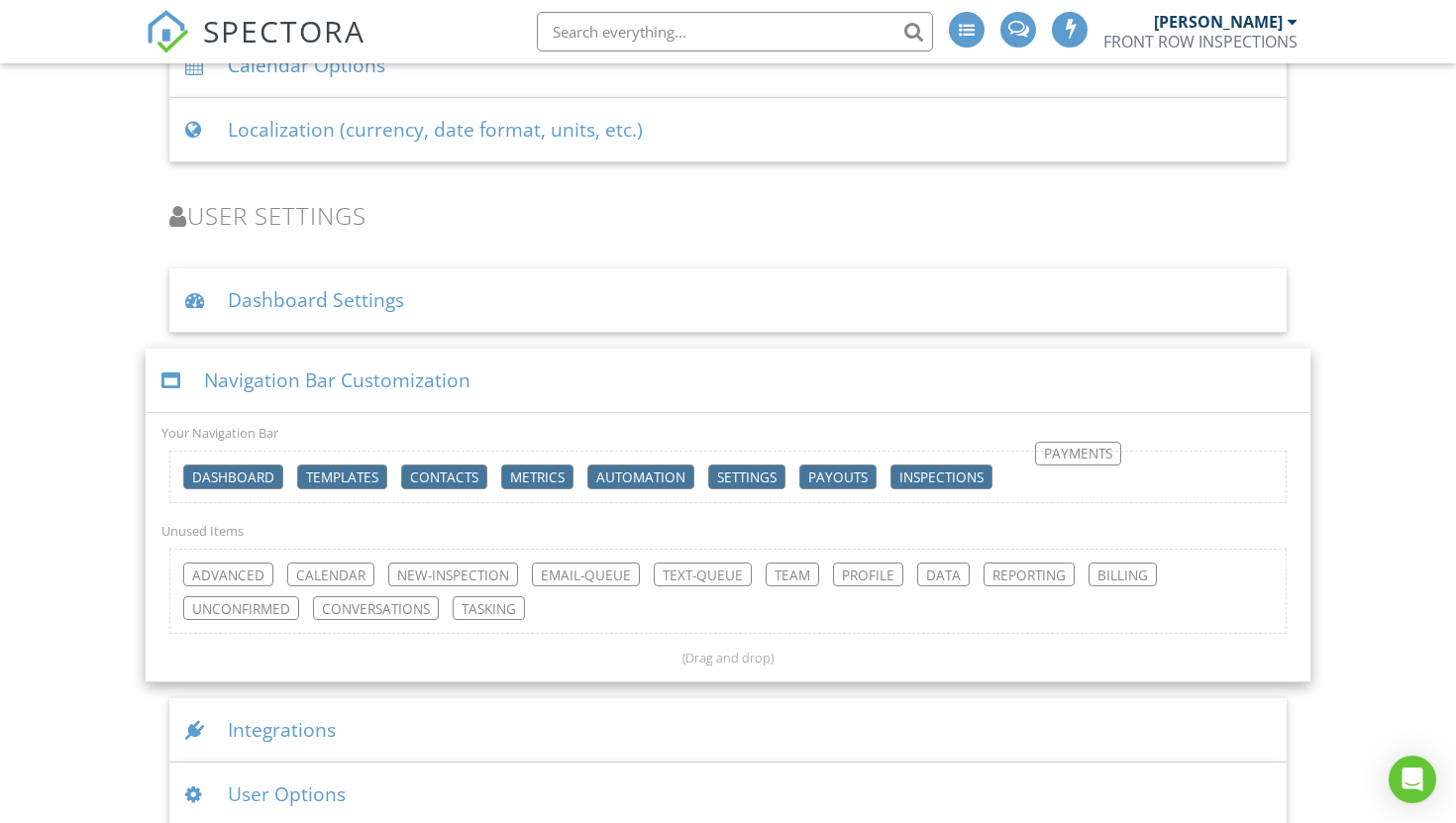 drag, startPoint x: 578, startPoint y: 553, endPoint x: 1085, endPoint y: 453, distance: 516.7678 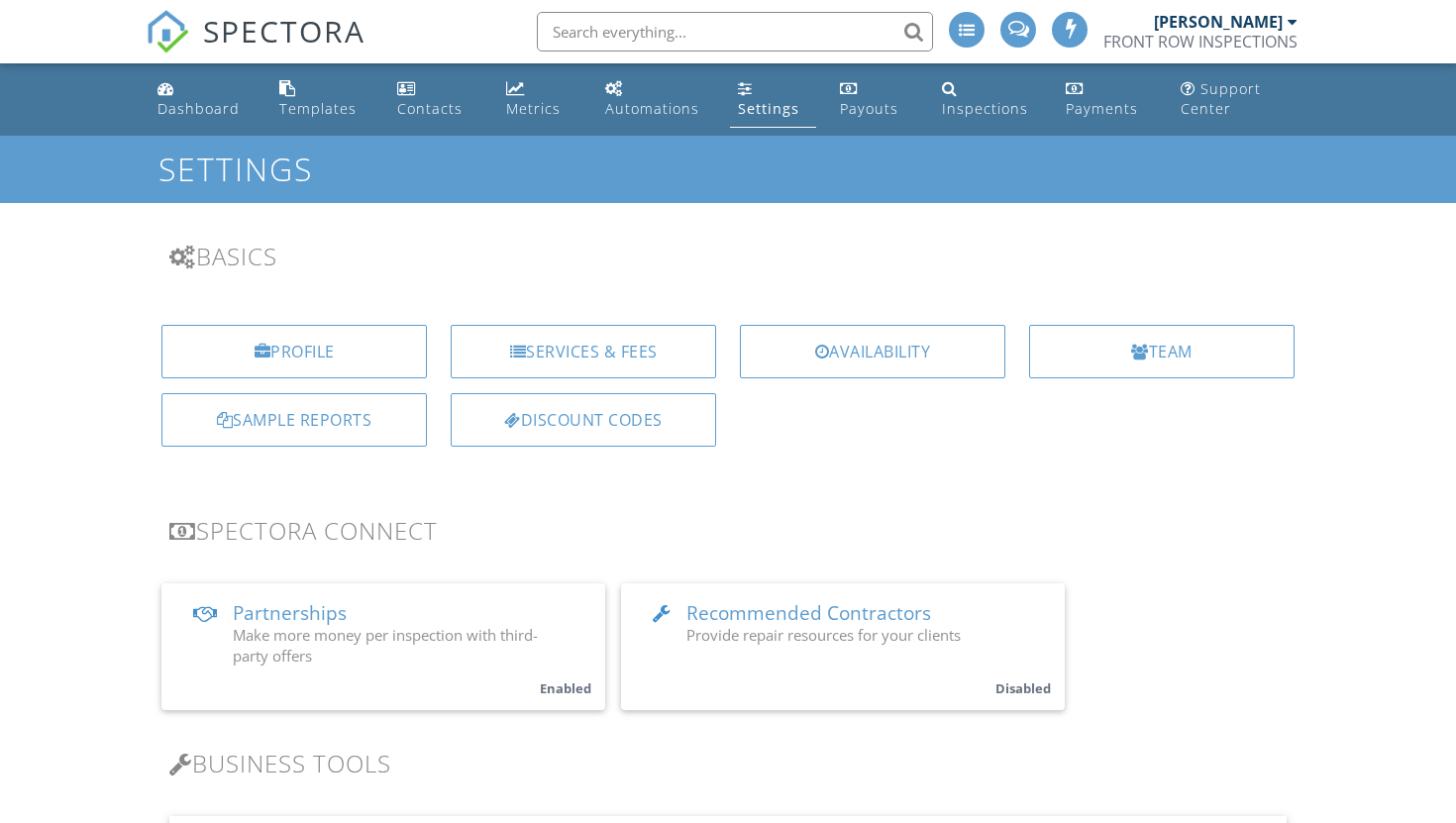scroll, scrollTop: 1765, scrollLeft: 0, axis: vertical 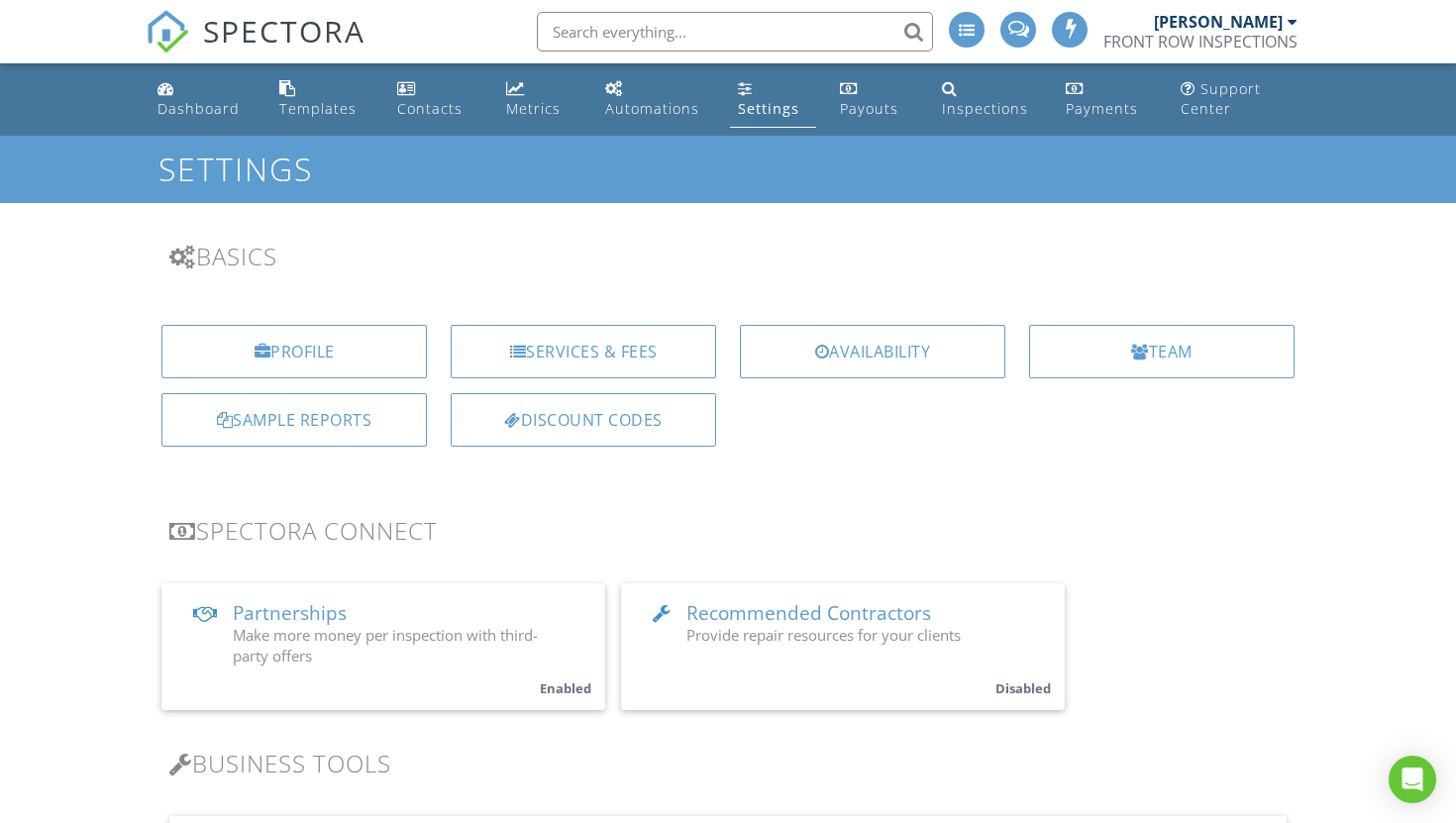 click at bounding box center [1075, 88] 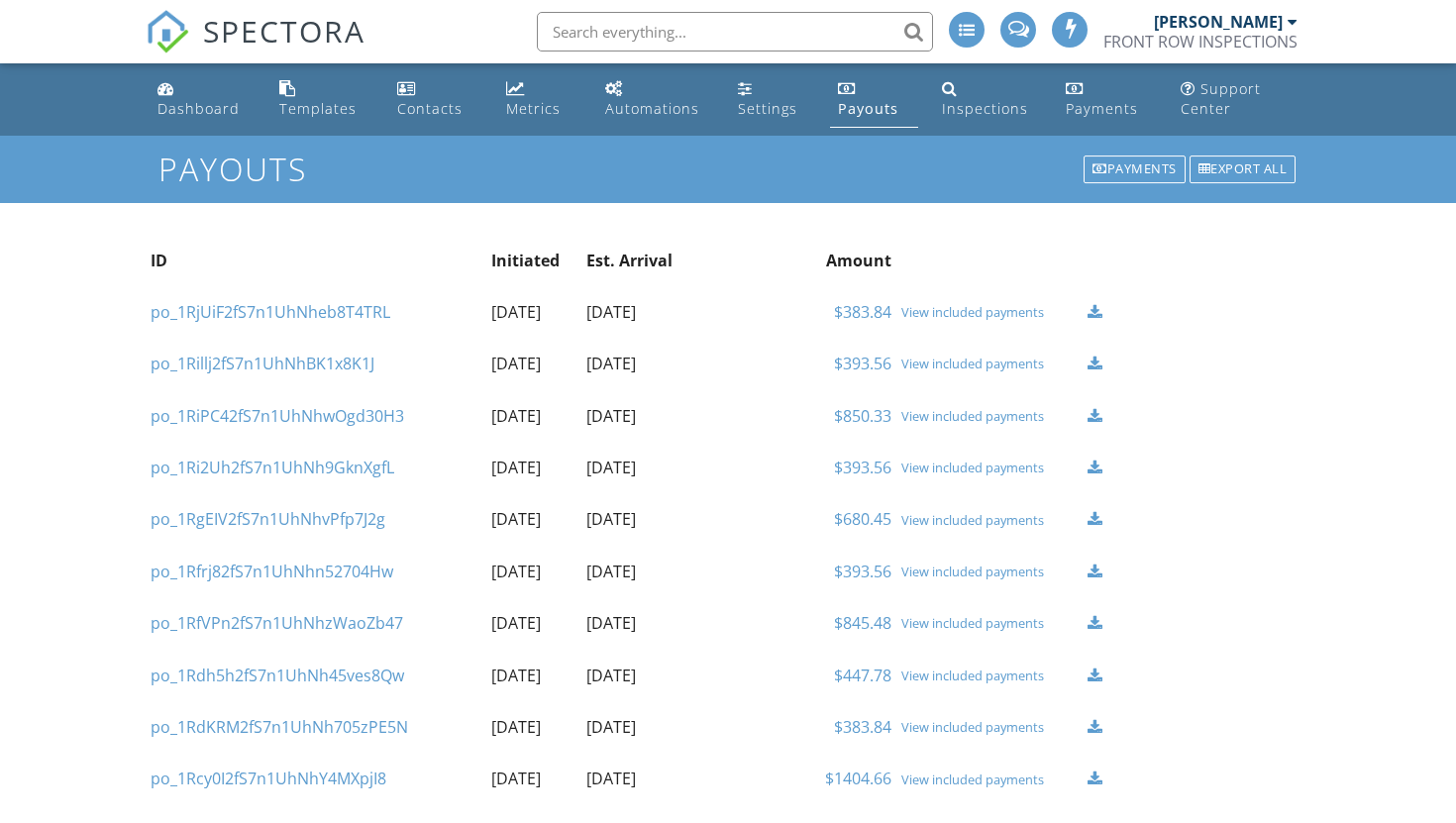 scroll, scrollTop: 0, scrollLeft: 0, axis: both 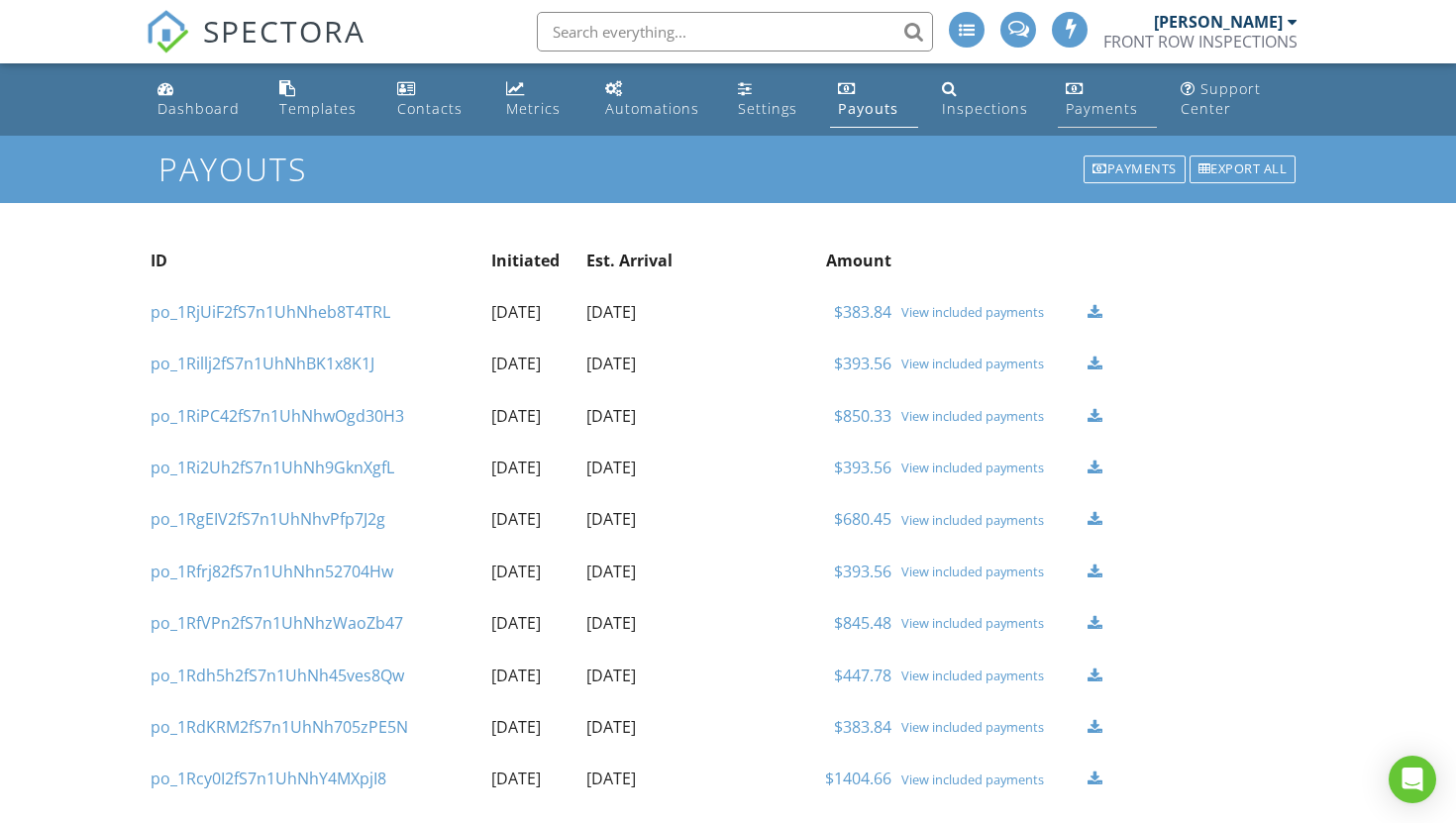 click on "Payments" at bounding box center (1106, 99) 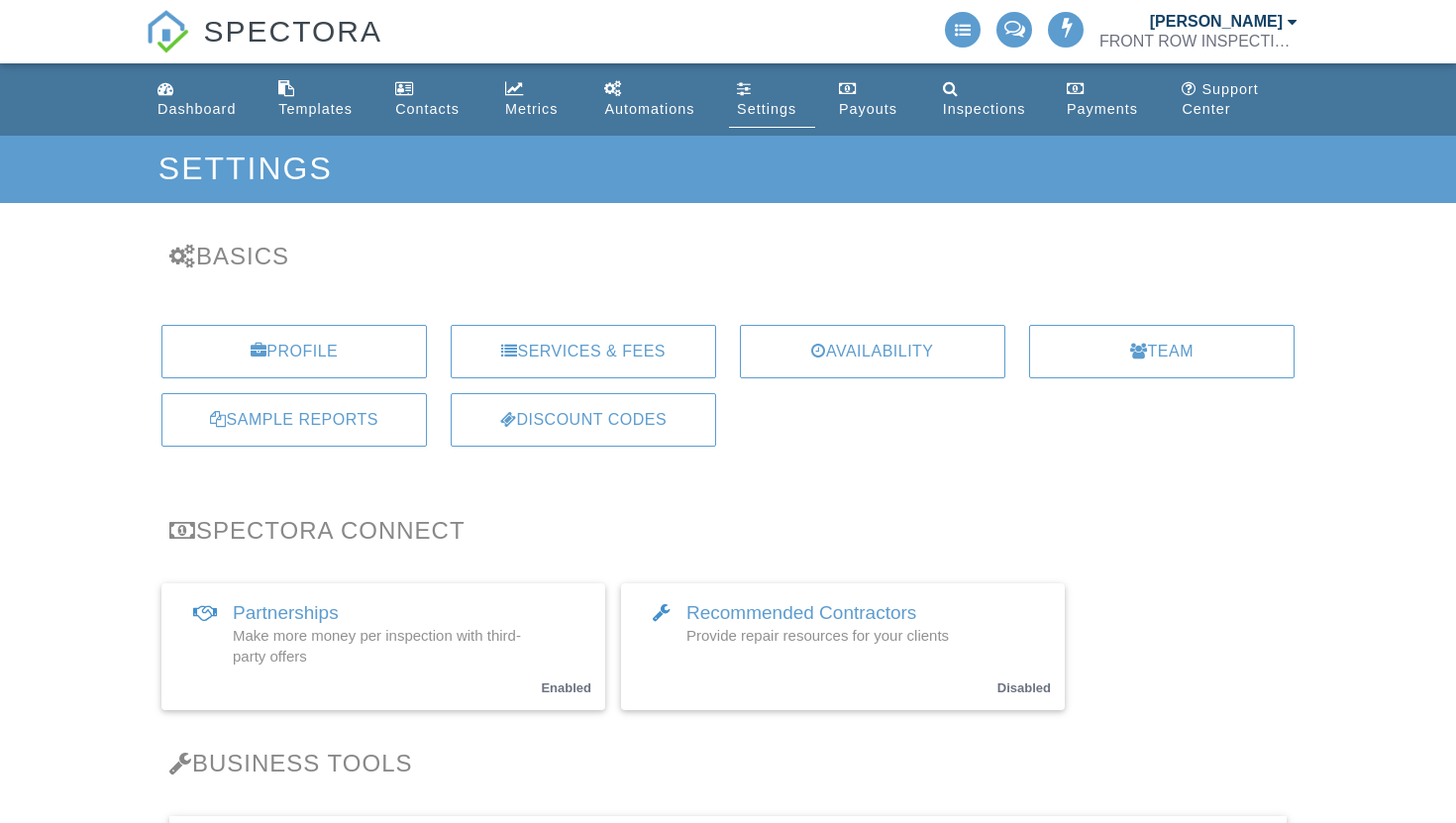 scroll, scrollTop: 0, scrollLeft: 0, axis: both 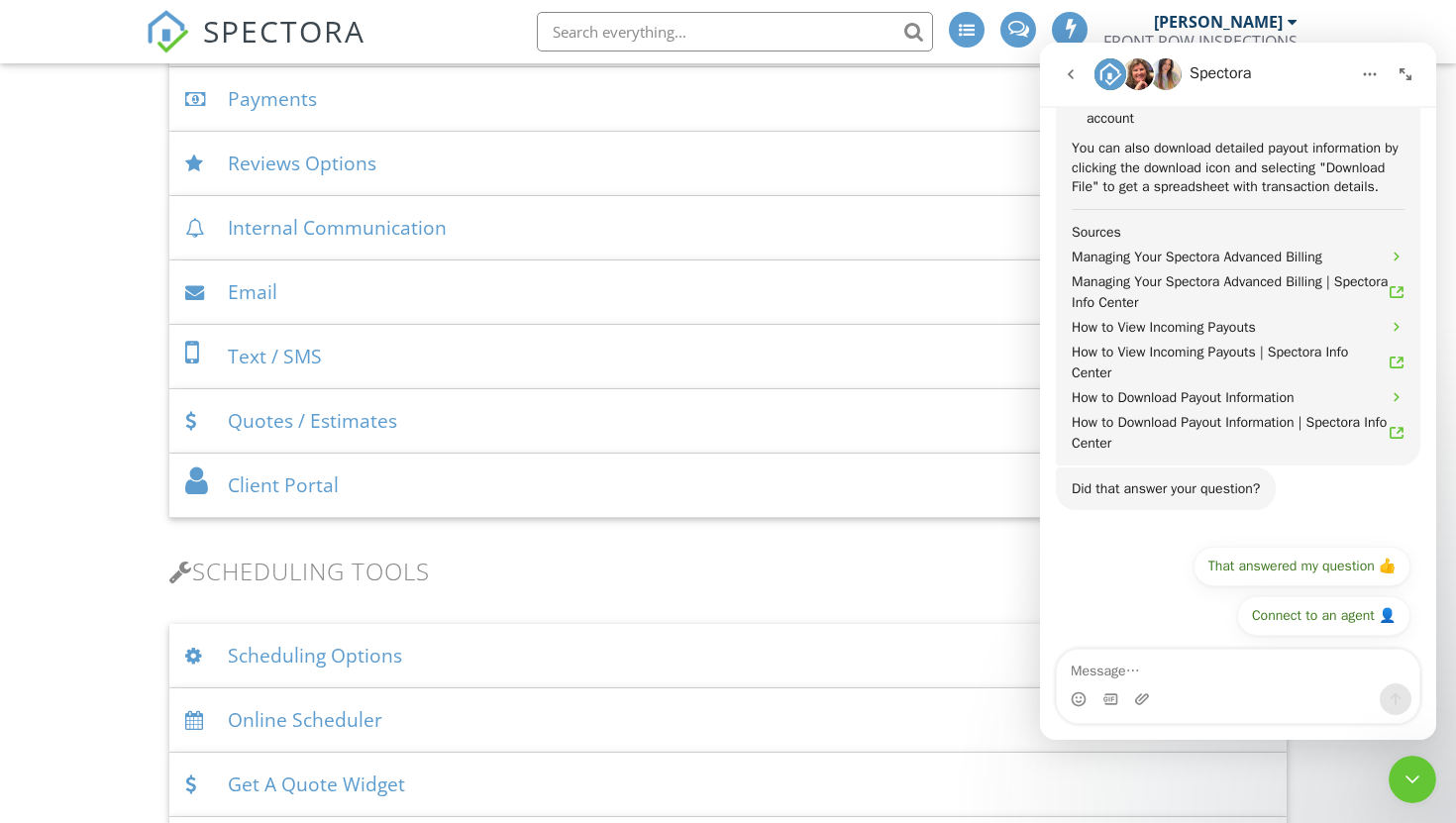 click 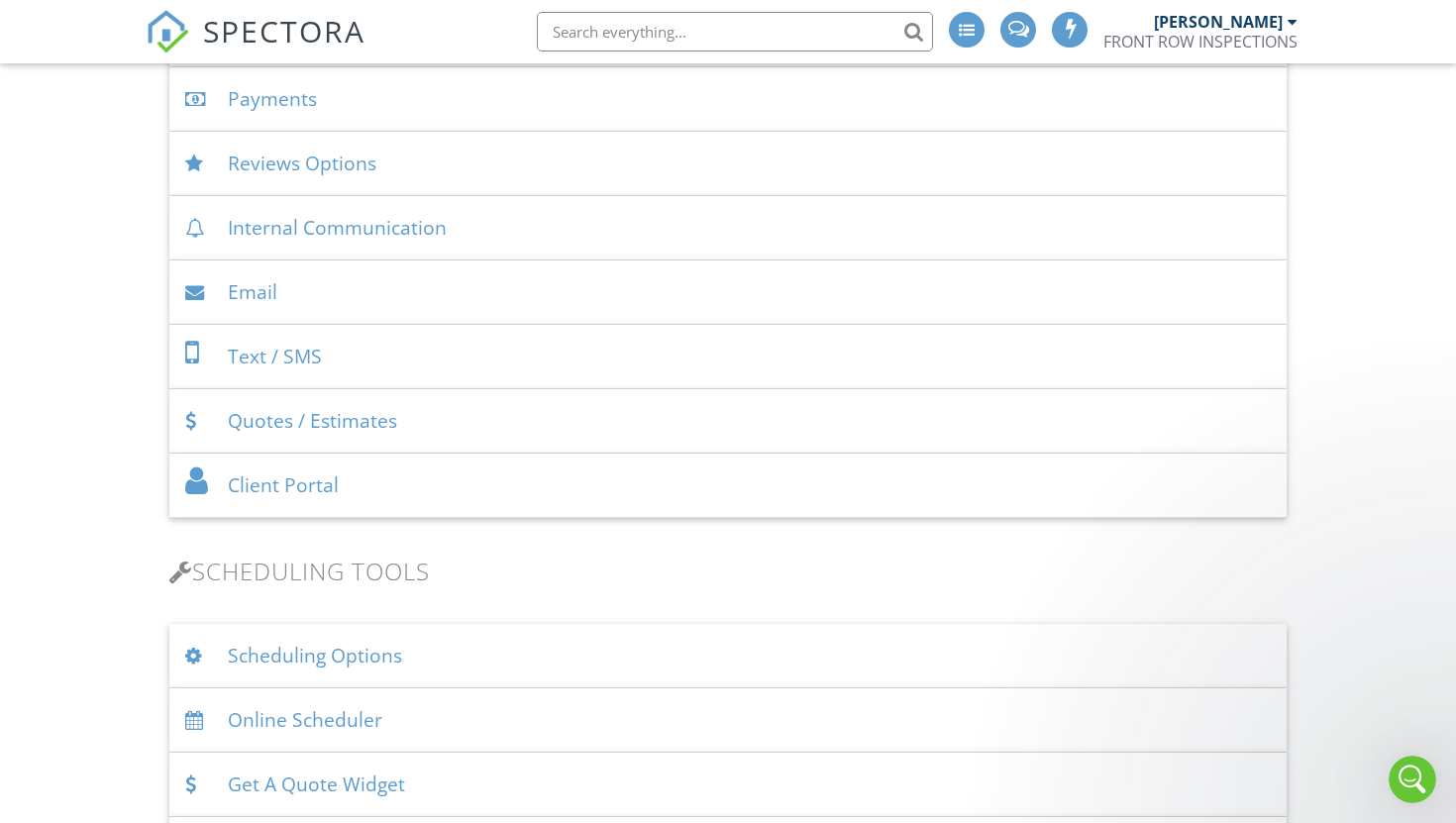 scroll, scrollTop: 0, scrollLeft: 0, axis: both 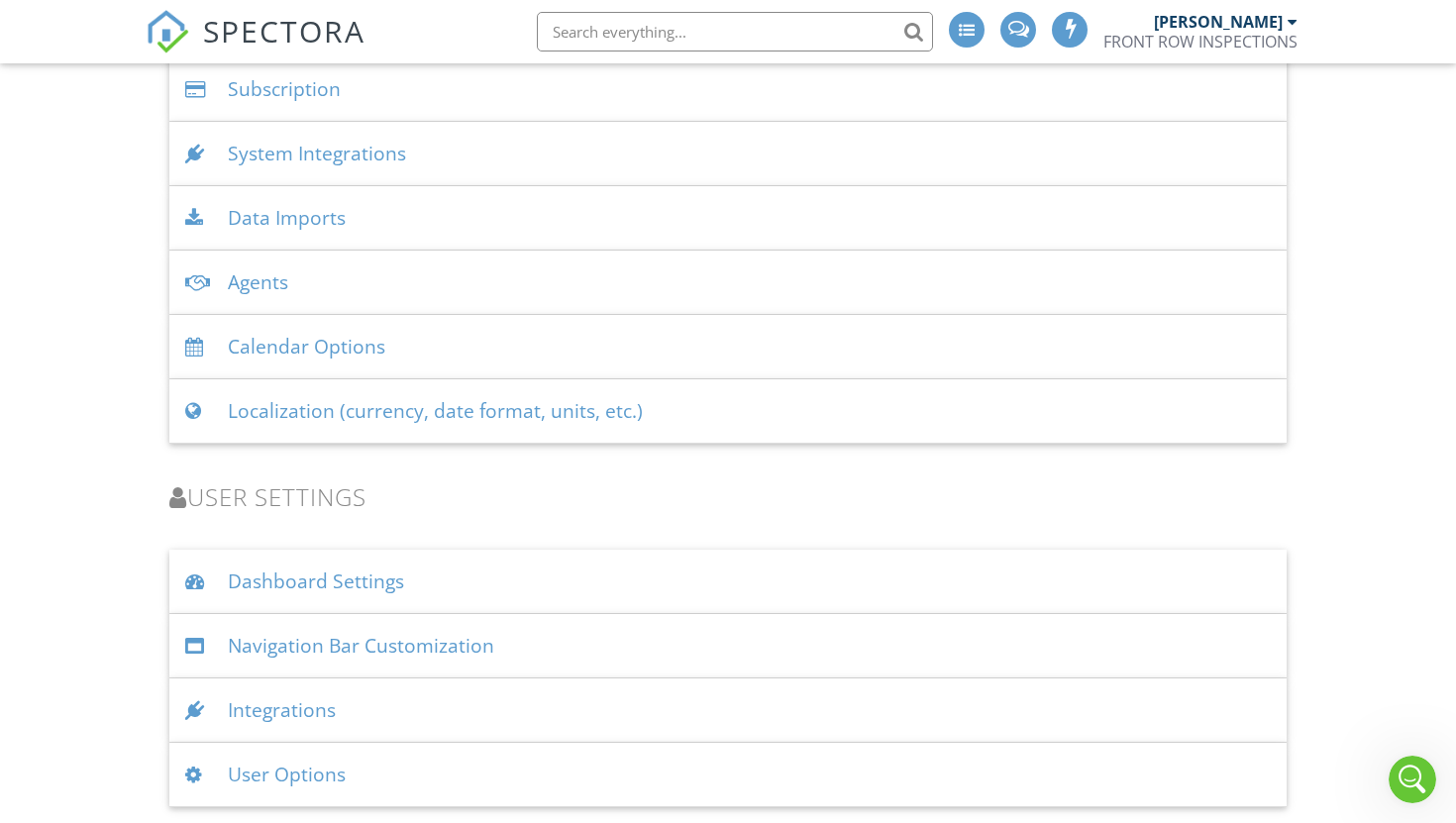 click on "Navigation Bar Customization" at bounding box center [728, 646] 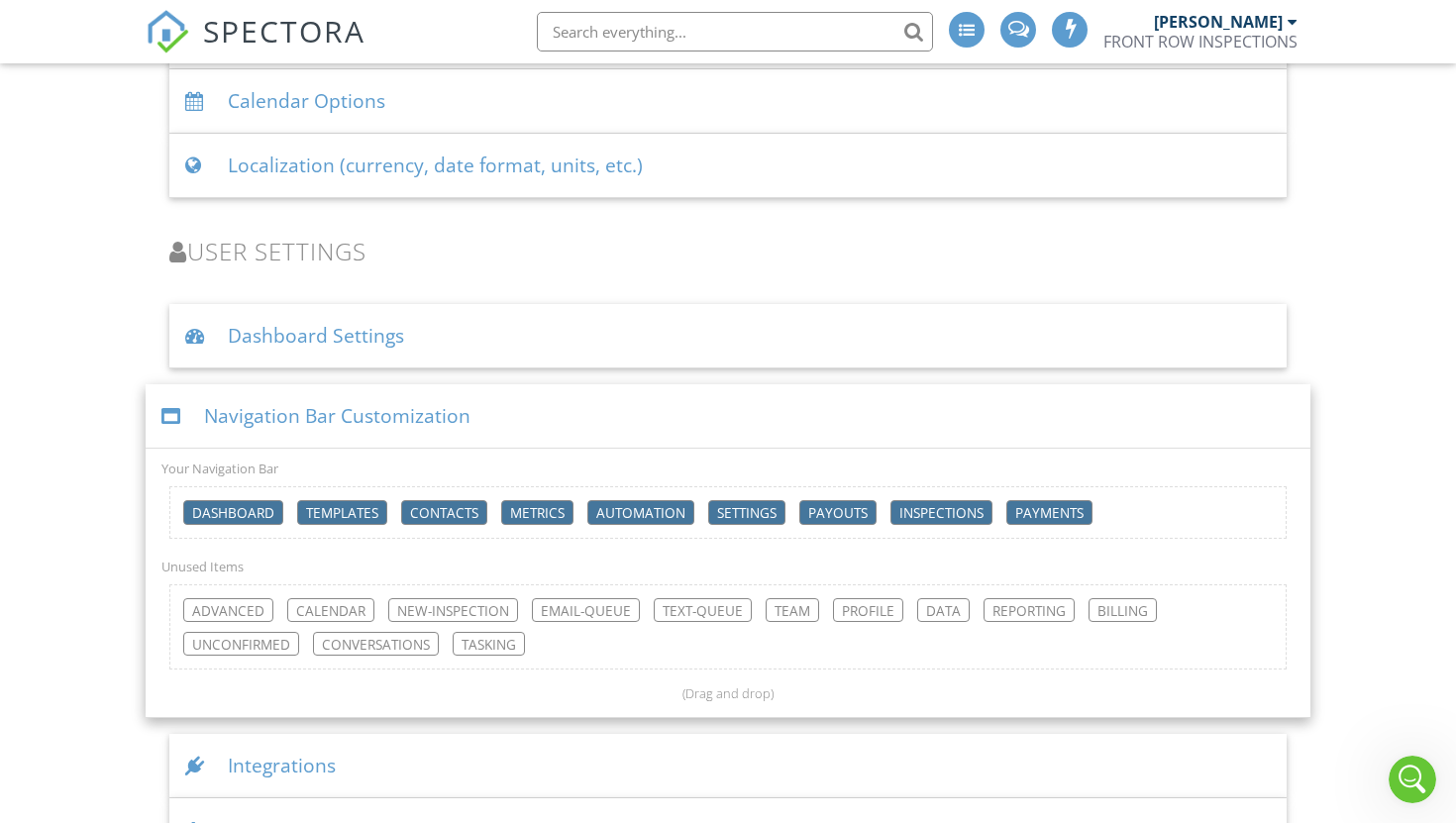 scroll, scrollTop: 2792, scrollLeft: 0, axis: vertical 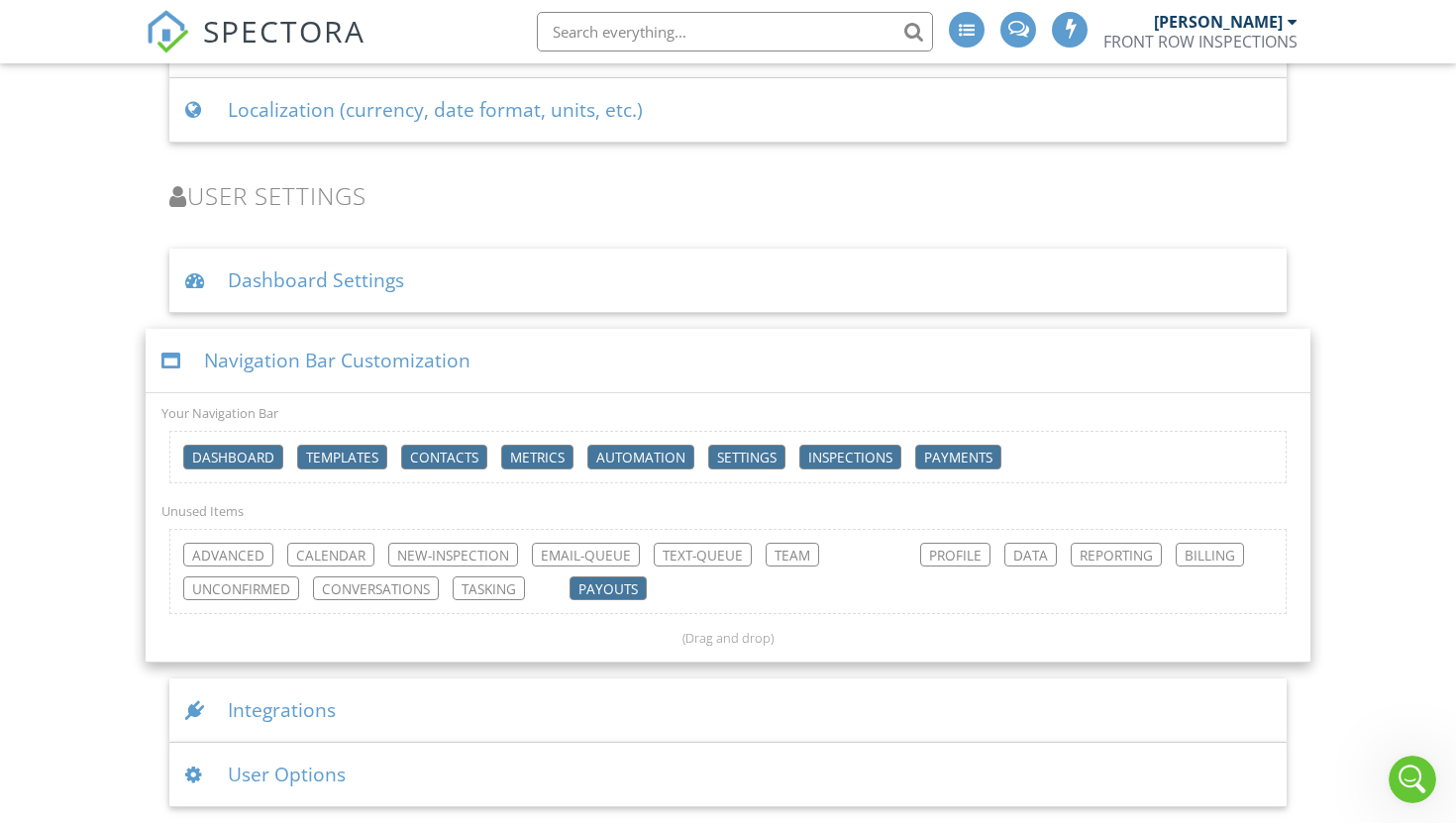 drag, startPoint x: 852, startPoint y: 458, endPoint x: 620, endPoint y: 589, distance: 266.4301 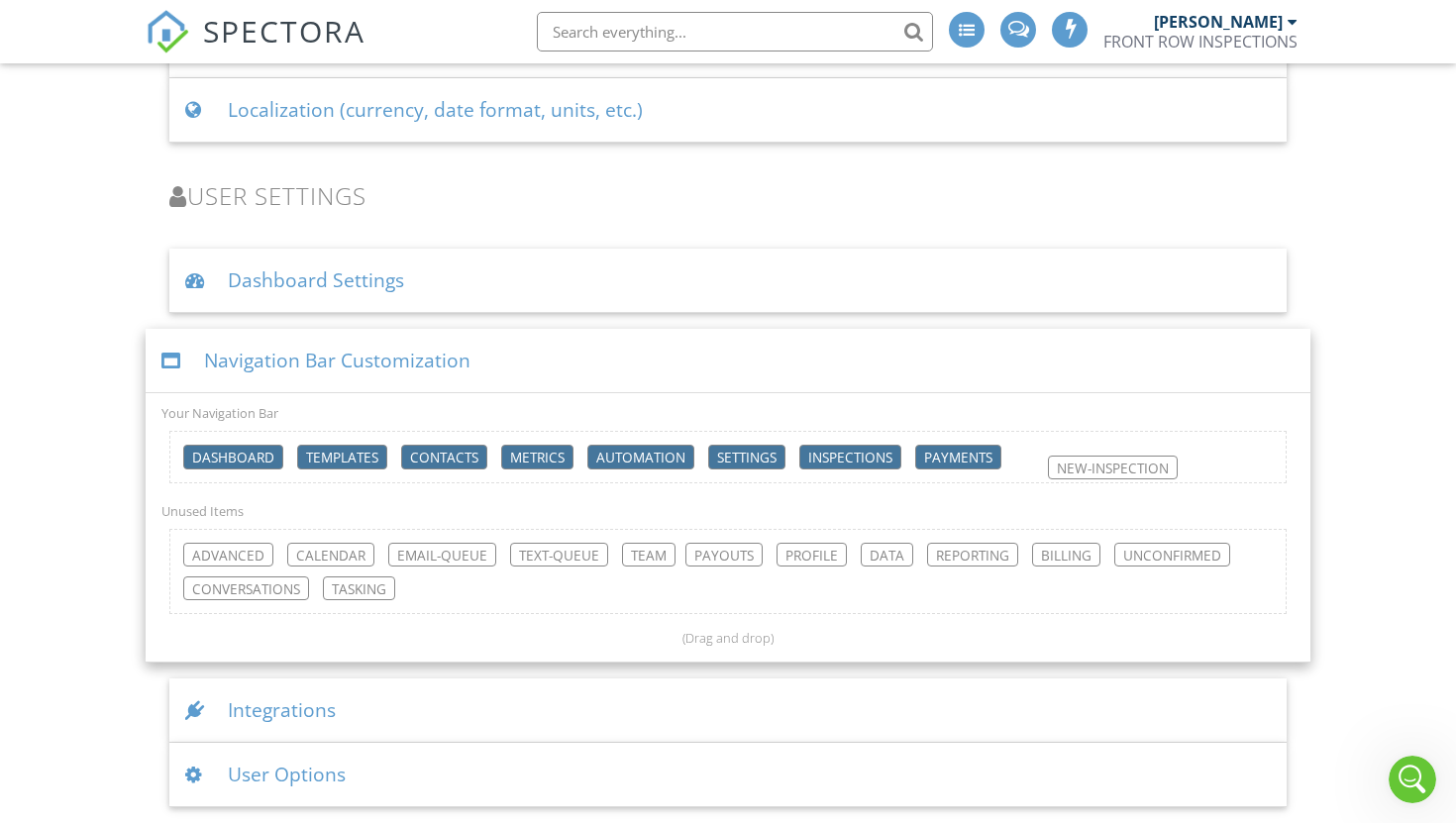drag, startPoint x: 489, startPoint y: 558, endPoint x: 1151, endPoint y: 471, distance: 667.6923 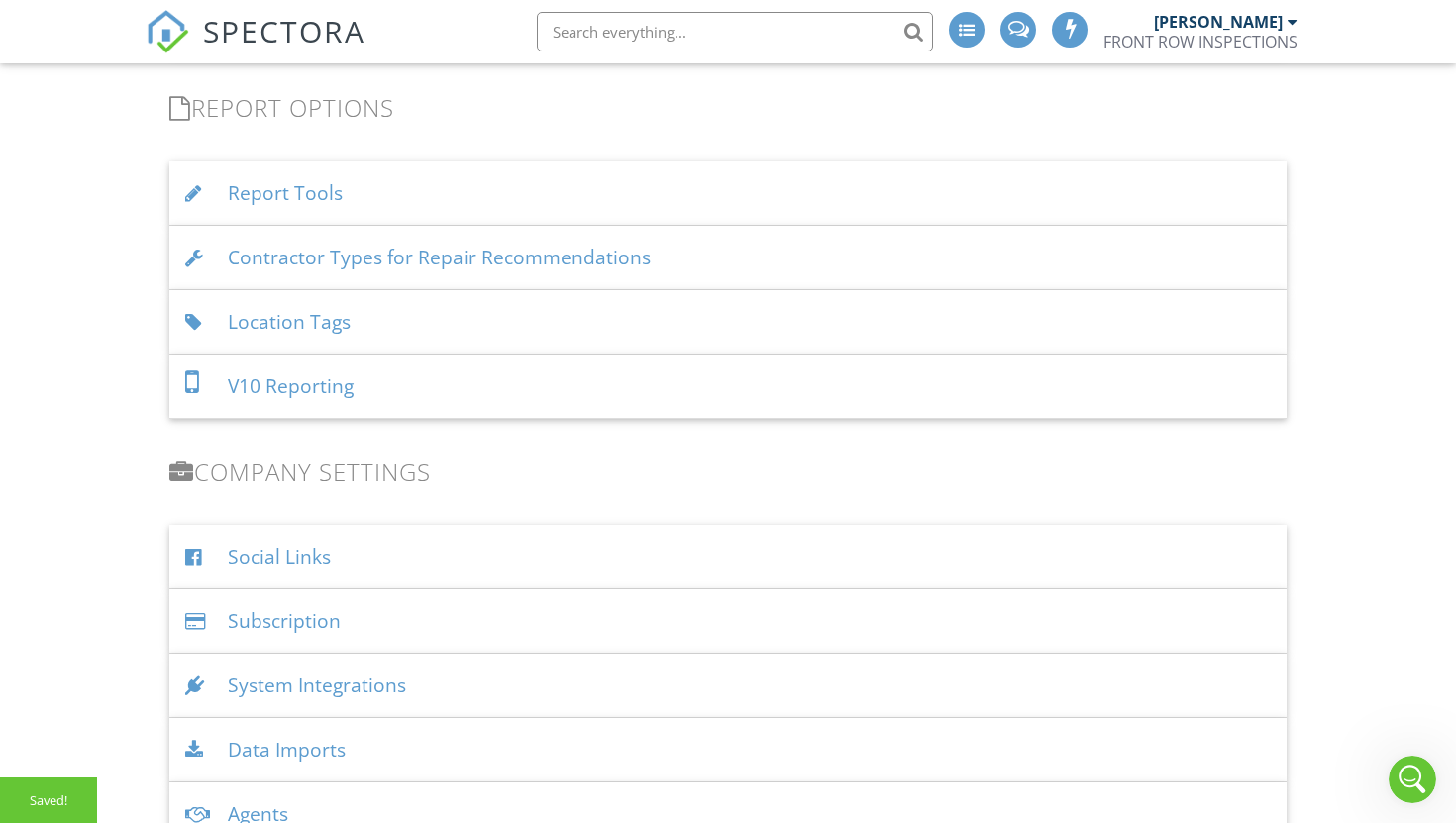 scroll, scrollTop: 1870, scrollLeft: 0, axis: vertical 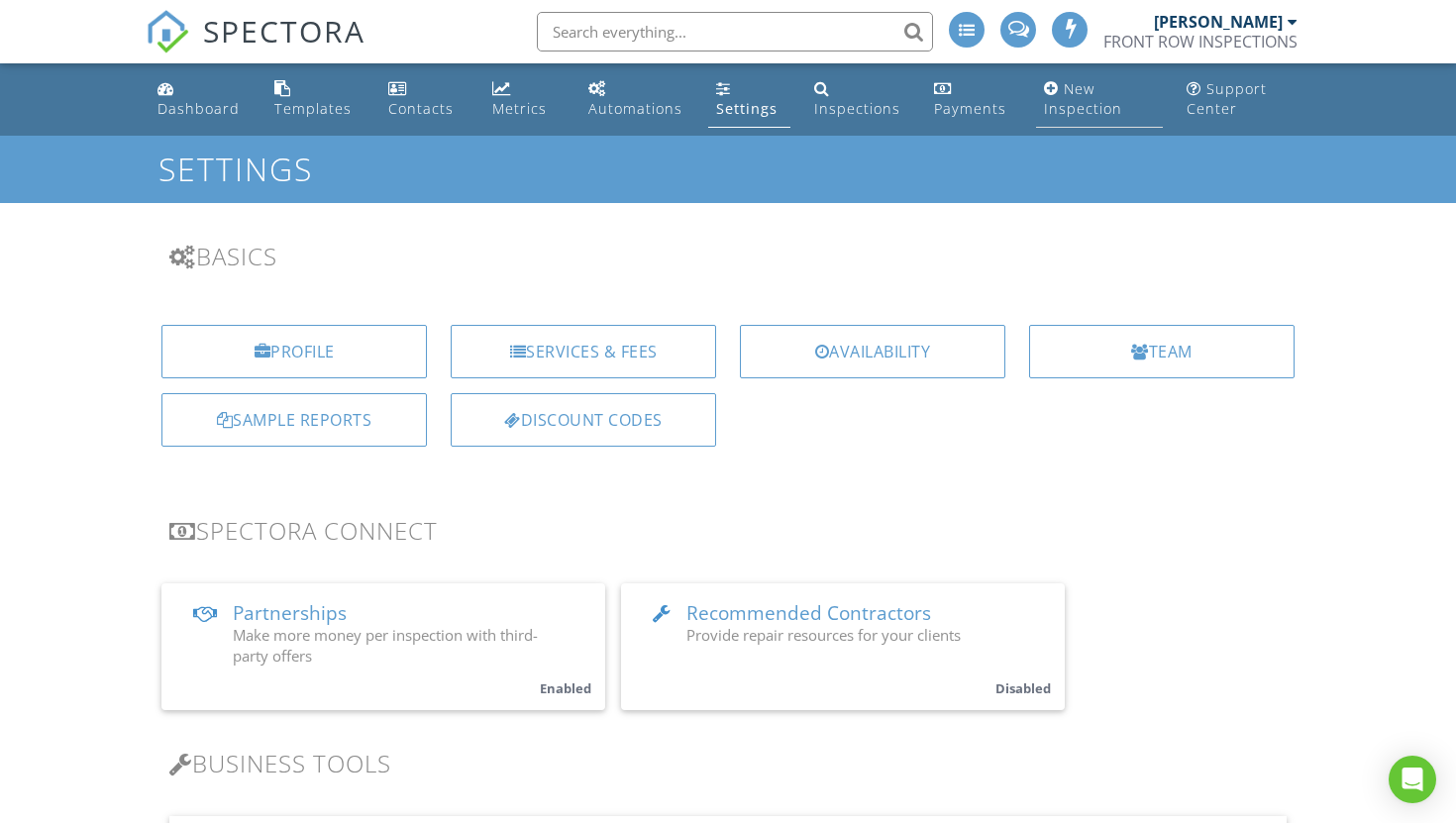 click on "New Inspection" at bounding box center (1083, 98) 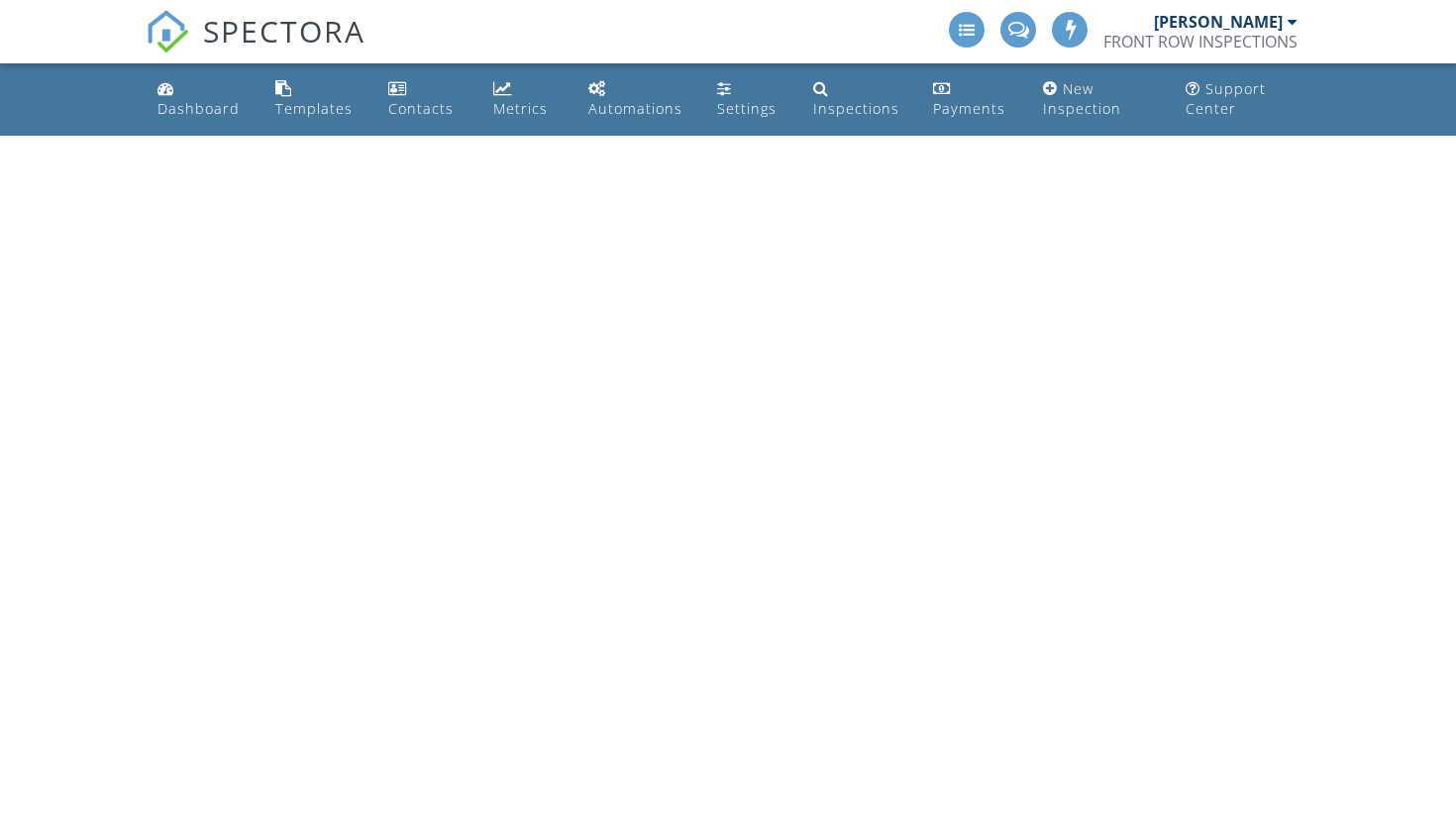 scroll, scrollTop: 0, scrollLeft: 0, axis: both 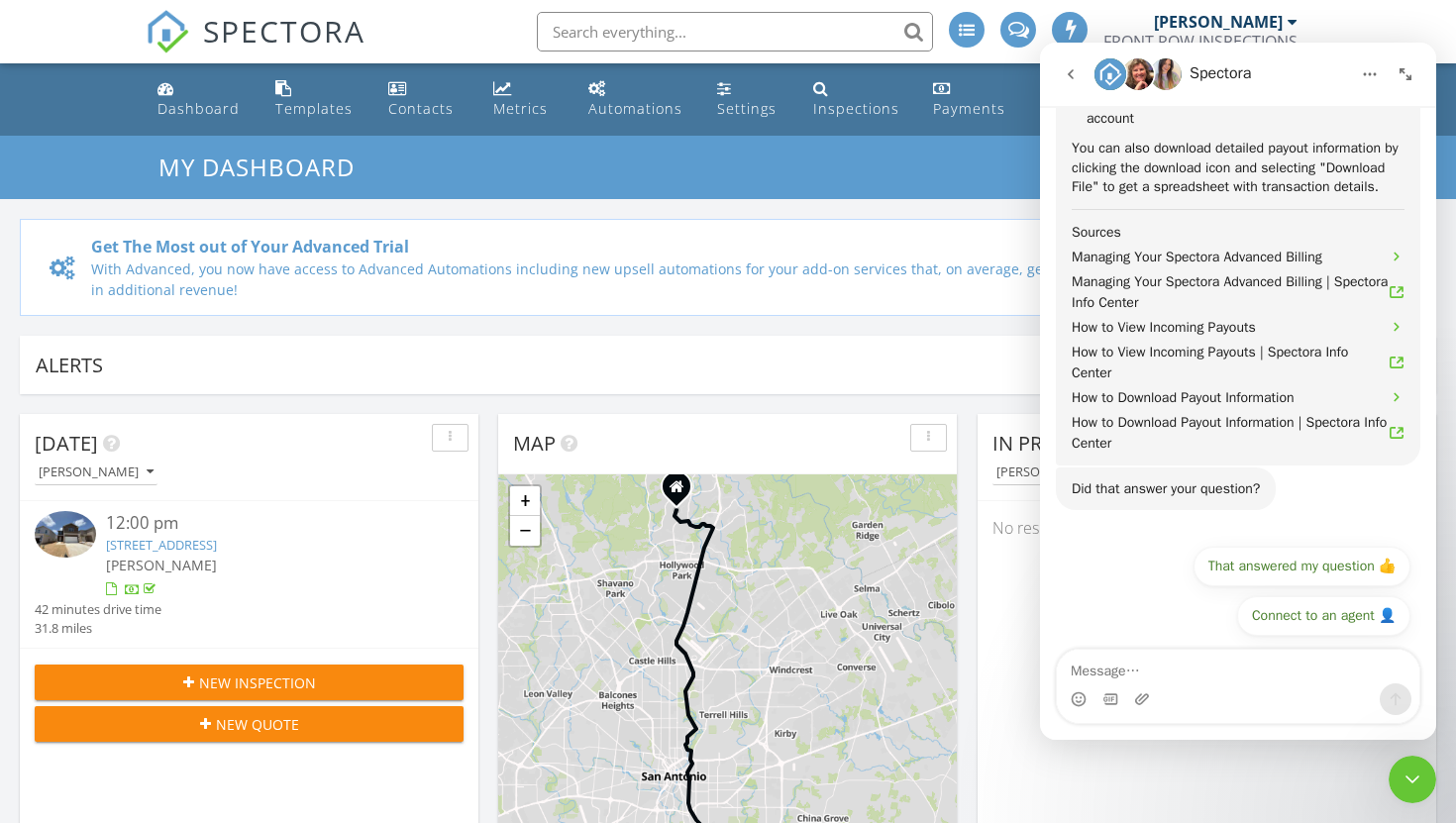 click 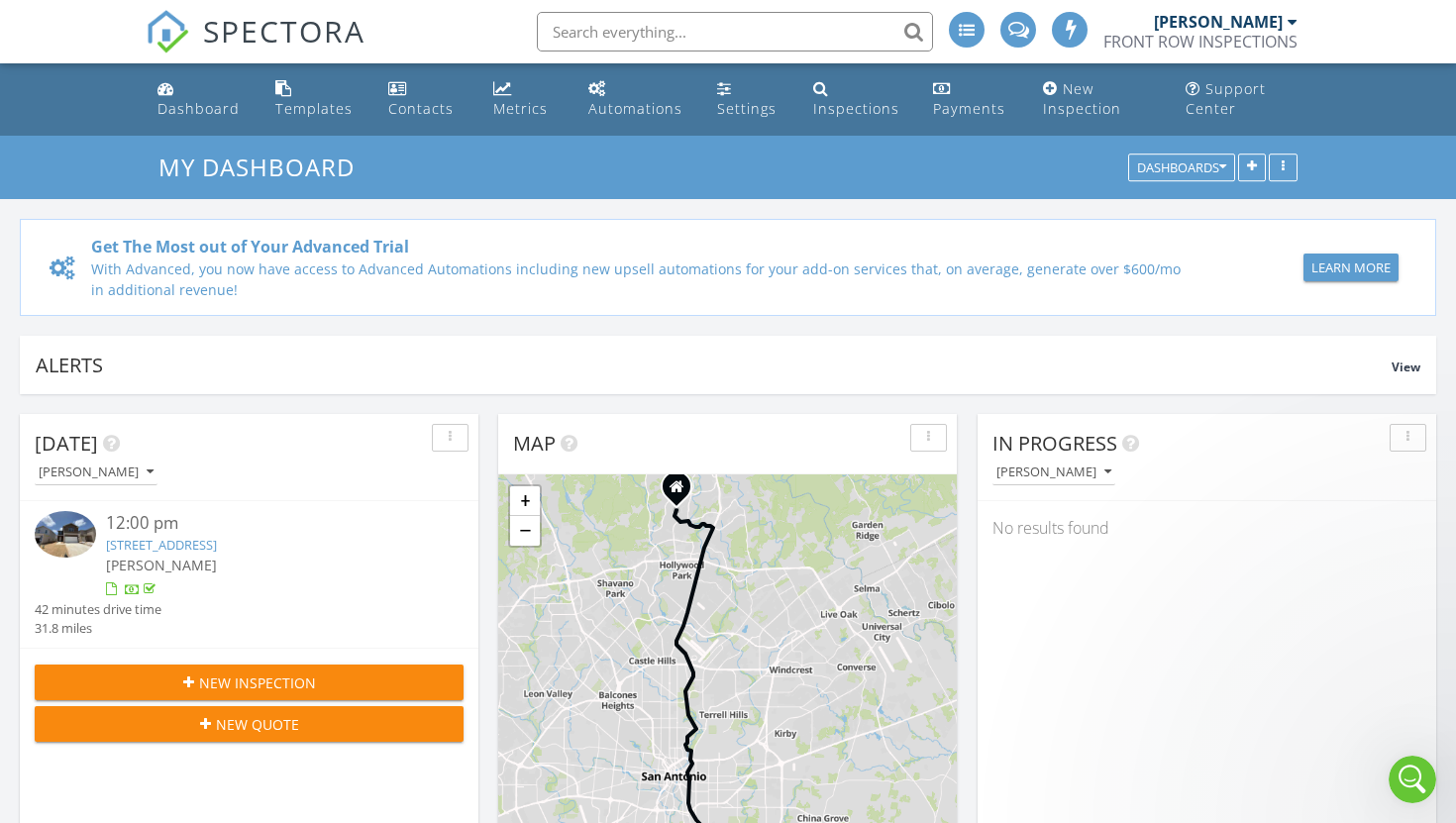 scroll, scrollTop: 0, scrollLeft: 0, axis: both 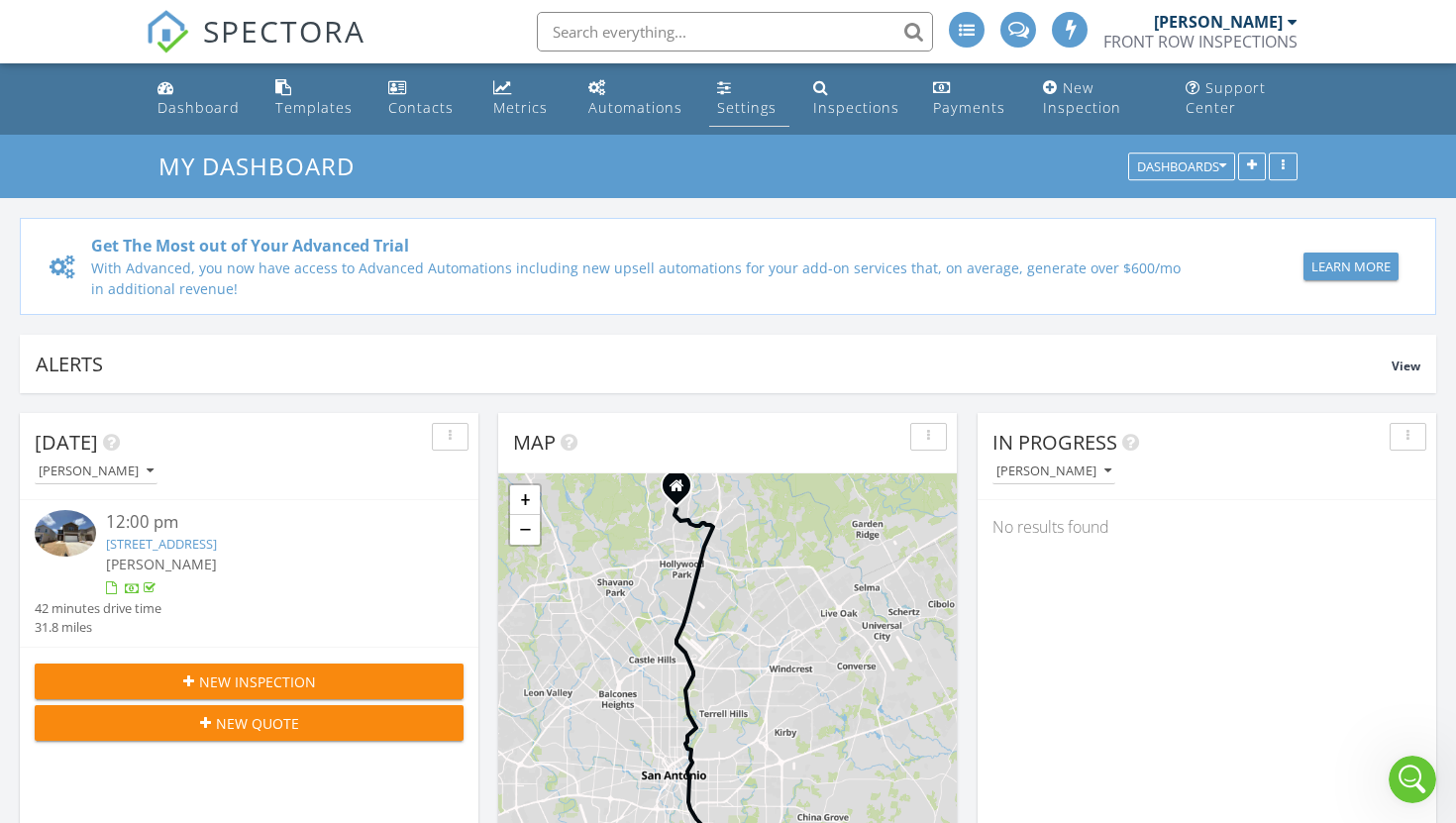 click at bounding box center [724, 87] 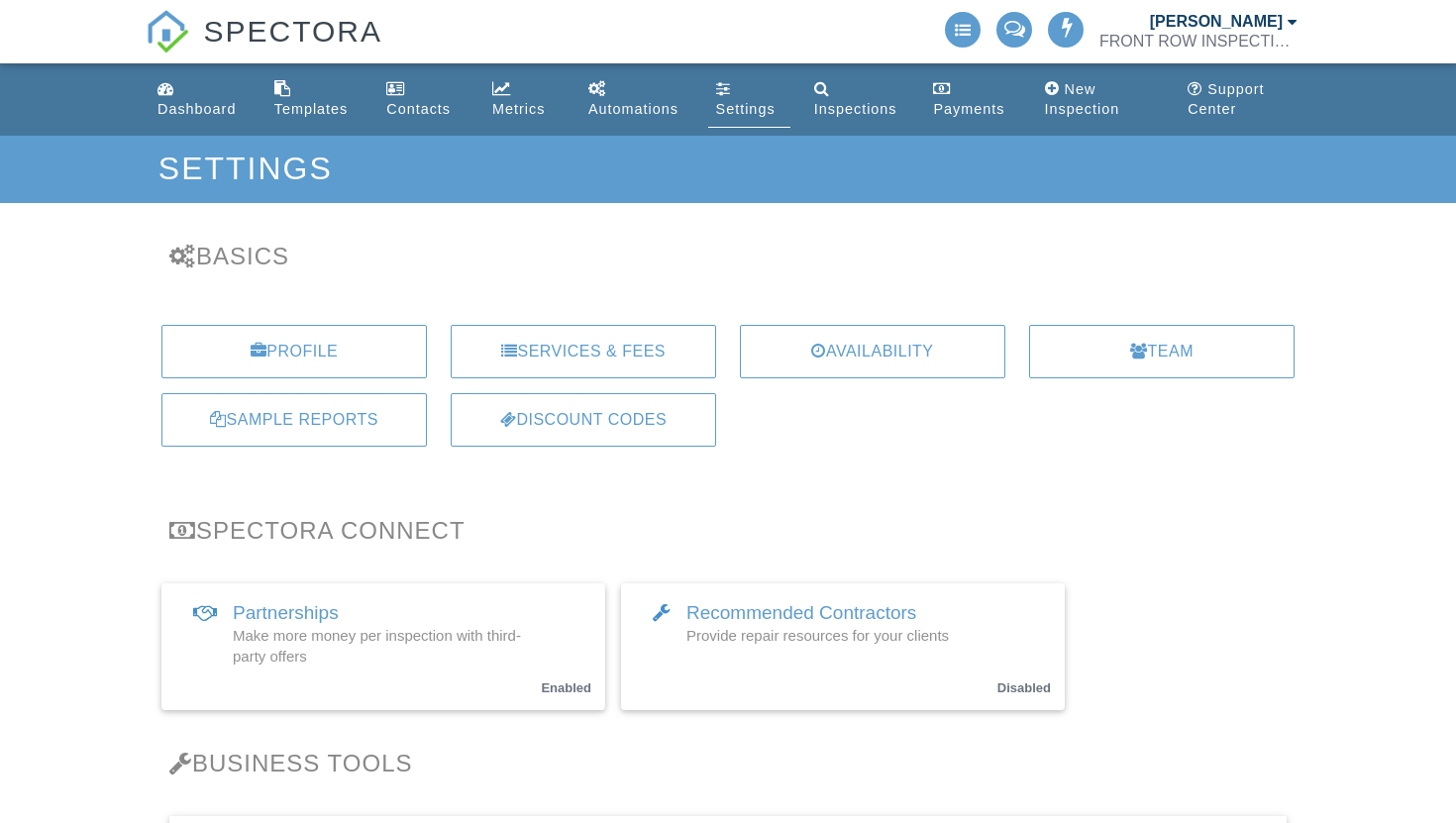 scroll, scrollTop: 0, scrollLeft: 0, axis: both 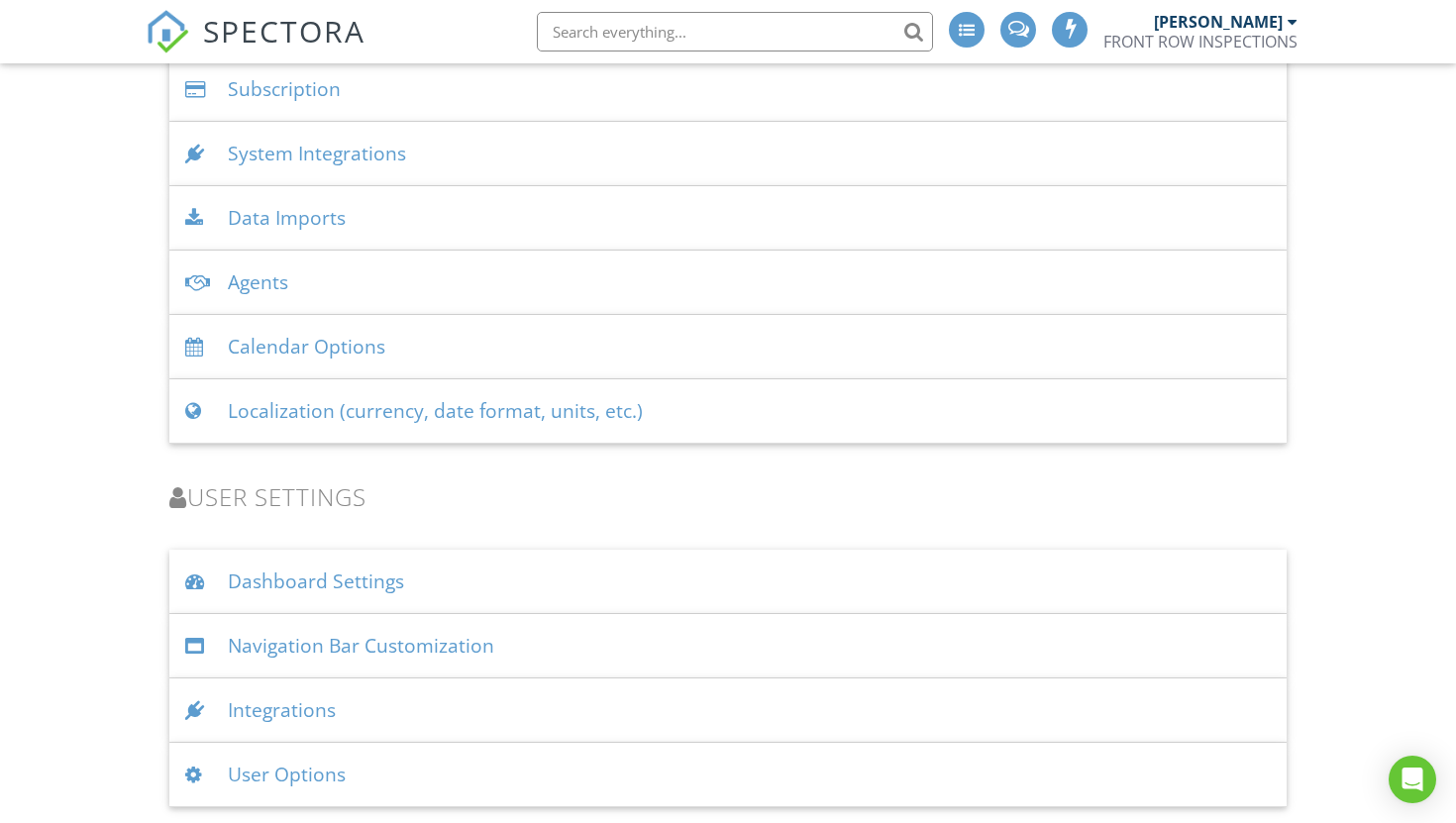 click on "Navigation Bar Customization" at bounding box center [728, 646] 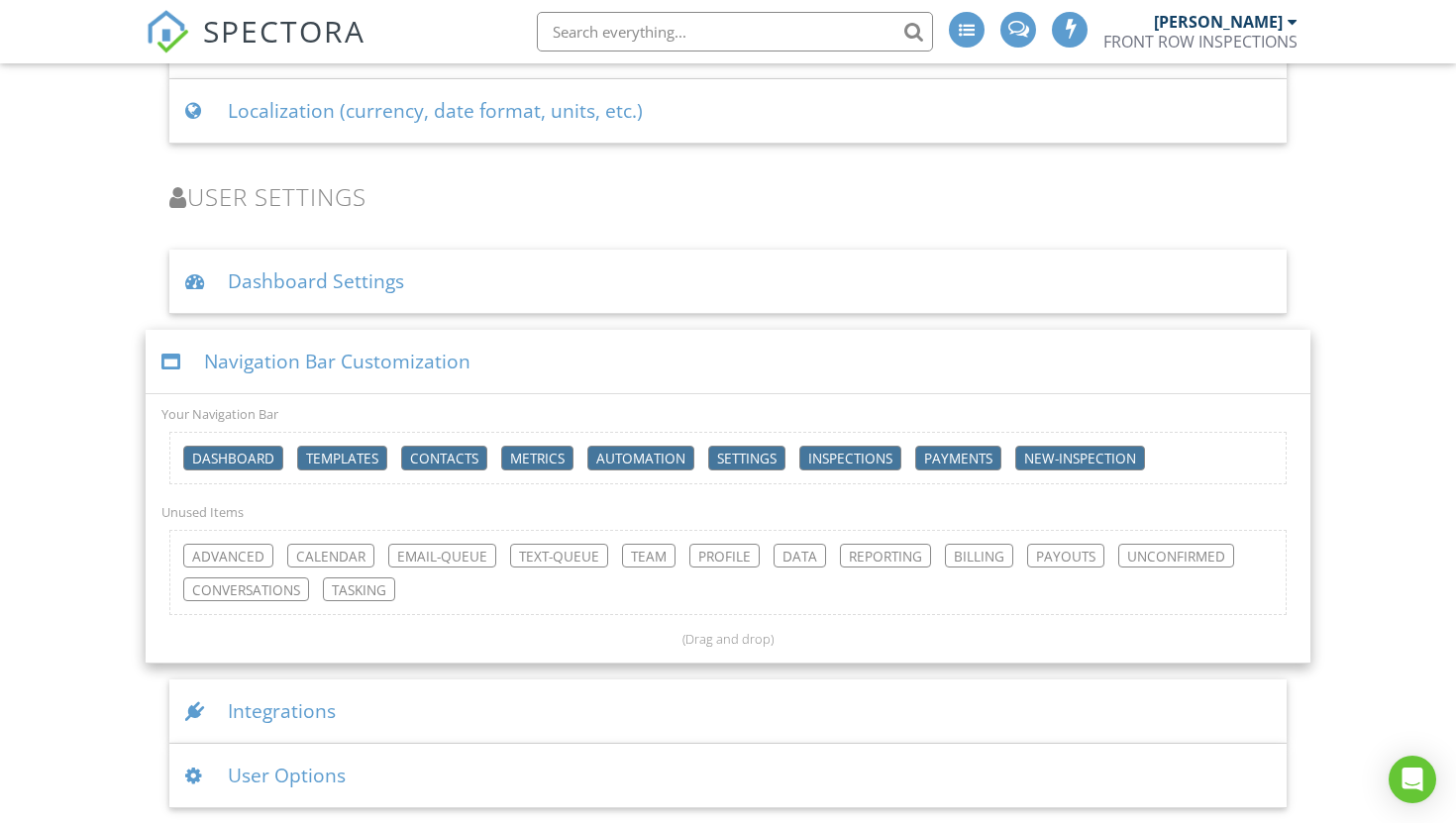 scroll, scrollTop: 2792, scrollLeft: 0, axis: vertical 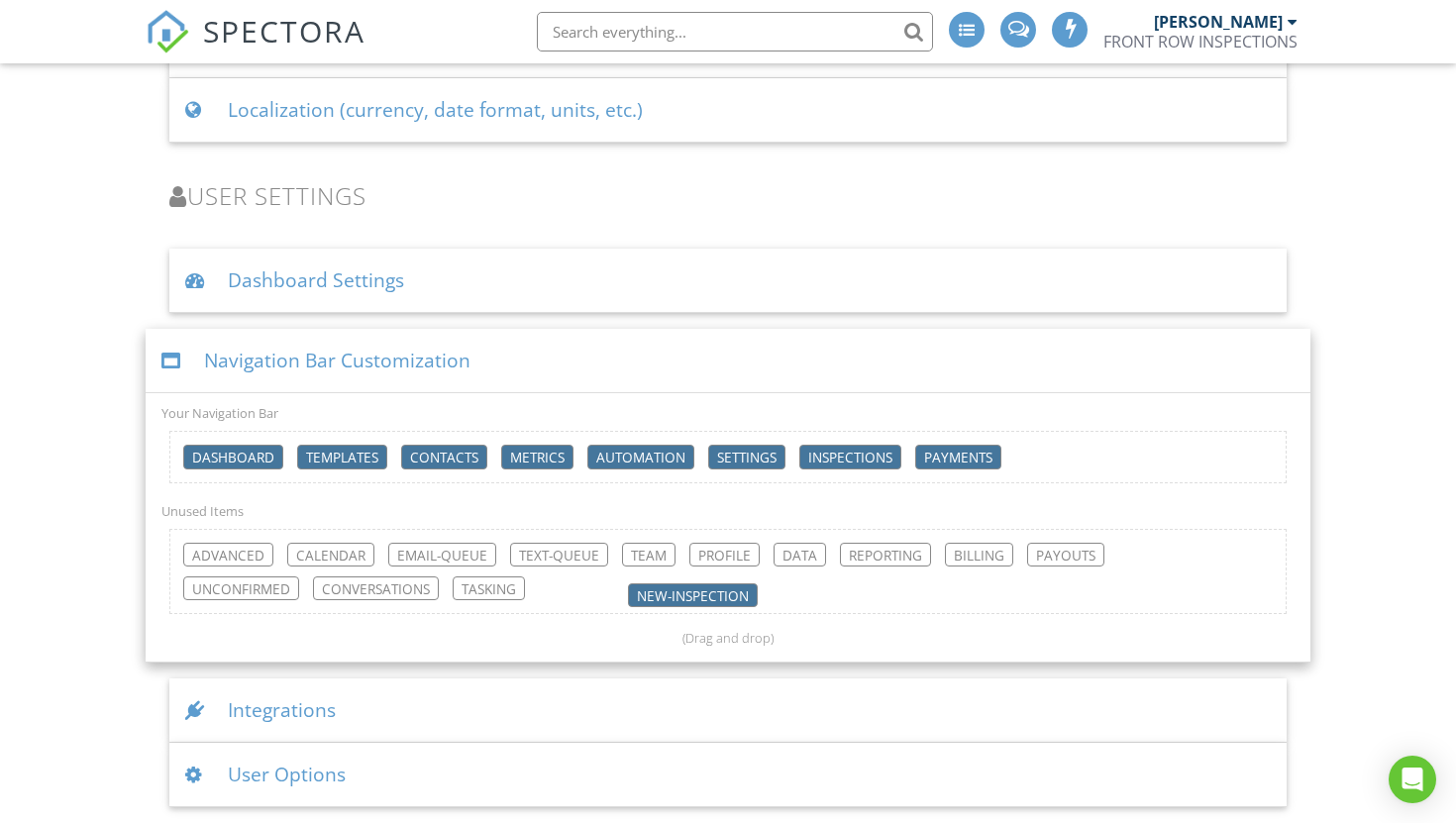 drag, startPoint x: 1089, startPoint y: 464, endPoint x: 708, endPoint y: 603, distance: 405.56381 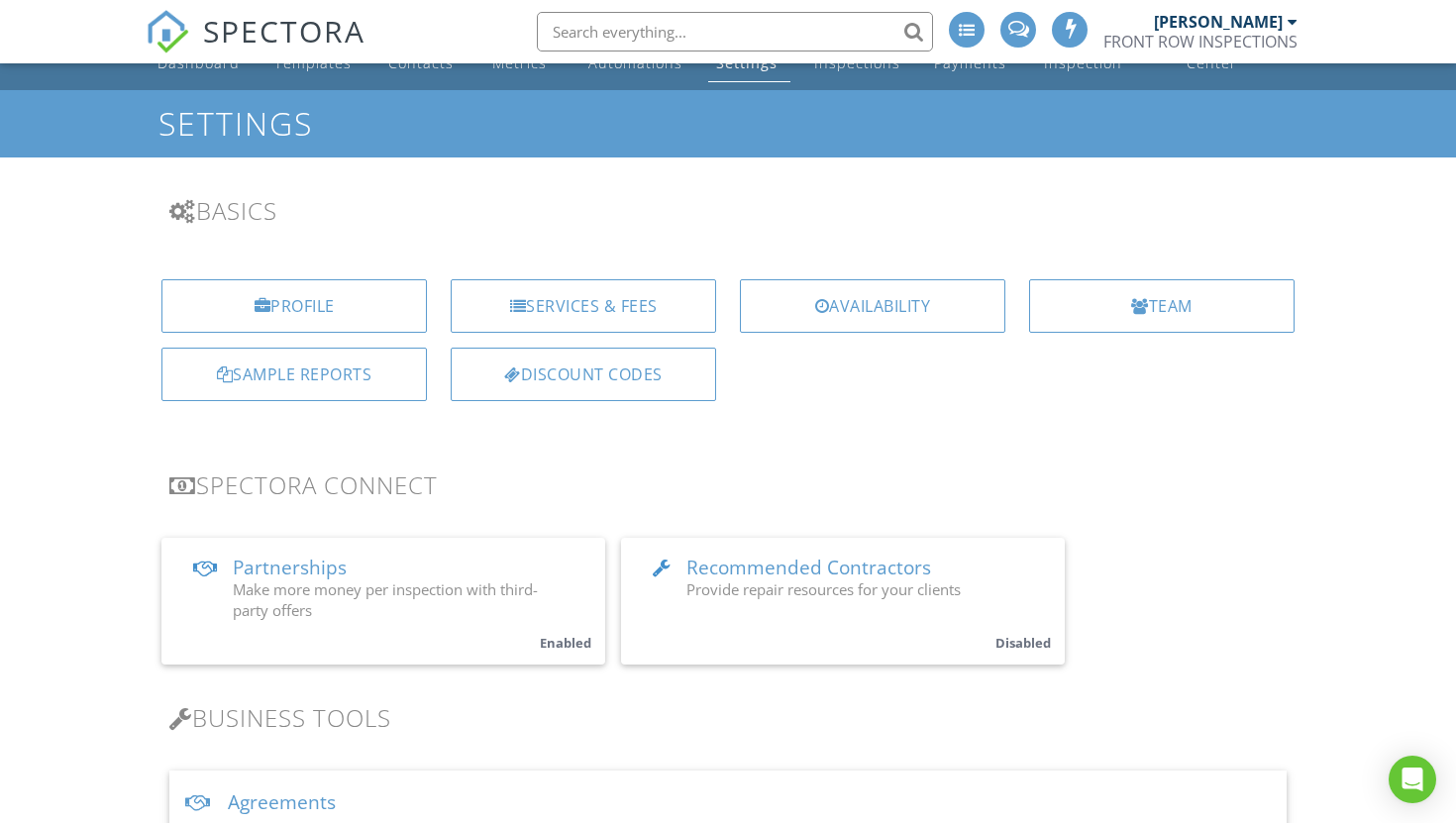 scroll, scrollTop: 0, scrollLeft: 0, axis: both 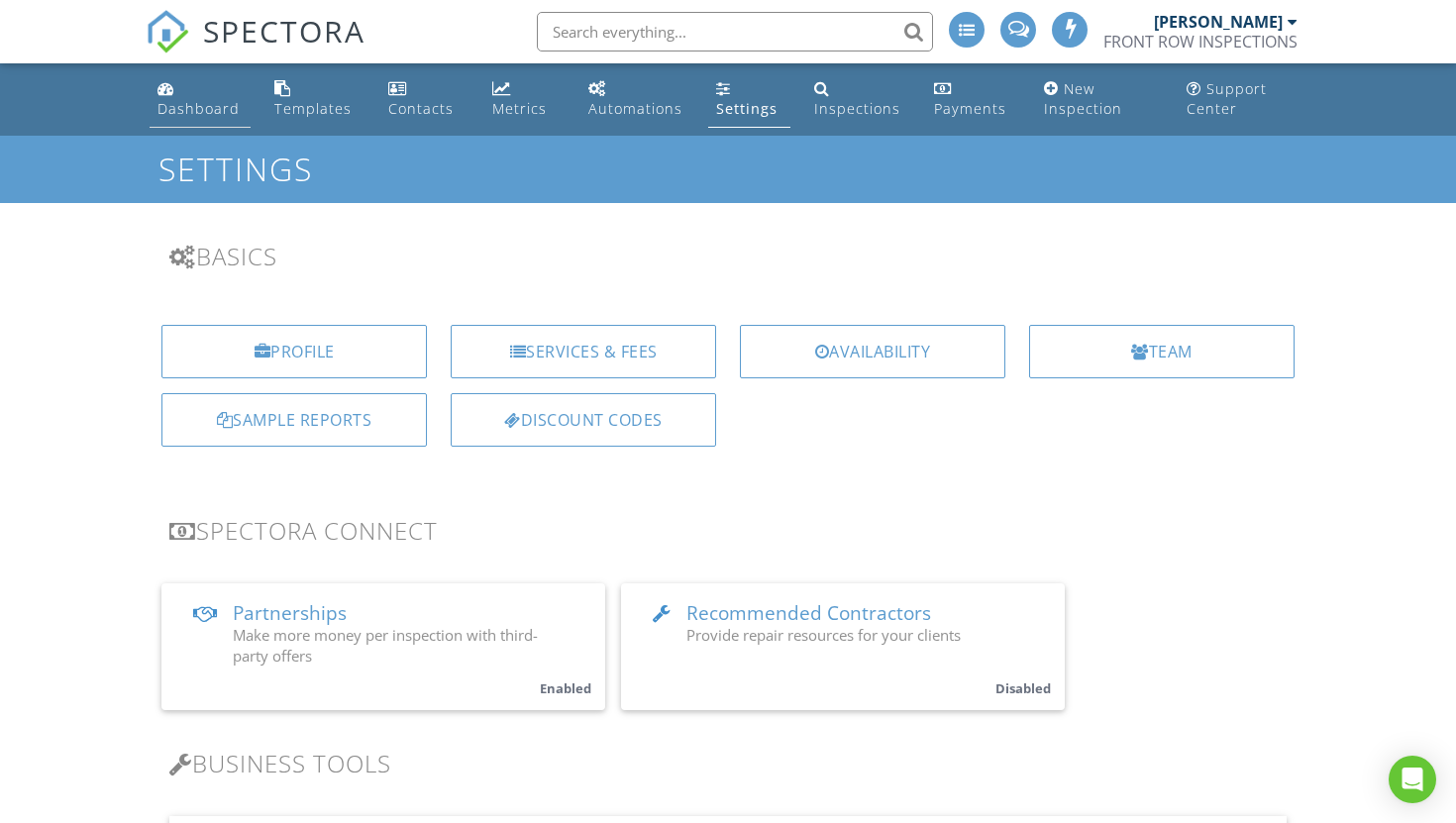 click on "Dashboard" at bounding box center (200, 99) 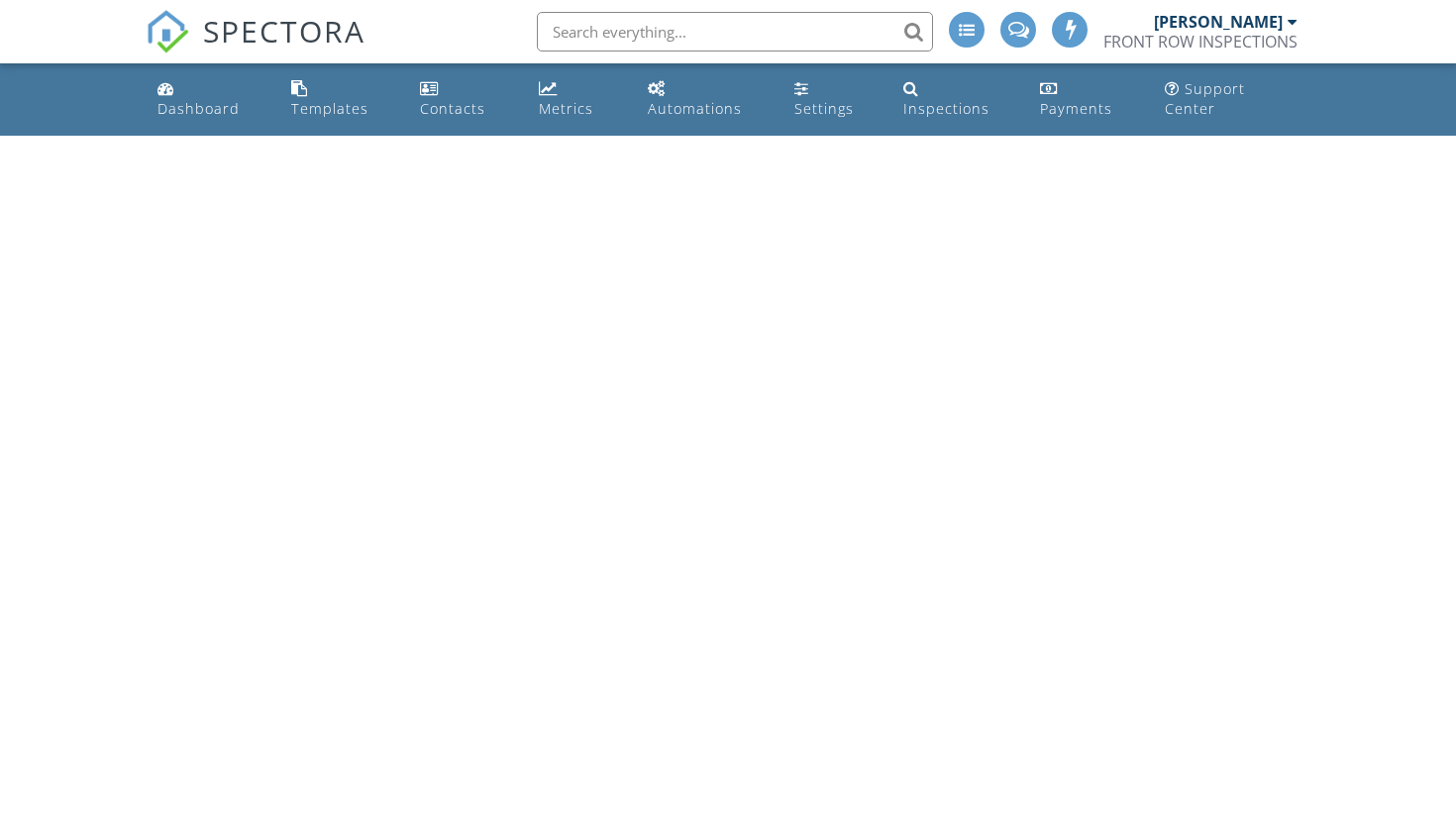 scroll, scrollTop: 0, scrollLeft: 0, axis: both 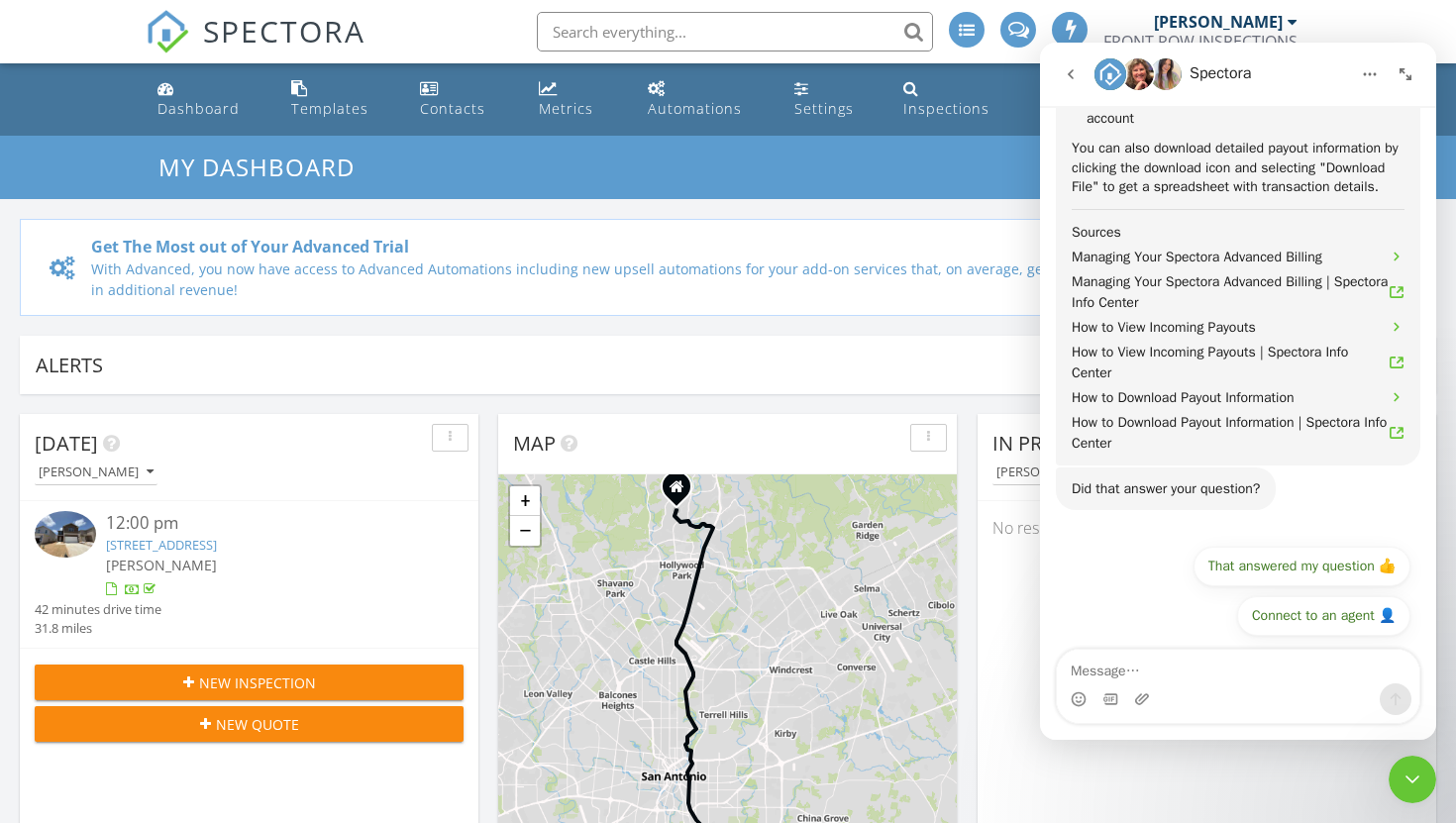 click 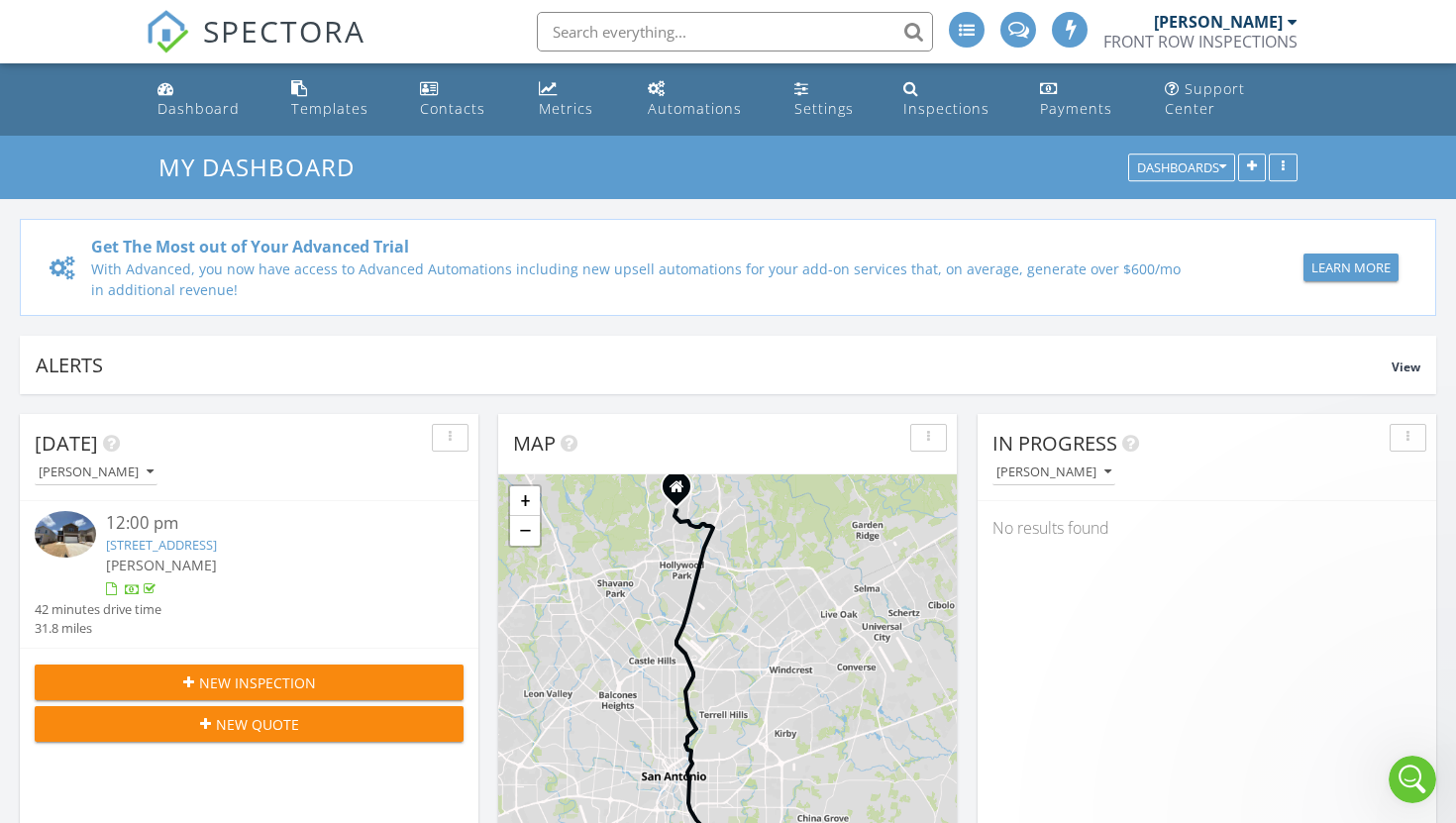 scroll, scrollTop: 0, scrollLeft: 0, axis: both 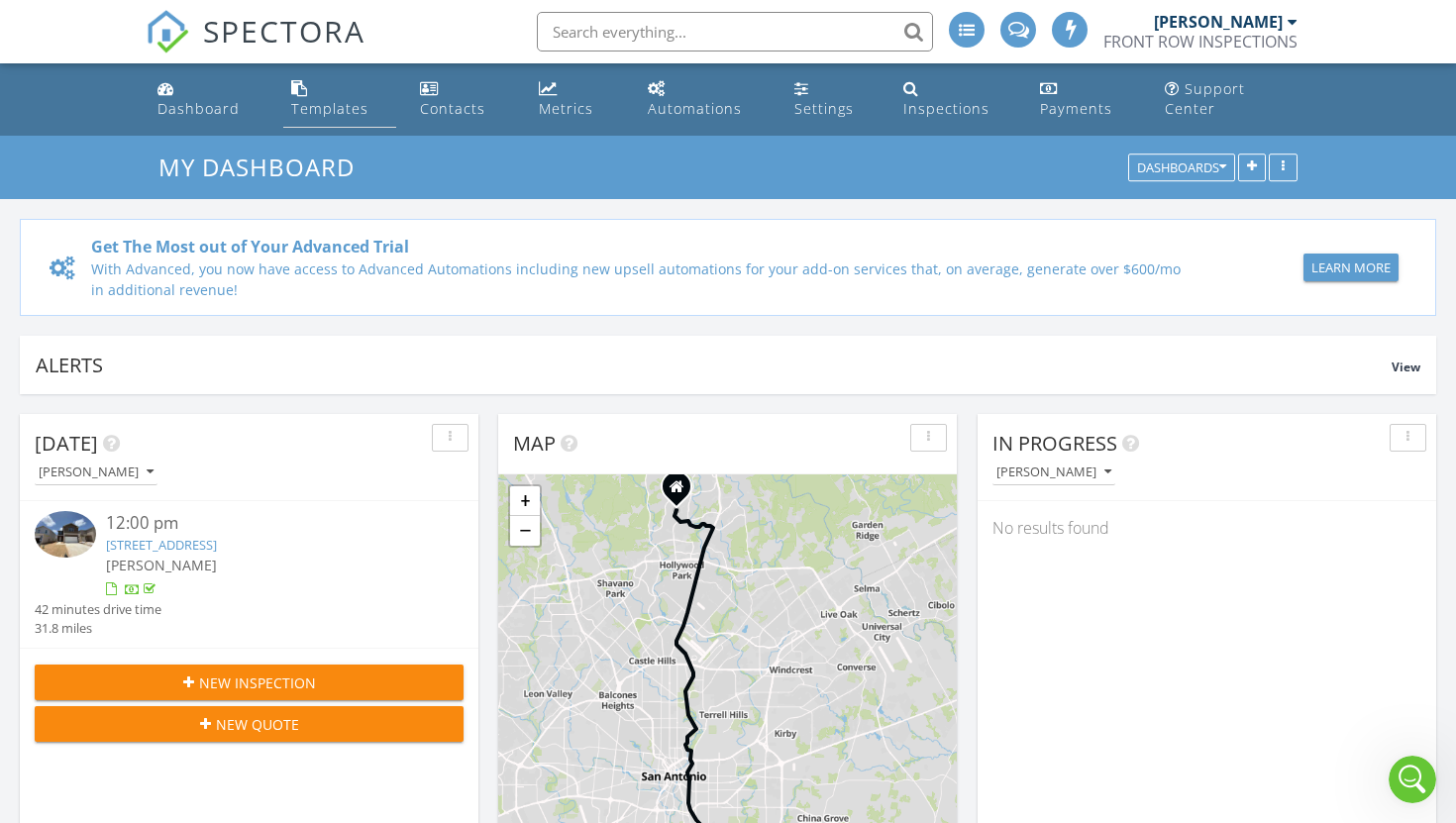 click on "Templates" at bounding box center (330, 108) 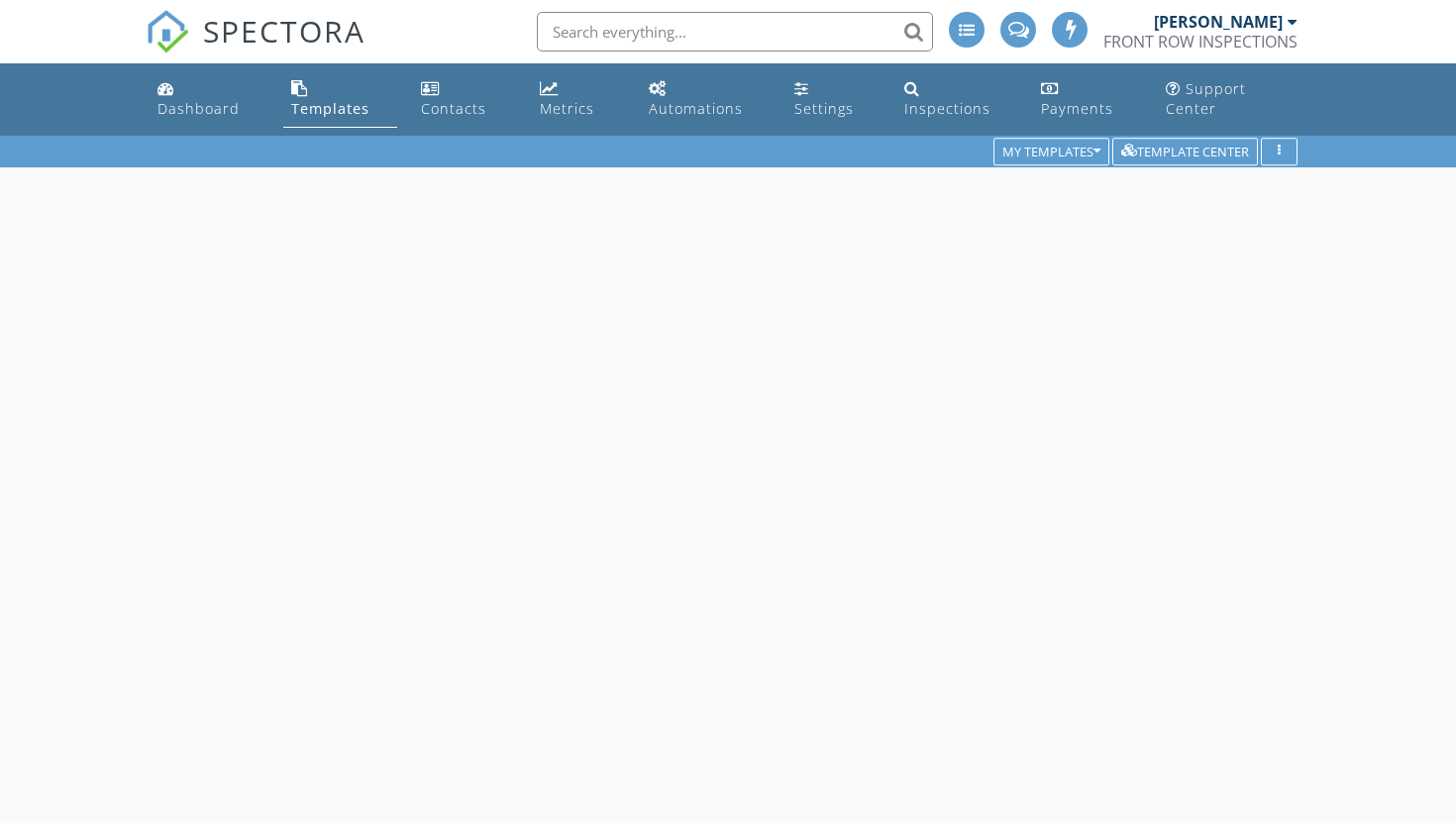 scroll, scrollTop: 0, scrollLeft: 0, axis: both 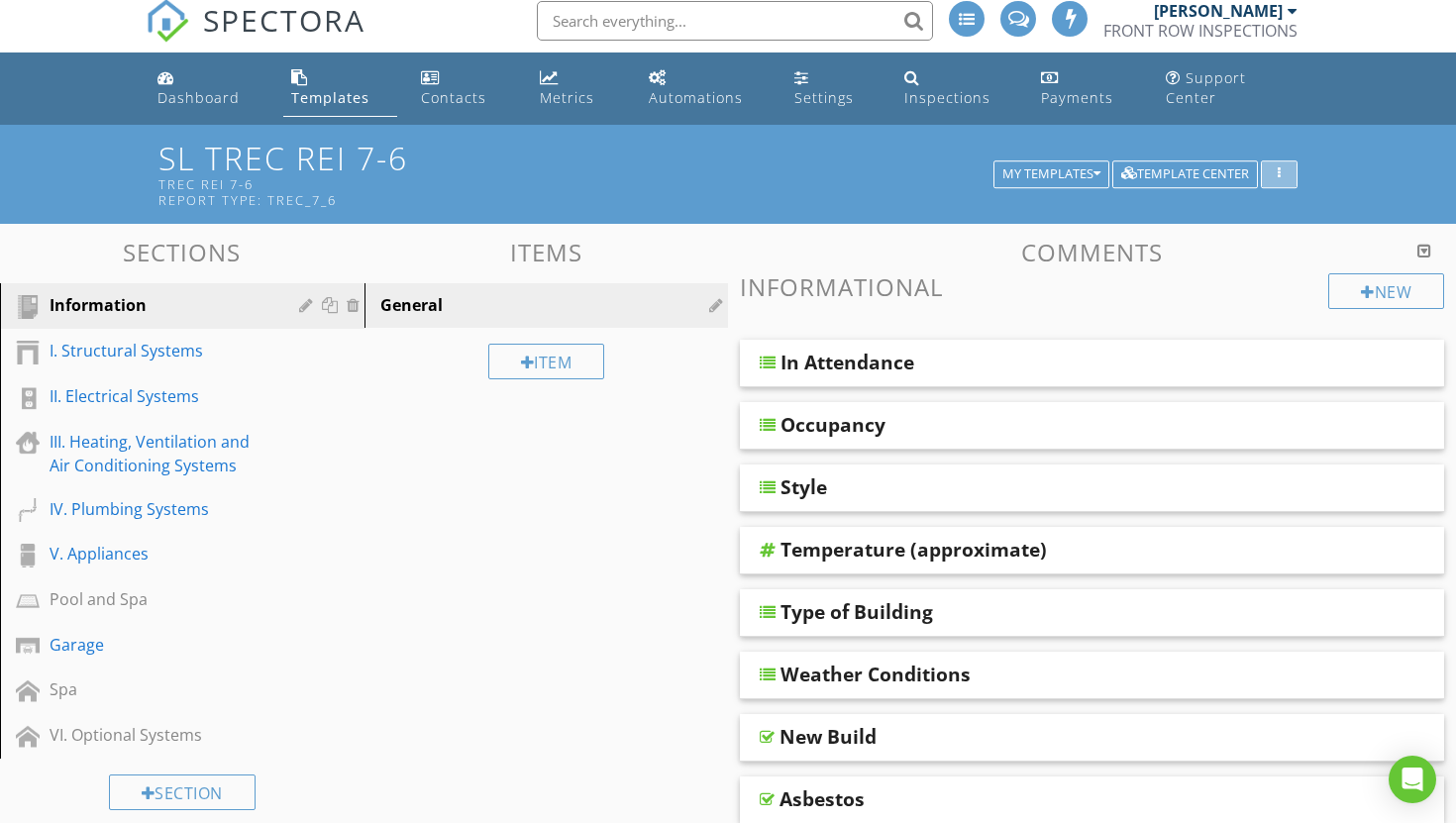 click at bounding box center (1279, 174) 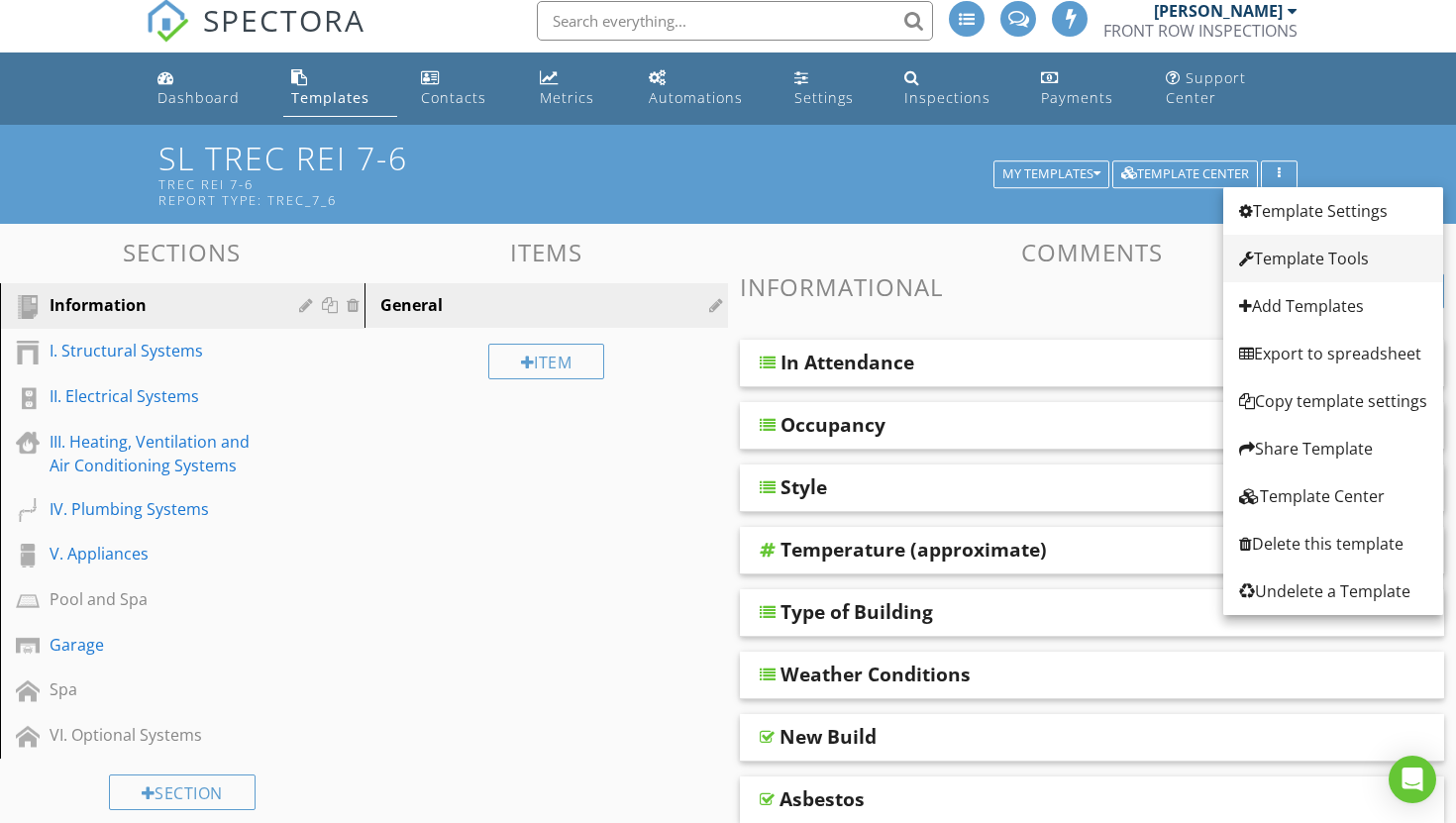 click on "Template Tools" at bounding box center (1333, 258) 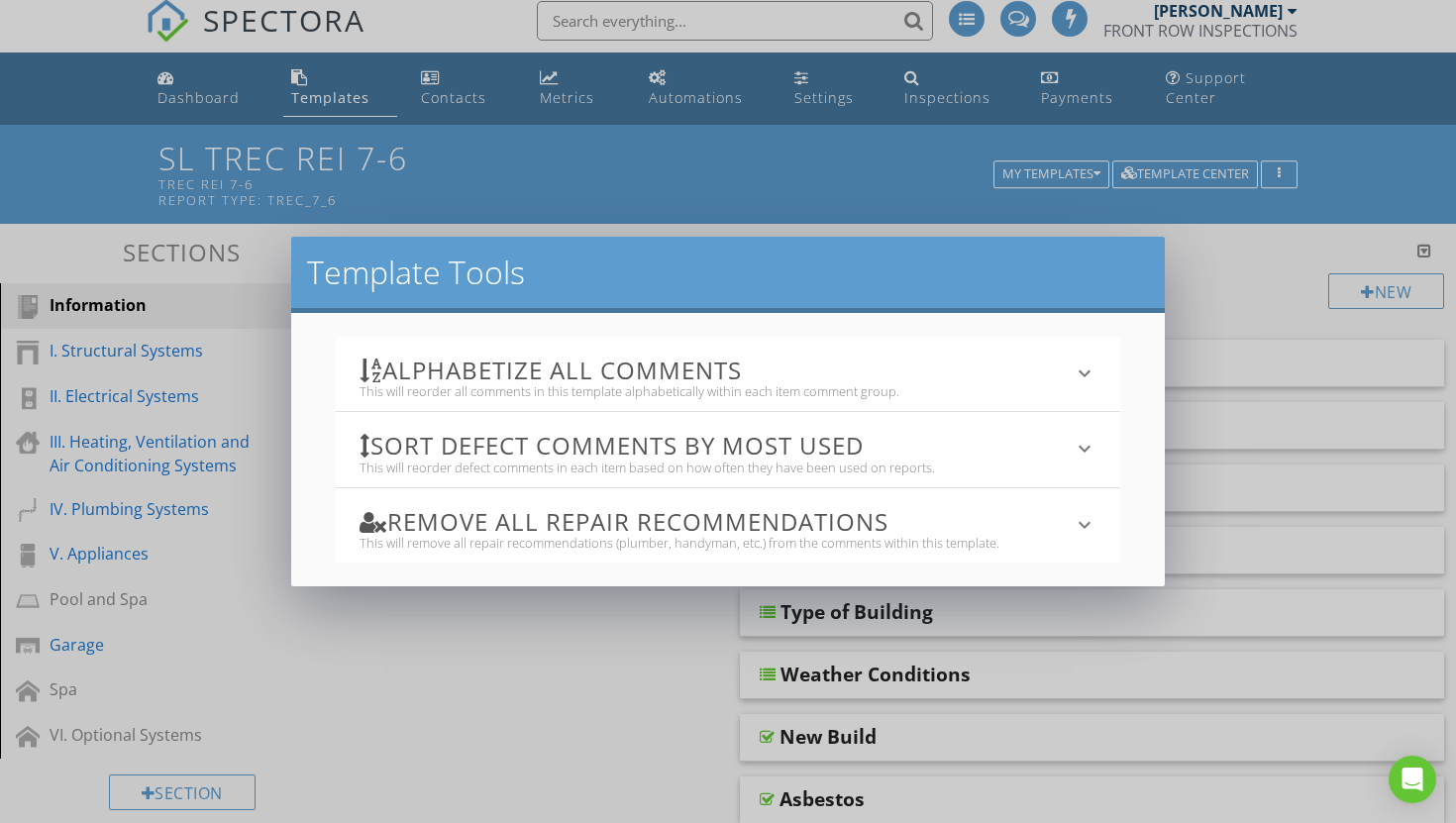 click on "Sort defect comments by most used" at bounding box center (716, 445) 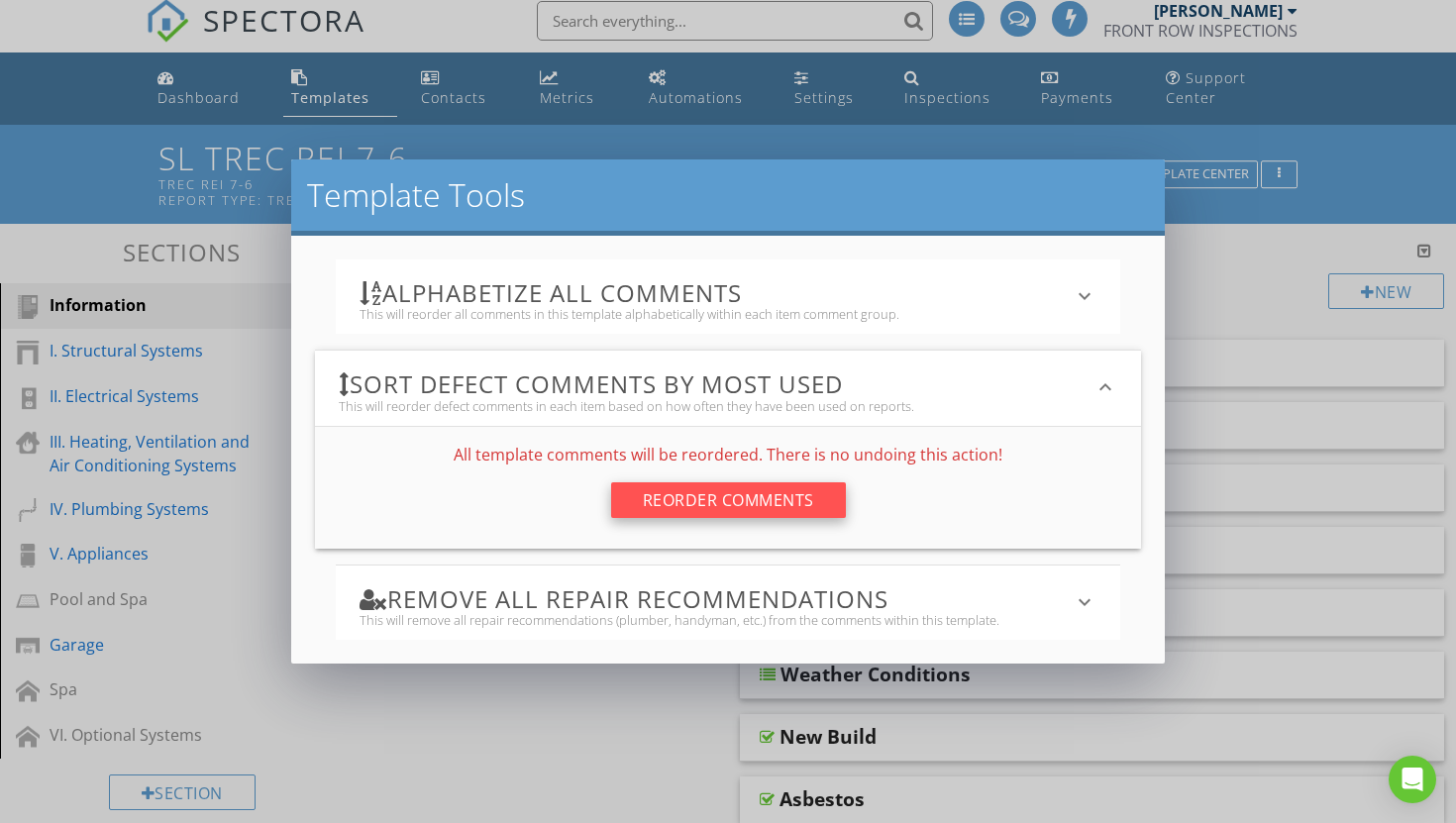 click on "Reorder Comments" at bounding box center [728, 500] 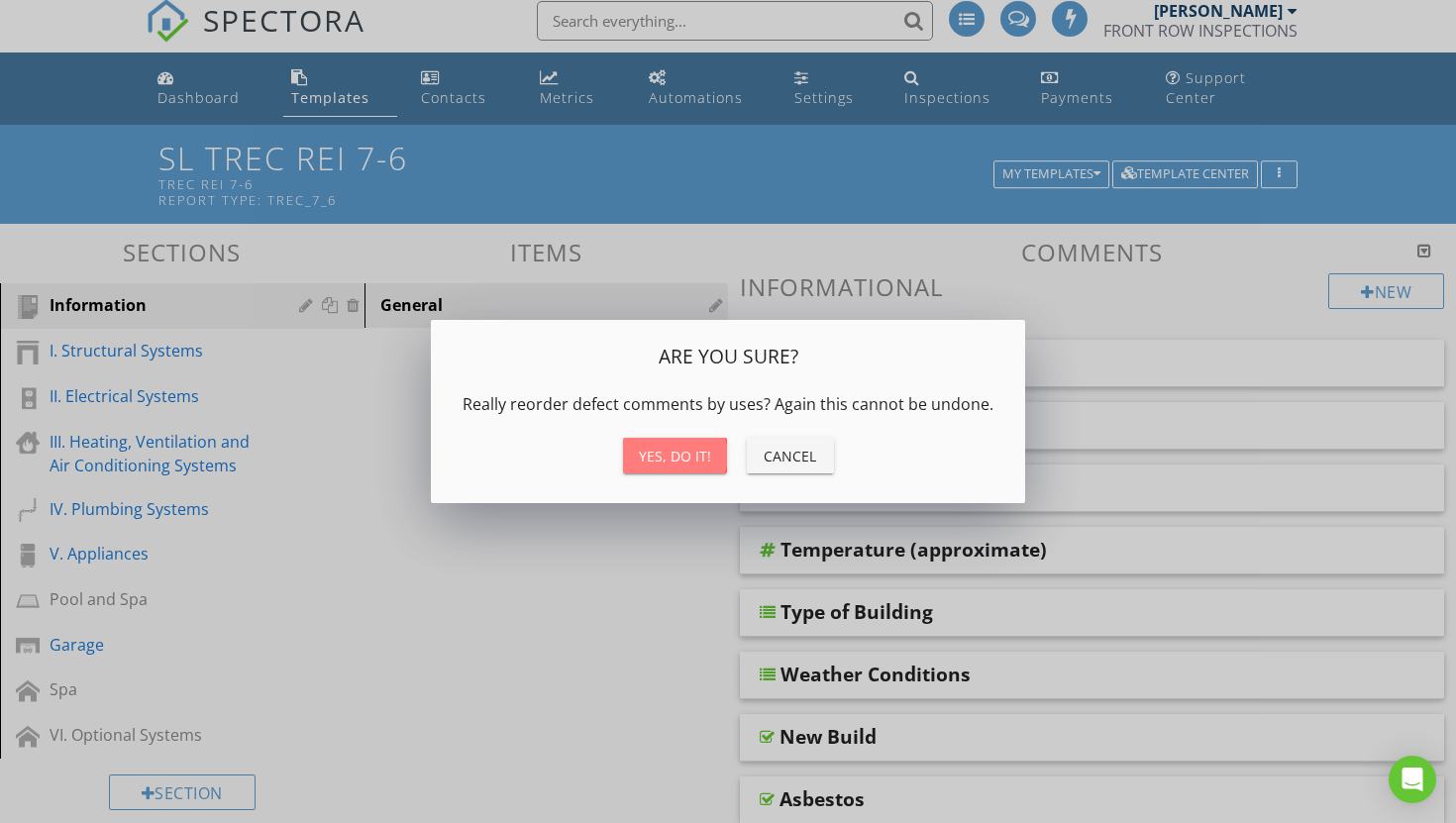 click on "Yes, do it!" at bounding box center [675, 456] 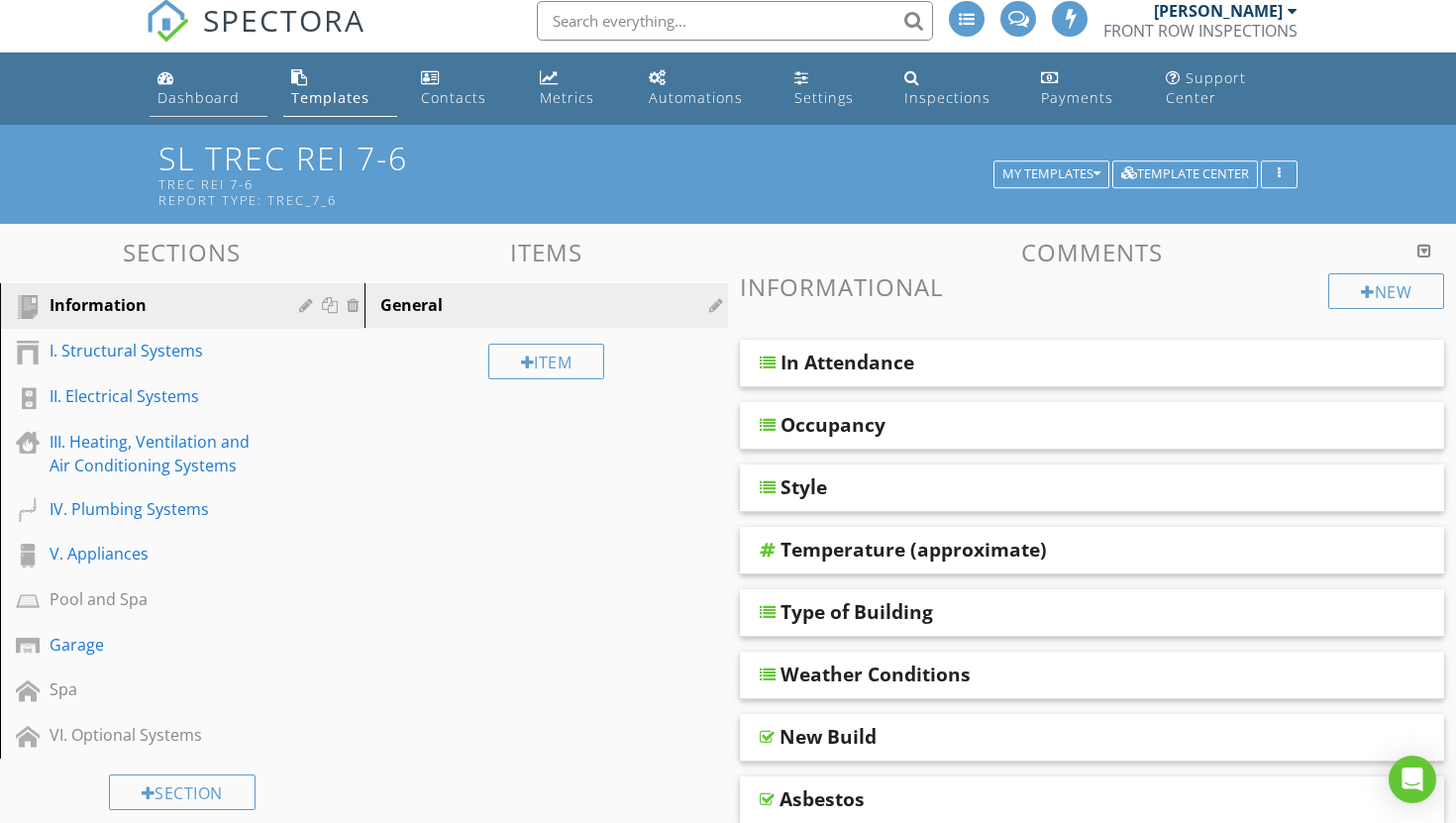 click on "Dashboard" at bounding box center [198, 97] 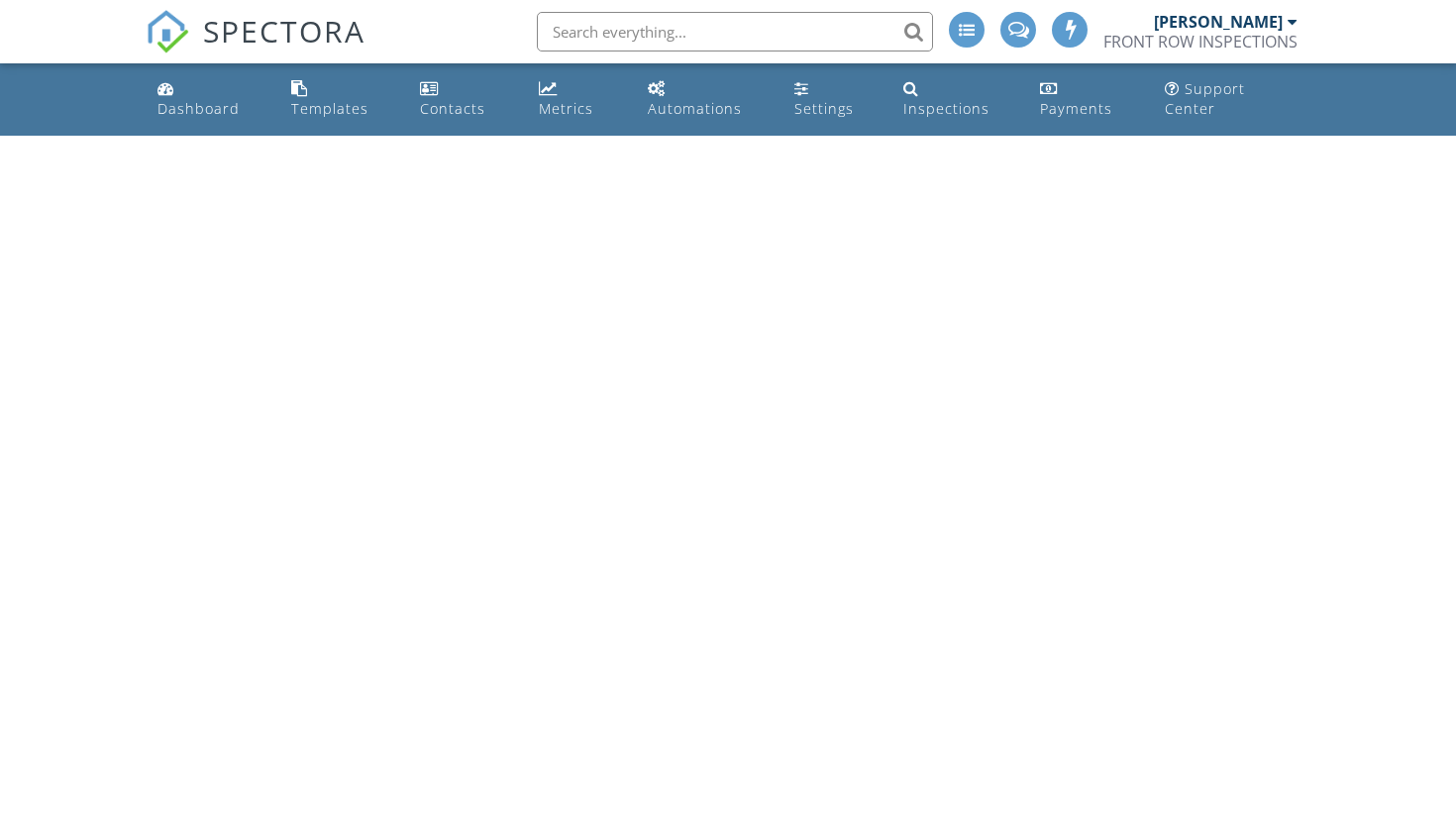 scroll, scrollTop: 0, scrollLeft: 0, axis: both 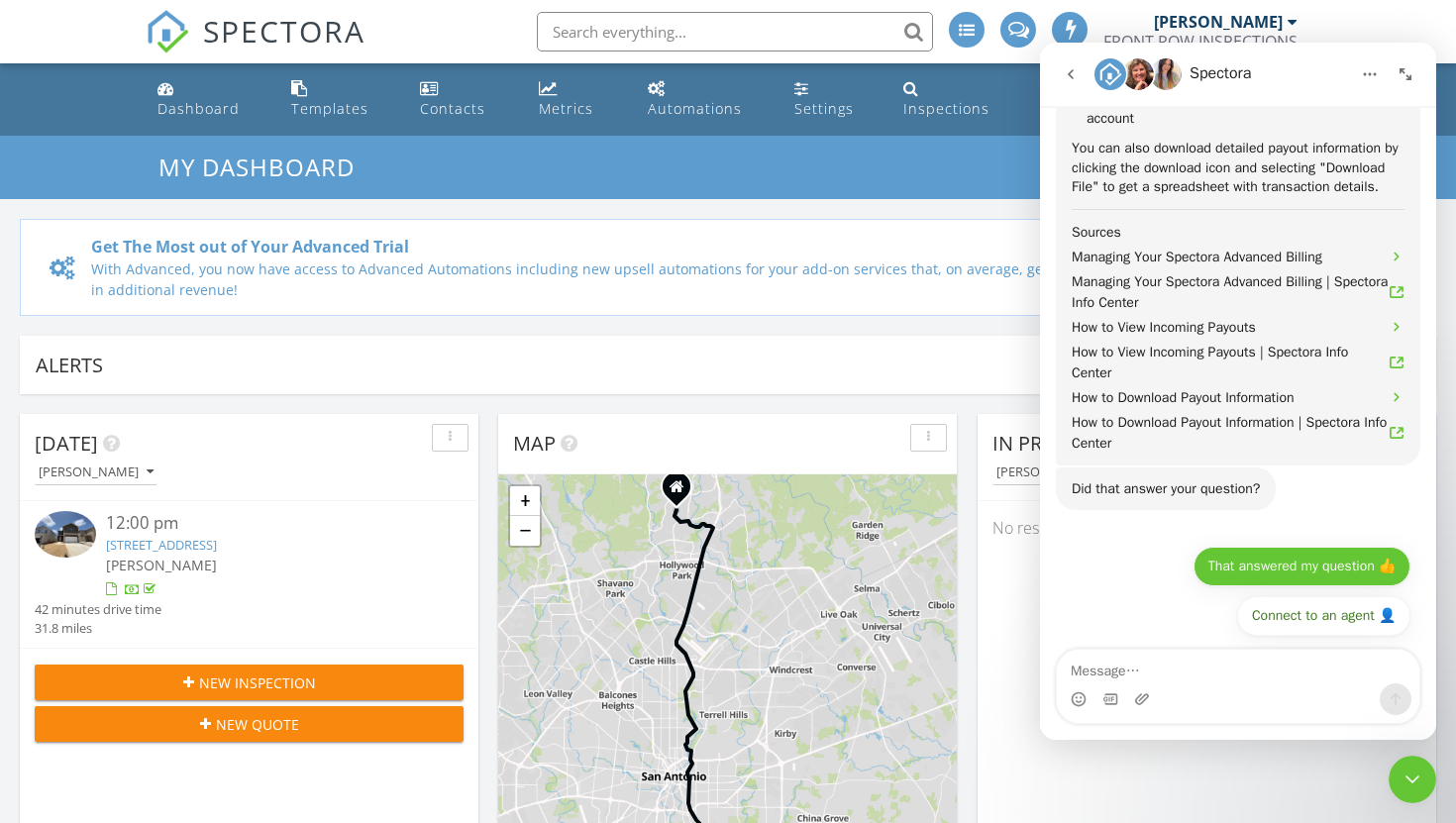 click on "That answered my question 👍" at bounding box center [1301, 566] 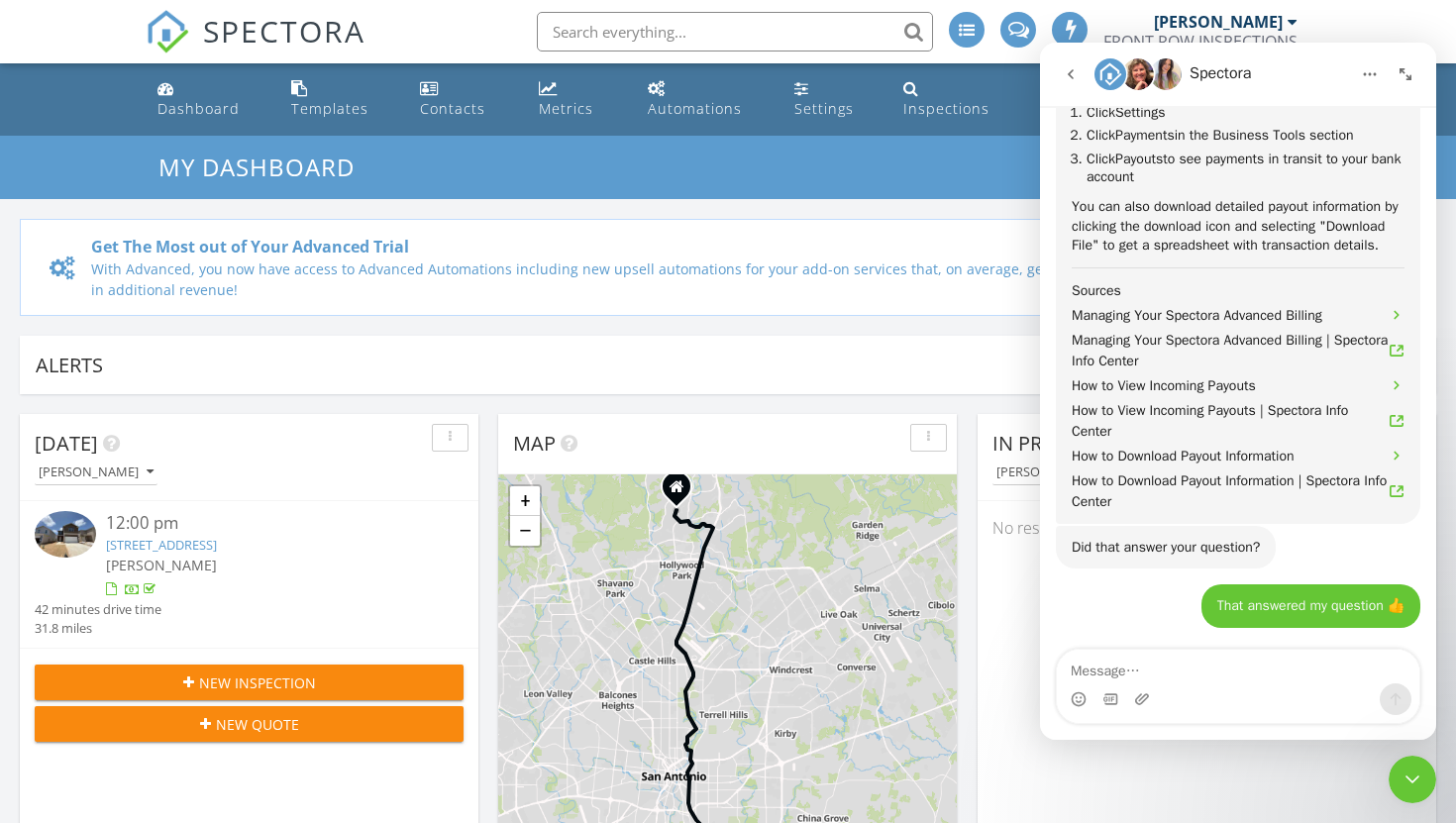 scroll, scrollTop: 862, scrollLeft: 0, axis: vertical 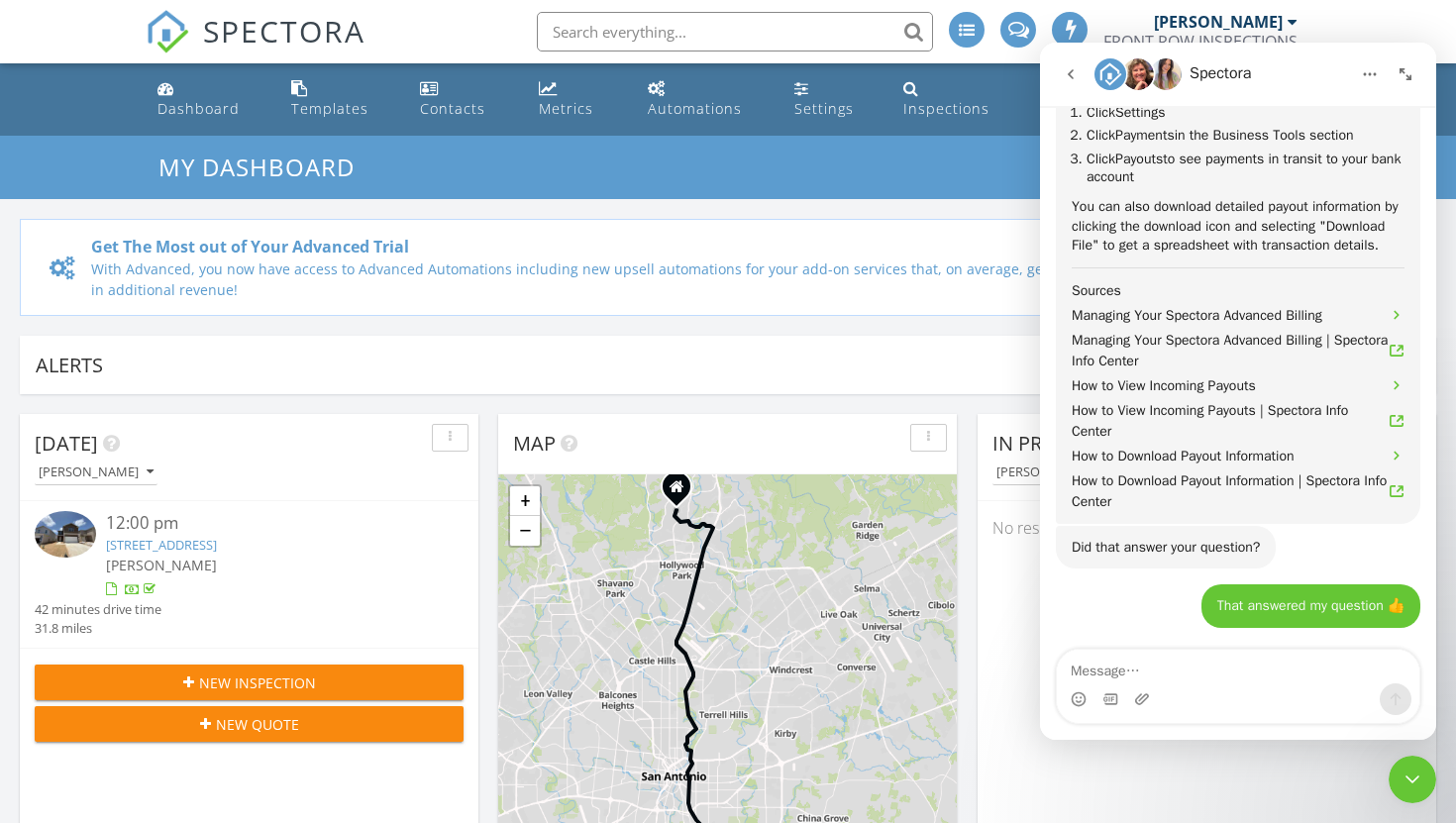 click 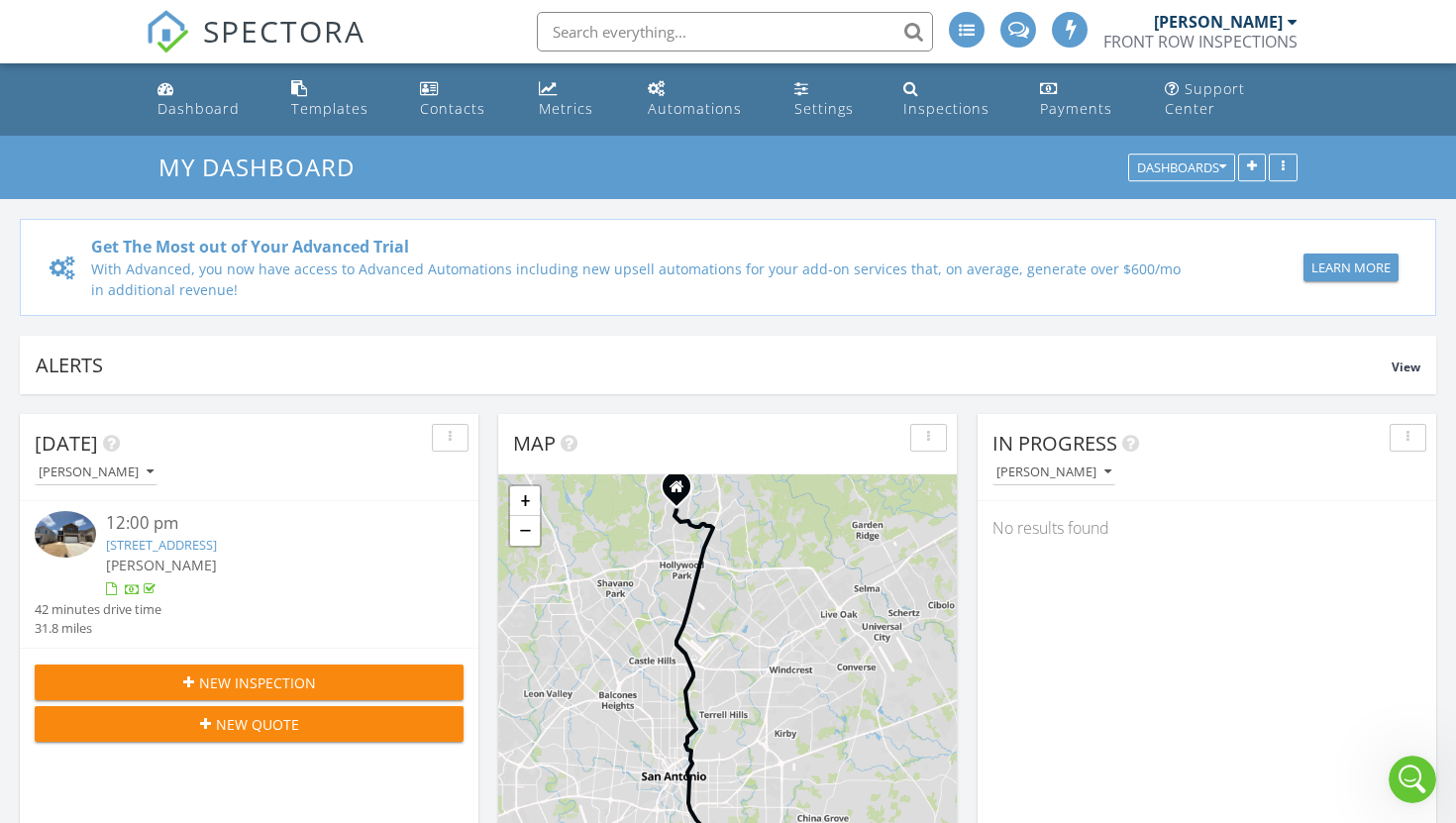 scroll, scrollTop: 0, scrollLeft: 0, axis: both 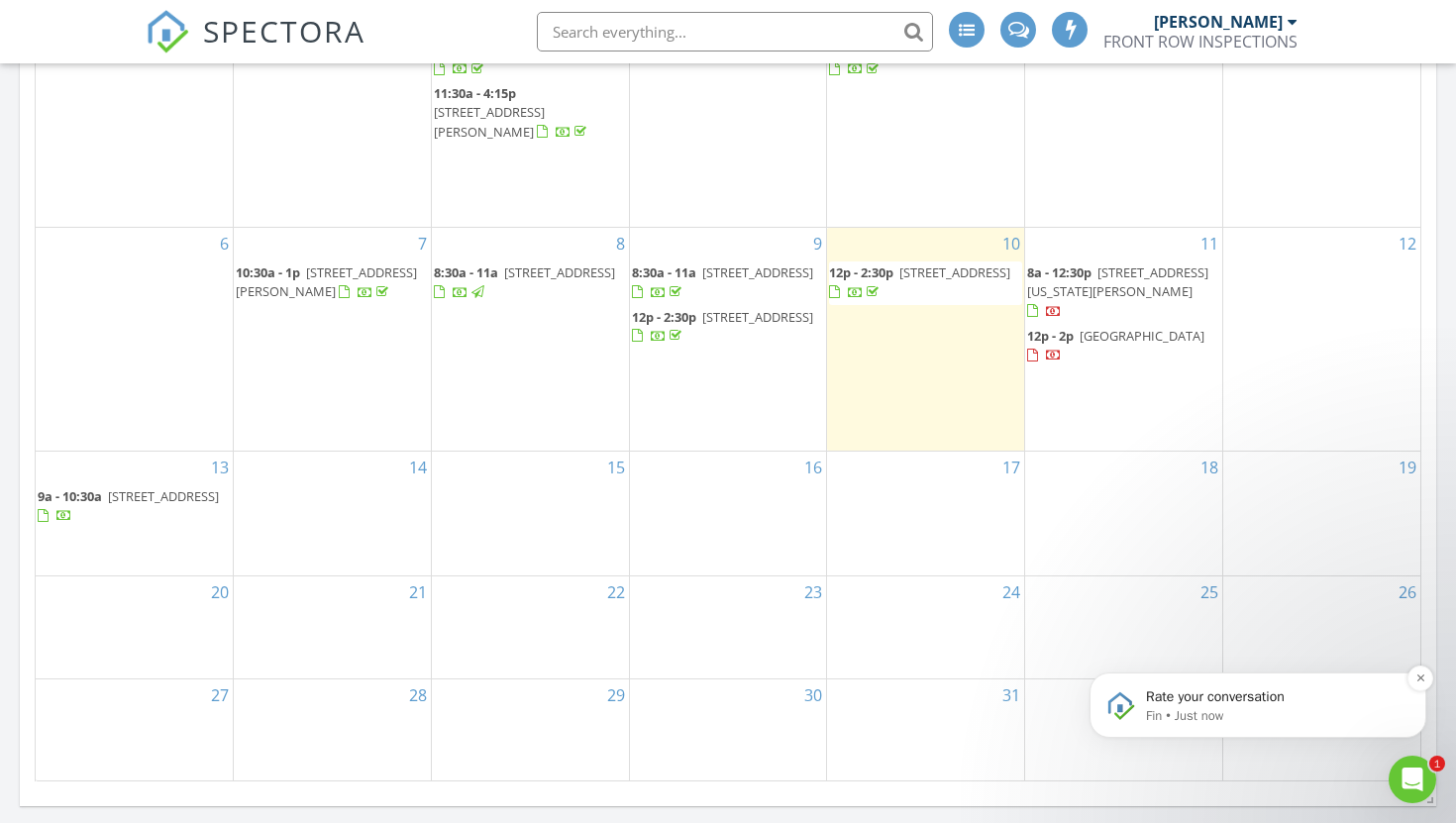 click on "Fin • Just now" at bounding box center [1274, 716] 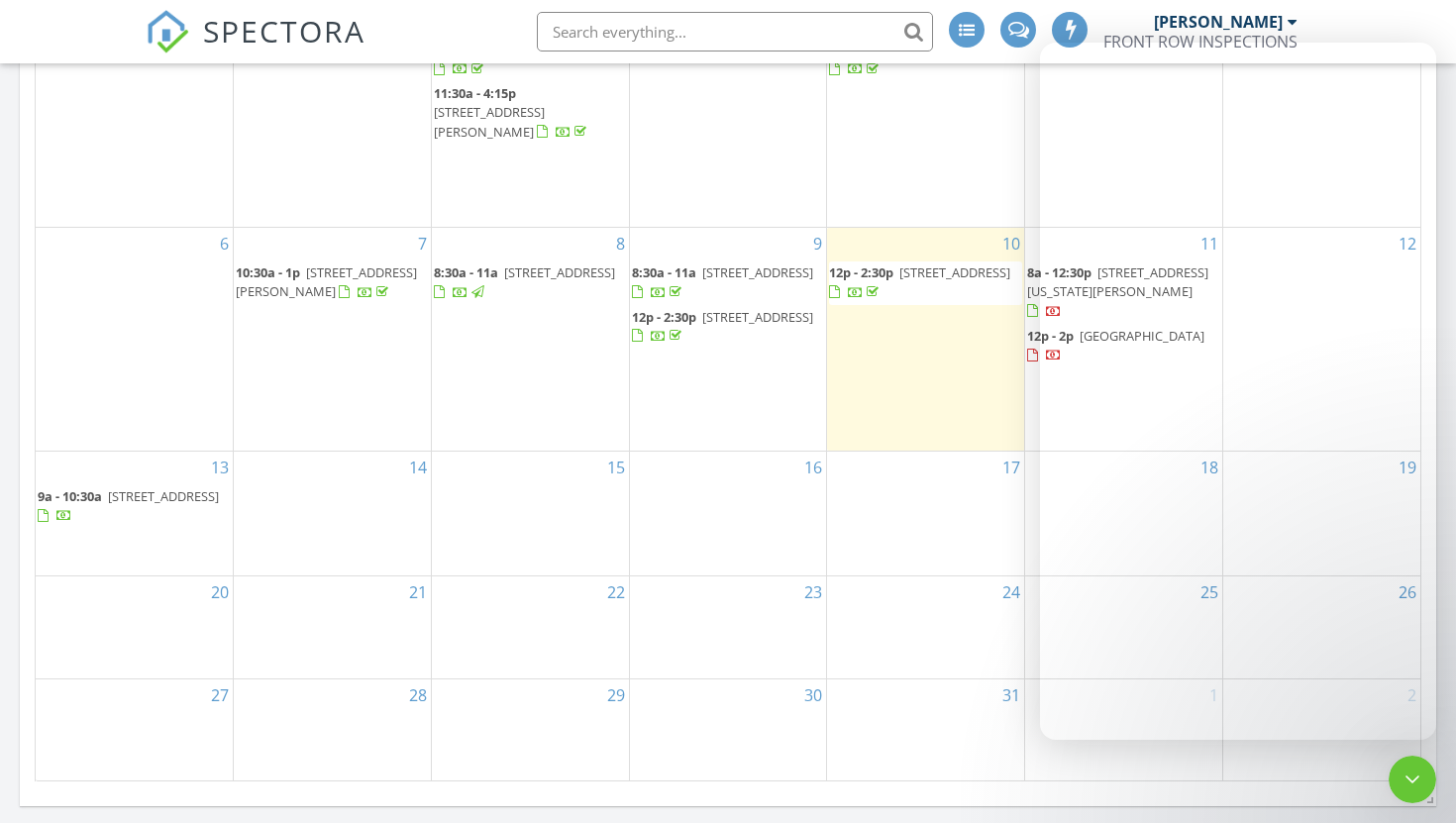 scroll, scrollTop: 3, scrollLeft: 0, axis: vertical 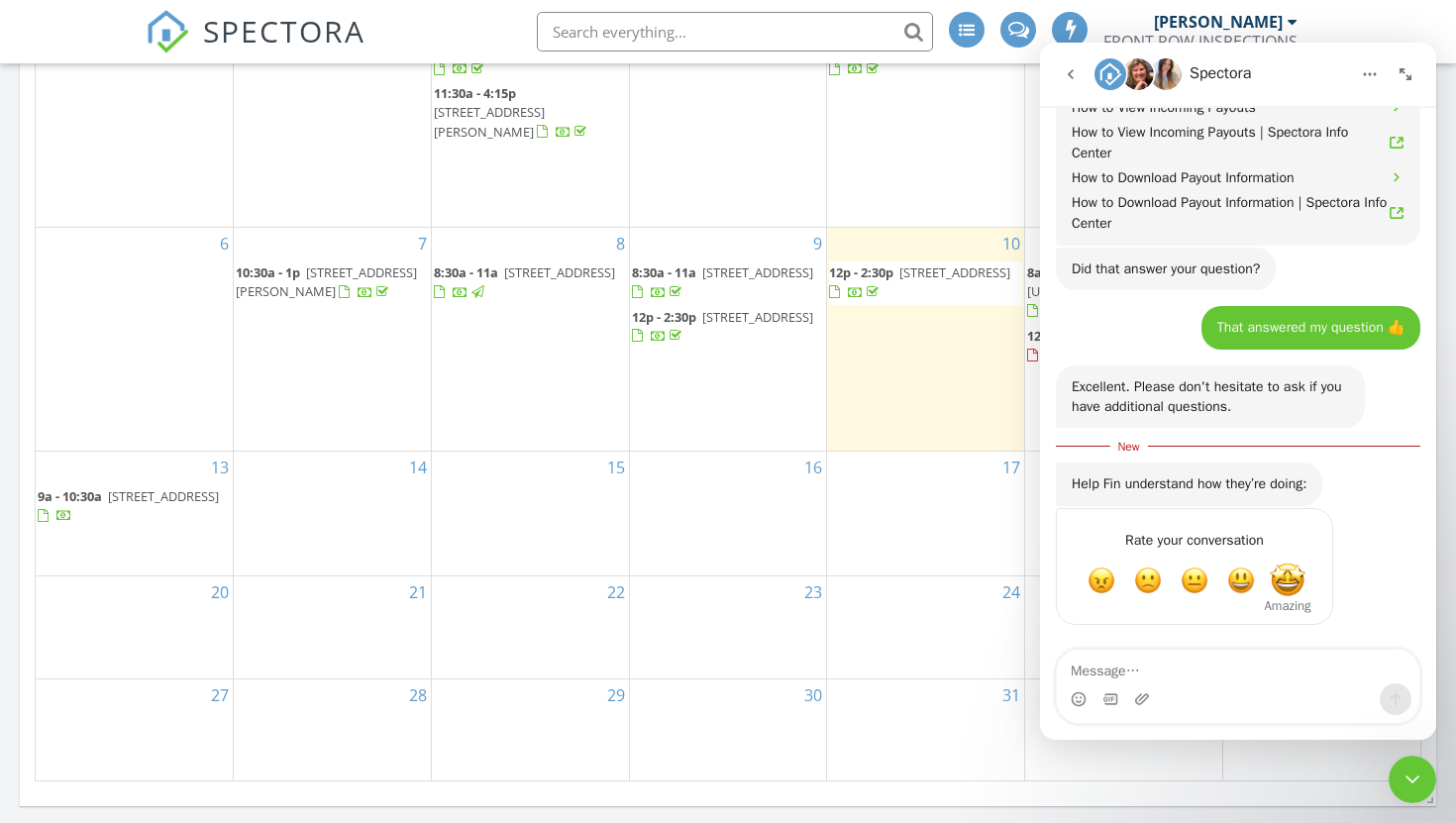 click at bounding box center [1288, 580] 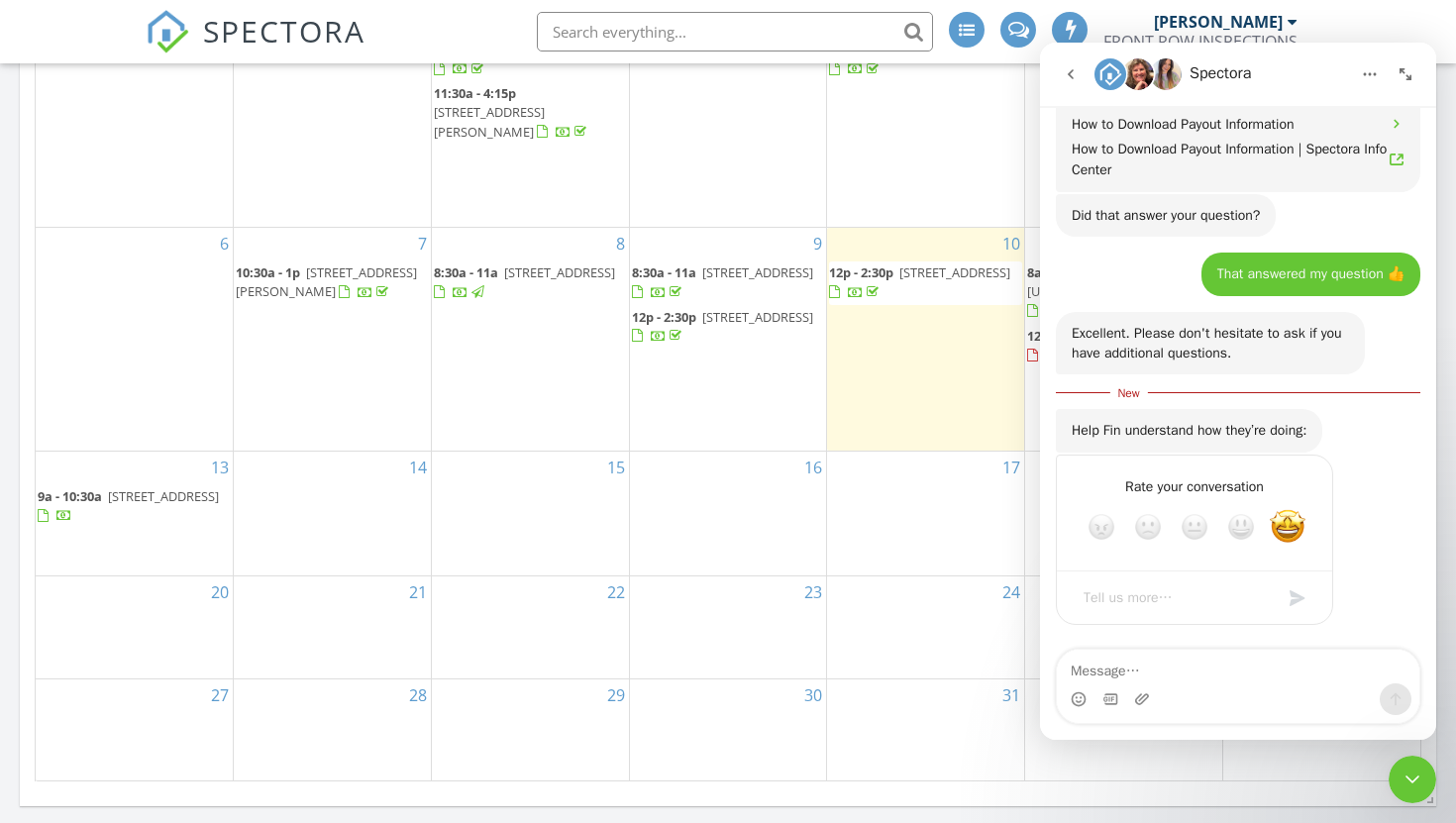 scroll, scrollTop: 1190, scrollLeft: 0, axis: vertical 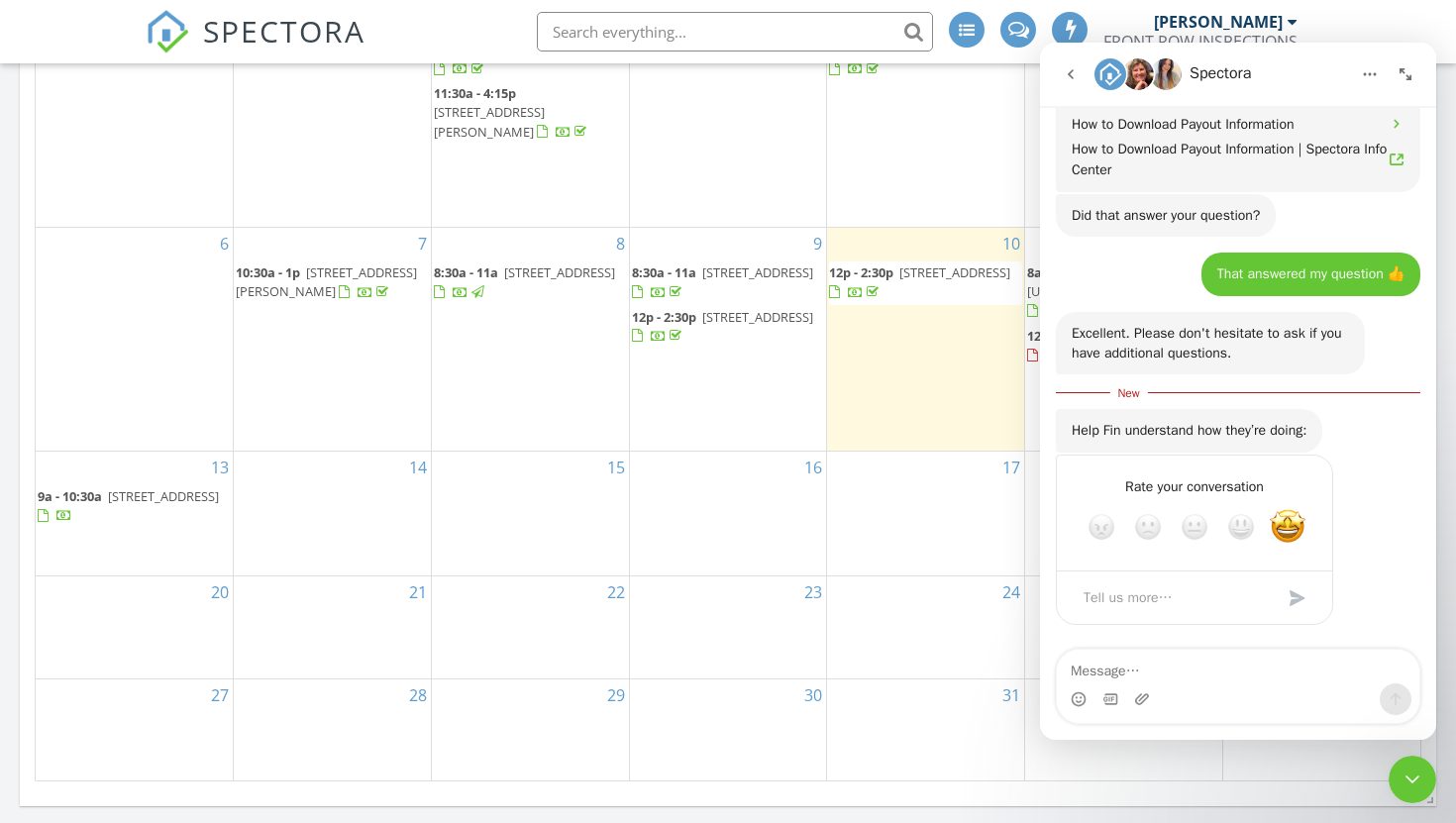 click at bounding box center (1412, 779) 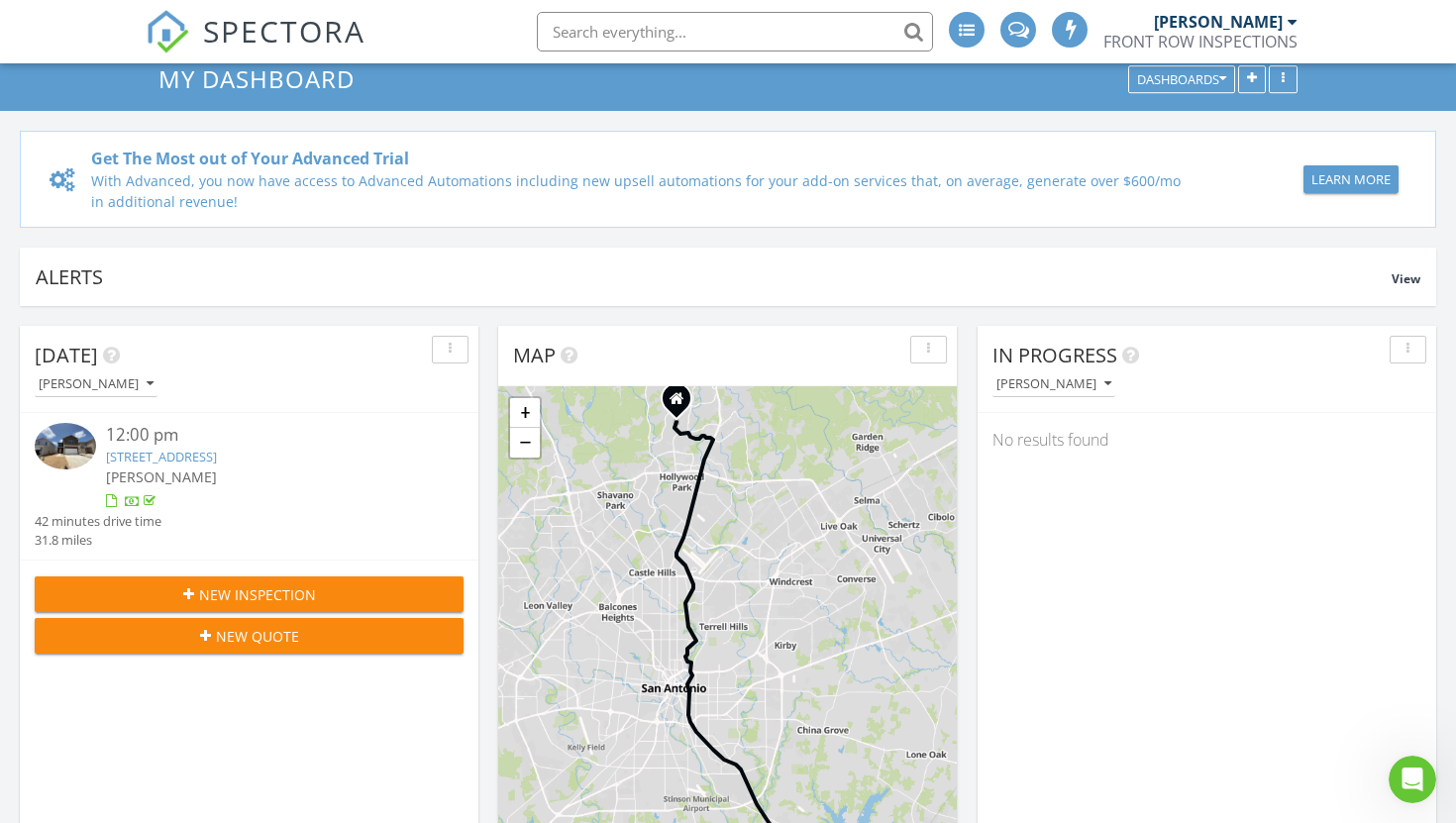 scroll, scrollTop: 0, scrollLeft: 0, axis: both 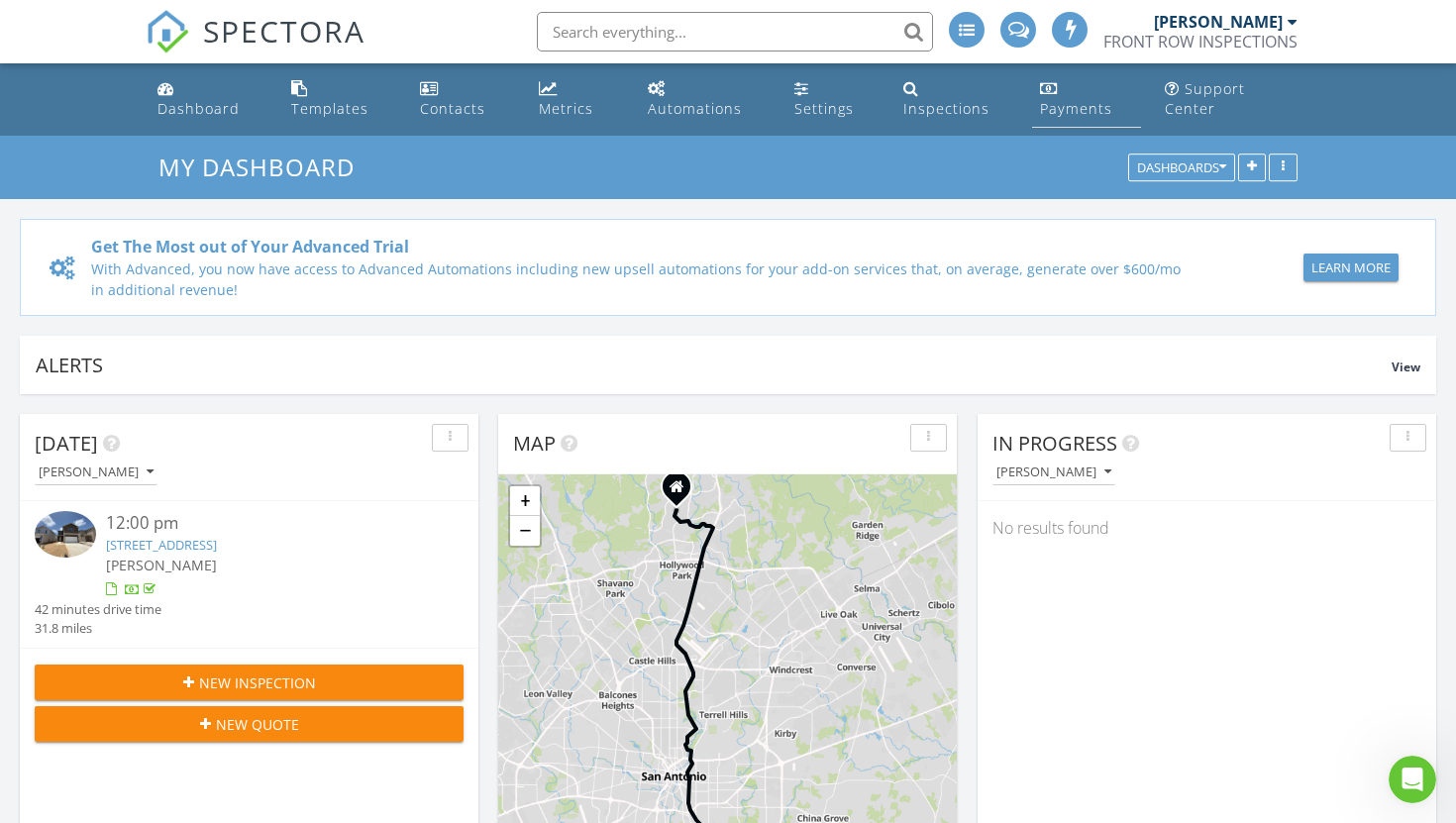 click on "Payments" at bounding box center (1076, 108) 